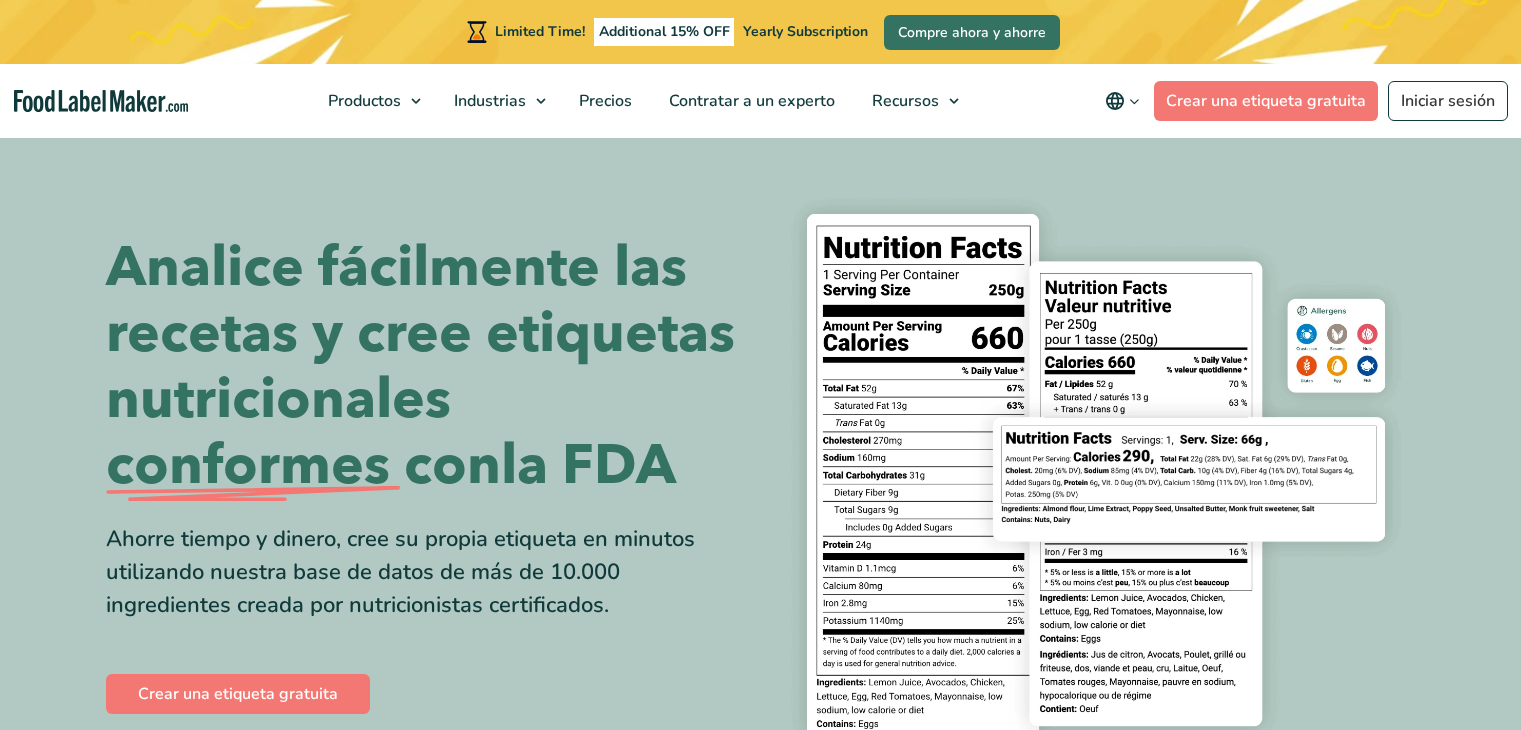 scroll, scrollTop: 0, scrollLeft: 0, axis: both 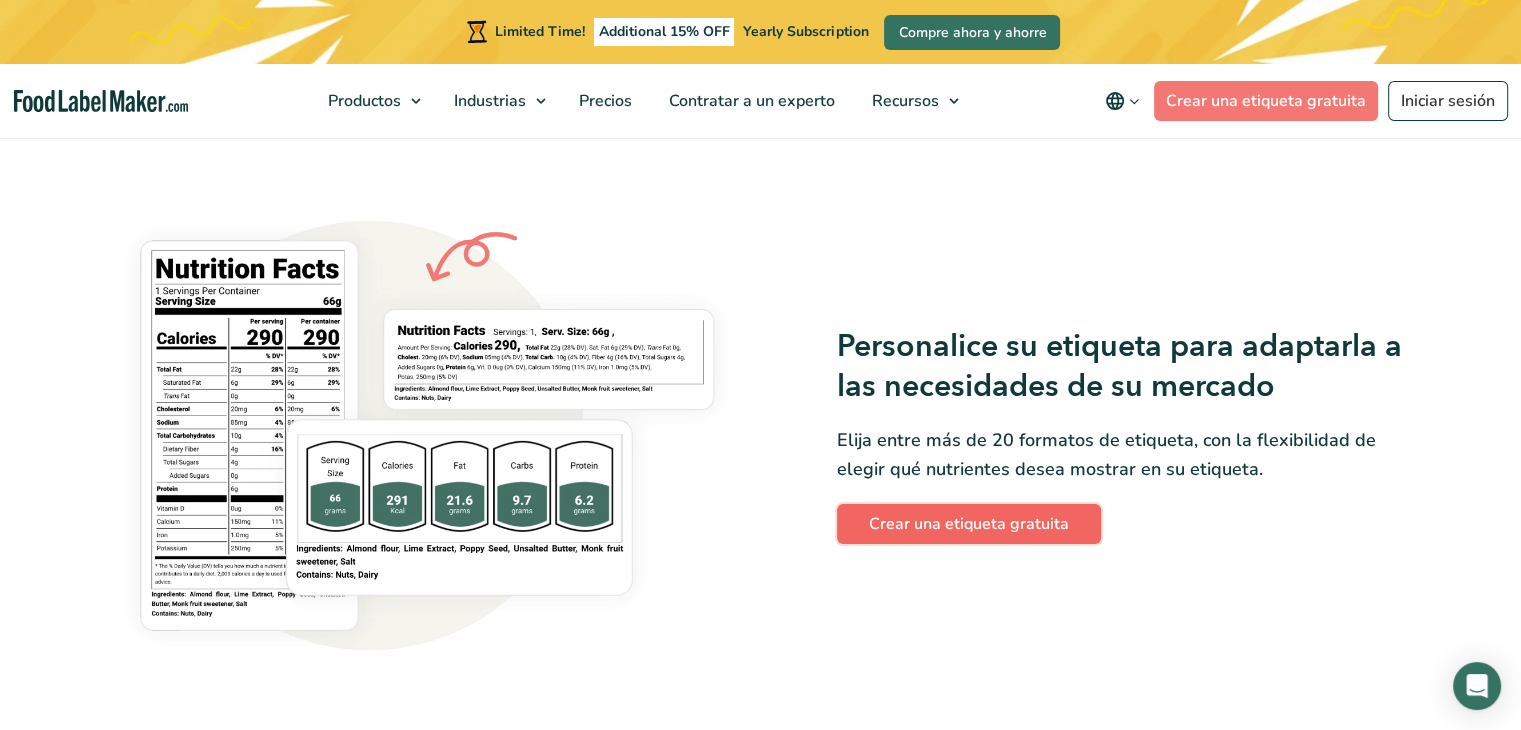 click on "Crear una etiqueta gratuita" at bounding box center (969, 524) 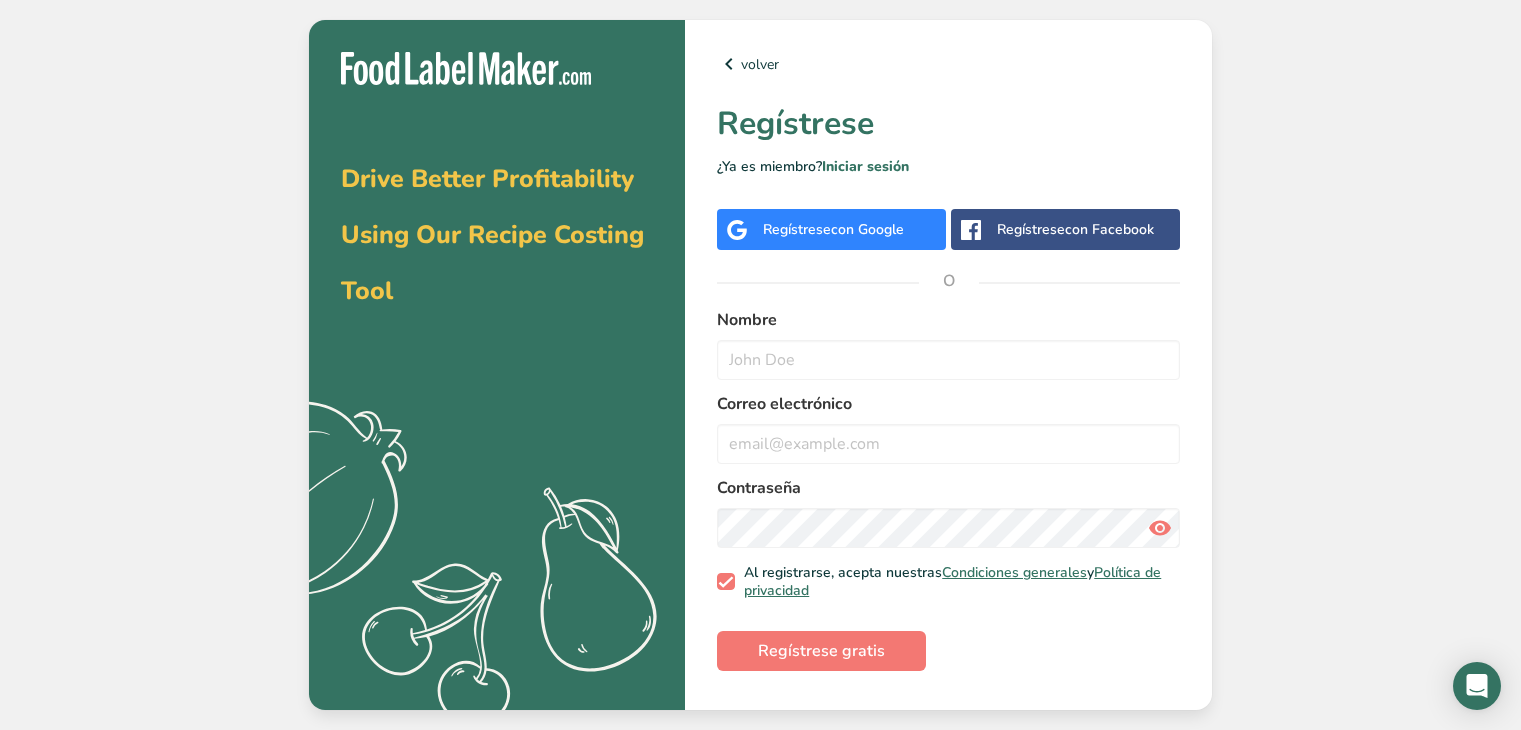 scroll, scrollTop: 0, scrollLeft: 0, axis: both 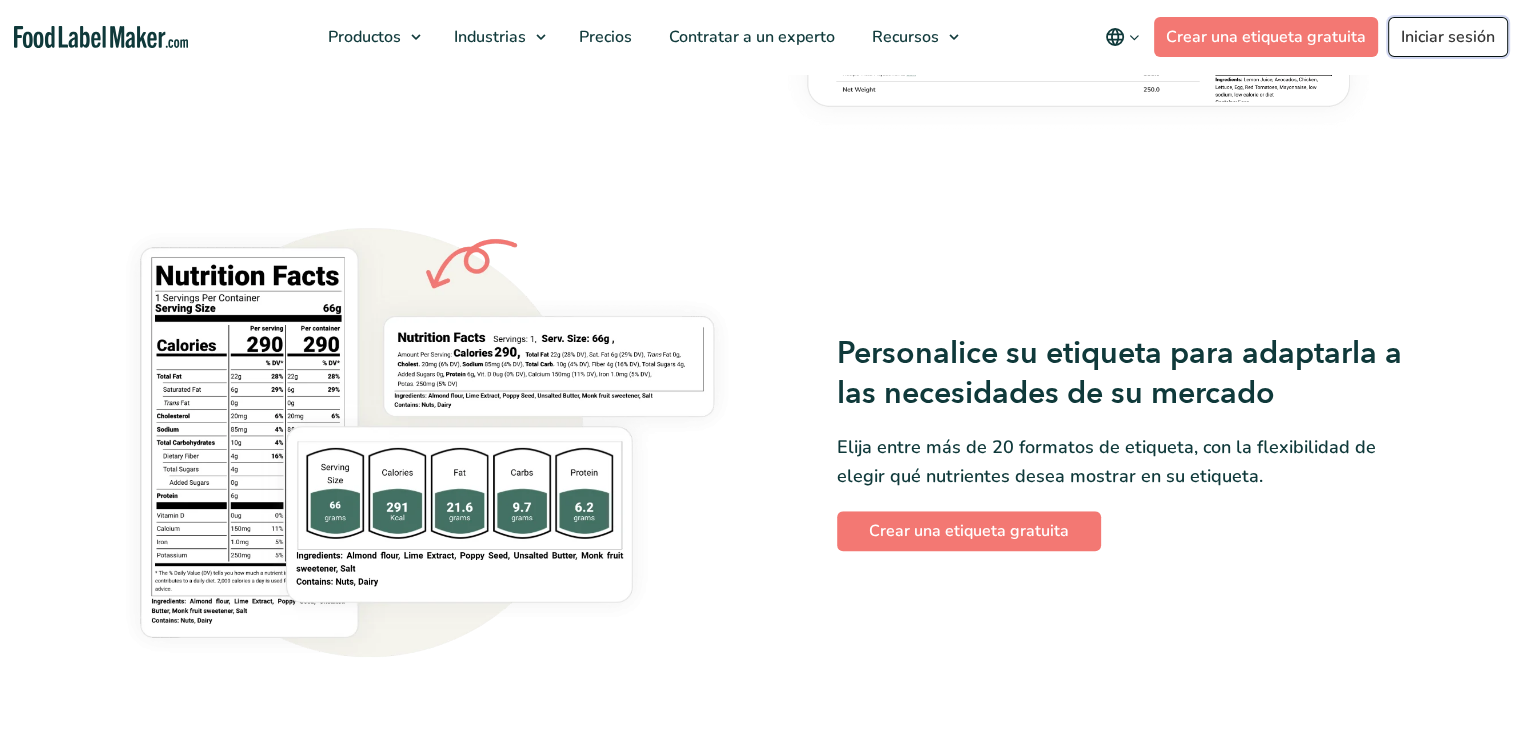 click on "Iniciar sesión" at bounding box center (1448, 37) 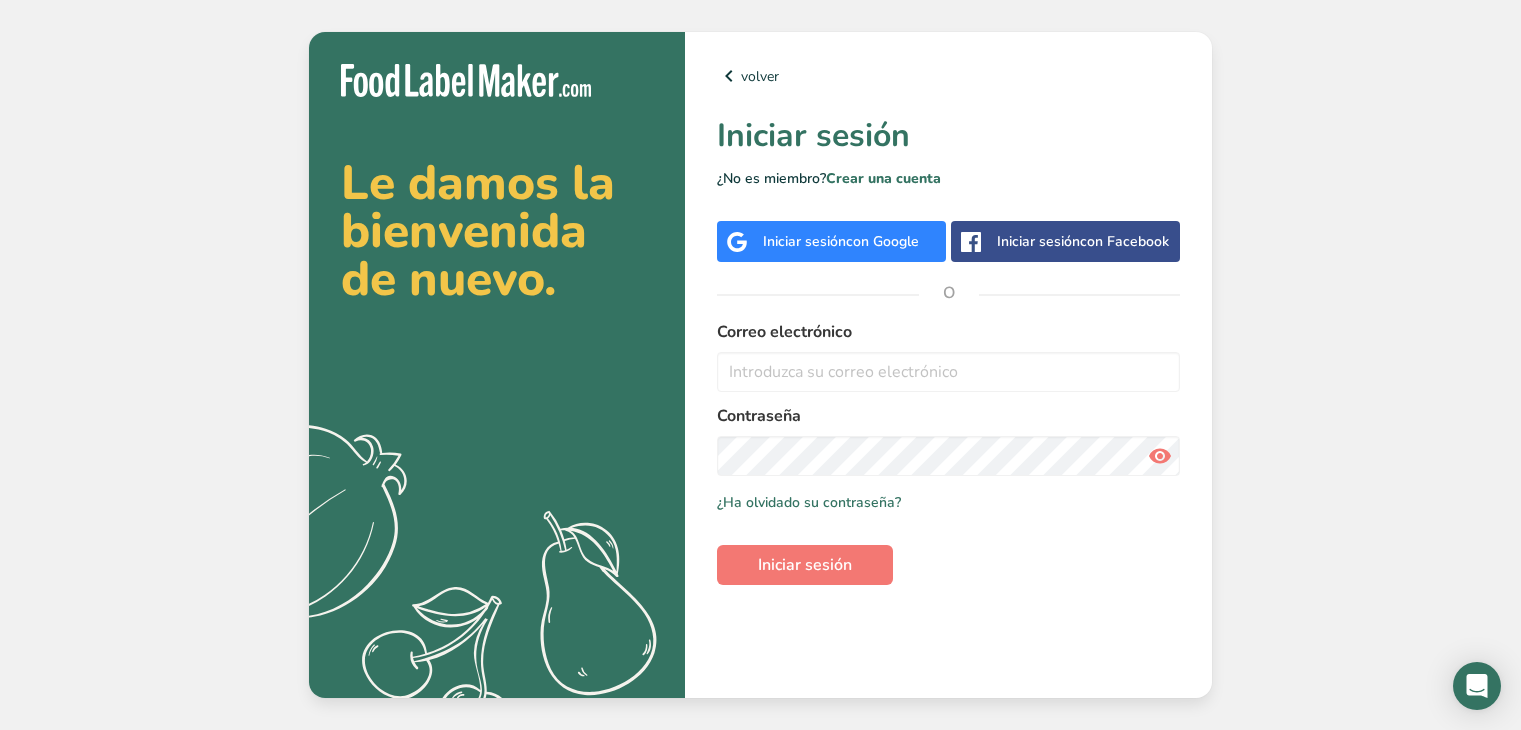 scroll, scrollTop: 0, scrollLeft: 0, axis: both 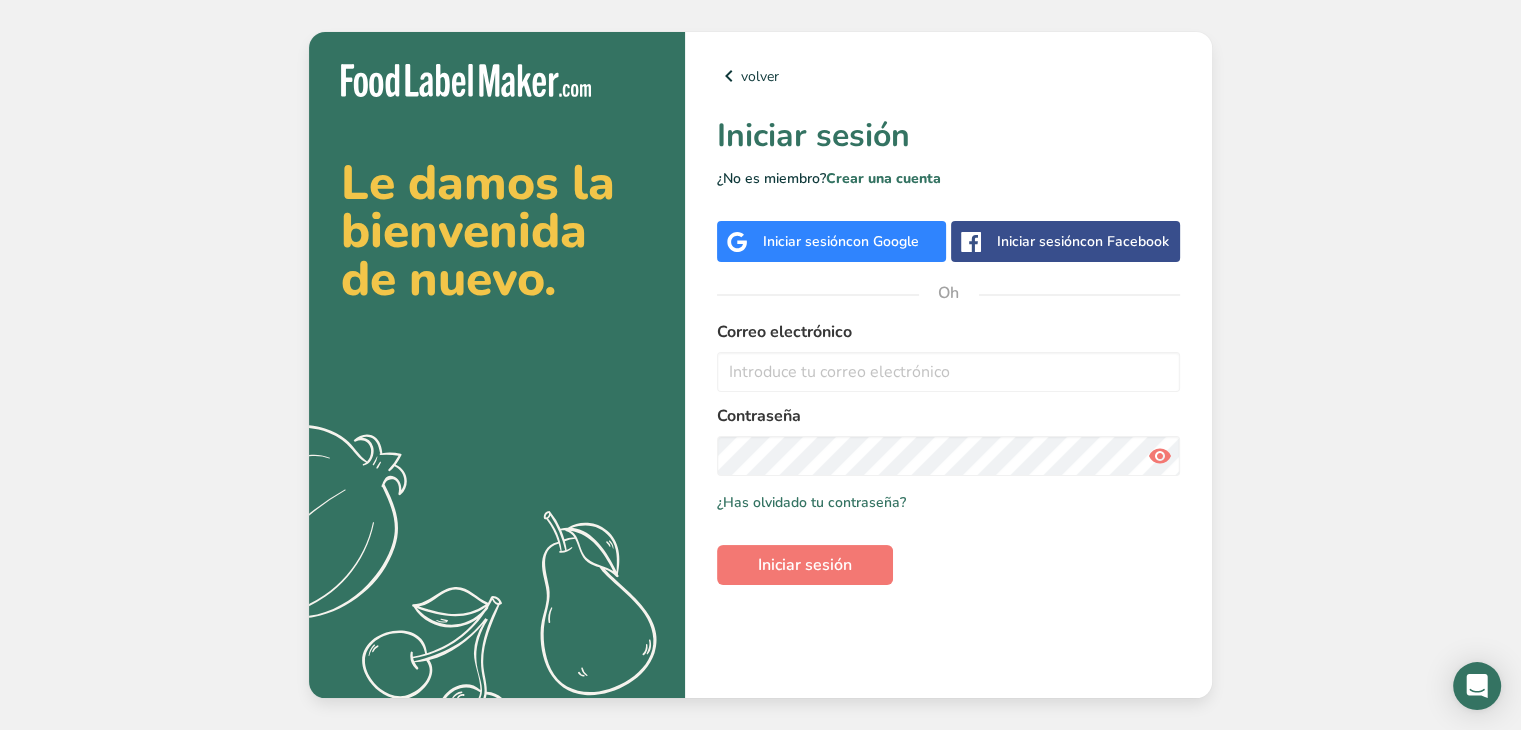 click on "Iniciar sesión" at bounding box center (804, 241) 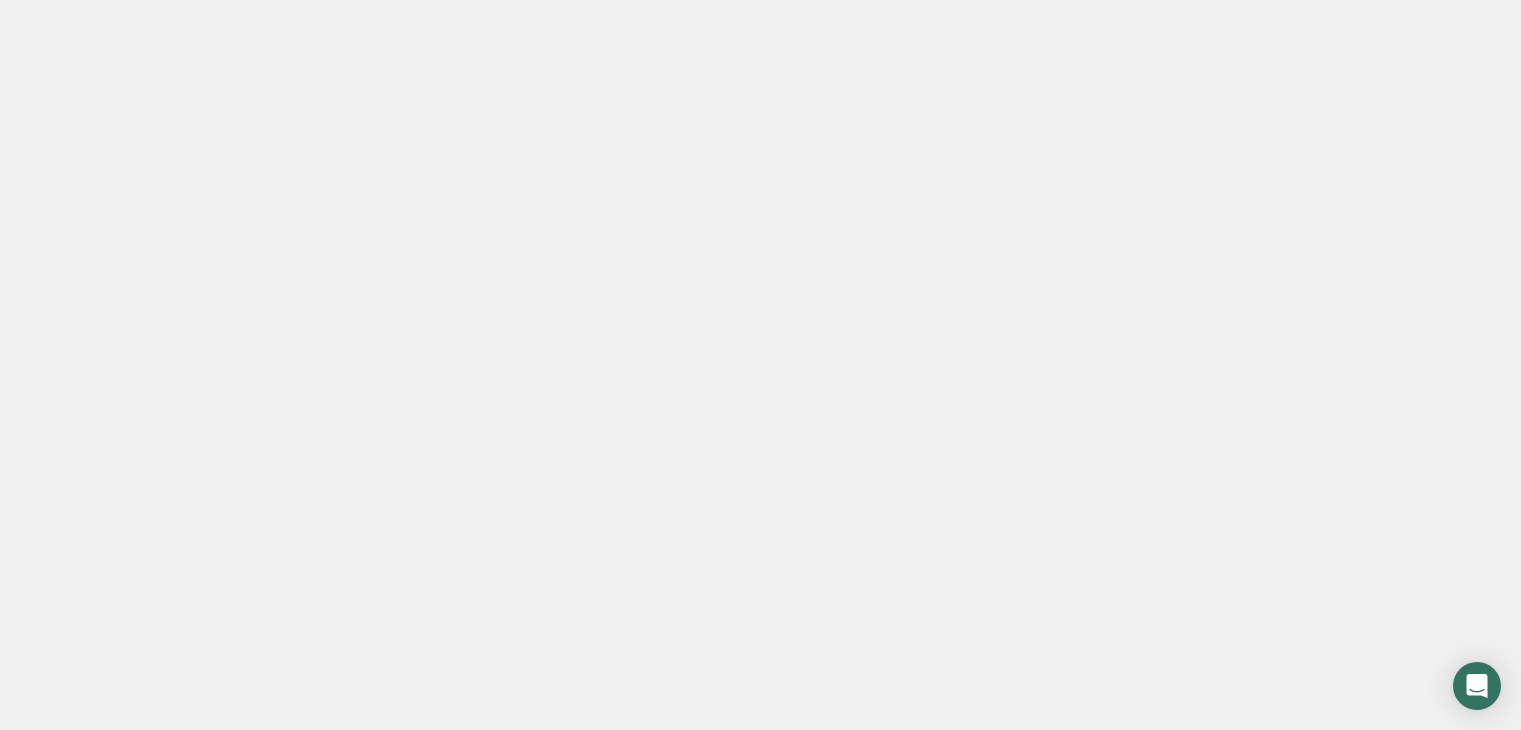 scroll, scrollTop: 0, scrollLeft: 0, axis: both 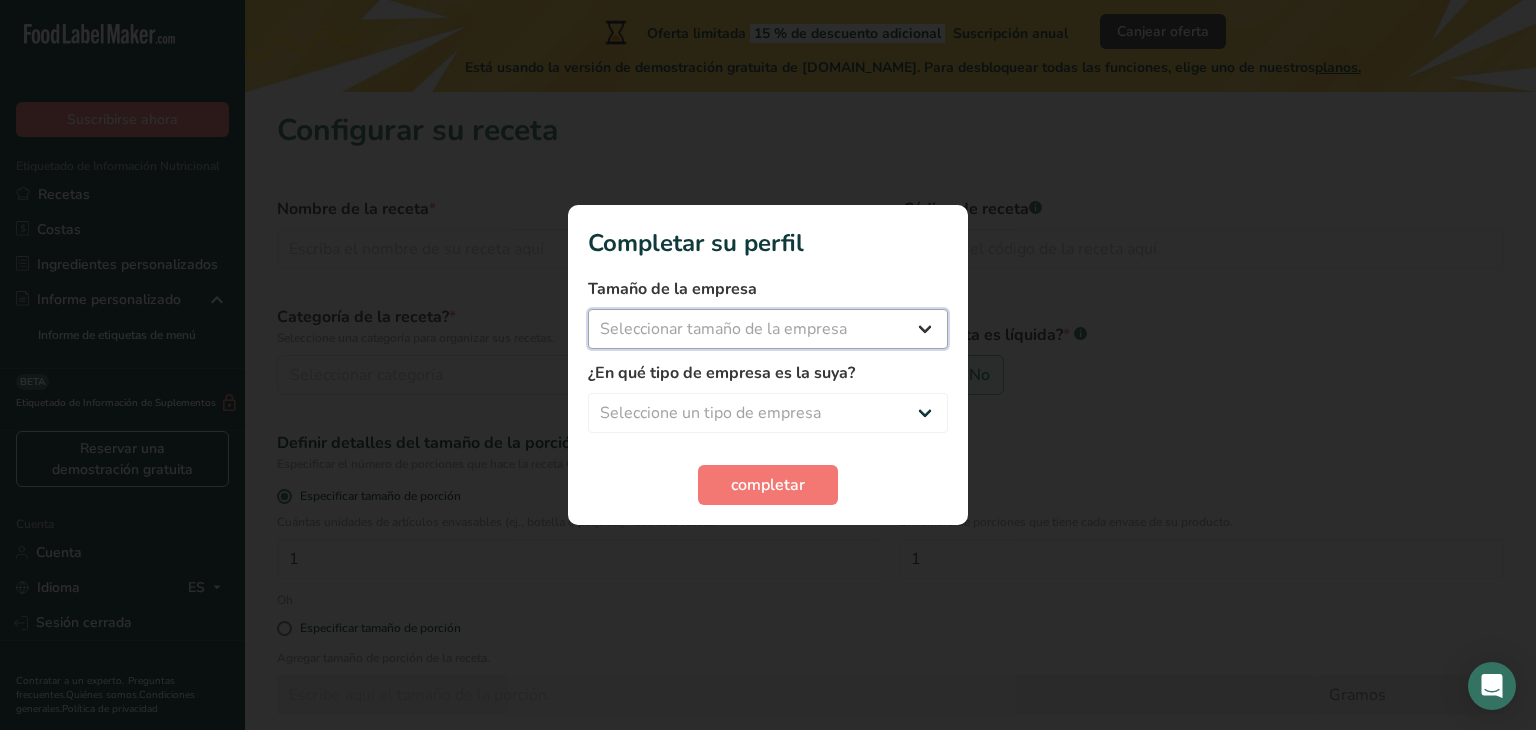 drag, startPoint x: 868, startPoint y: 336, endPoint x: 781, endPoint y: 321, distance: 88.28363 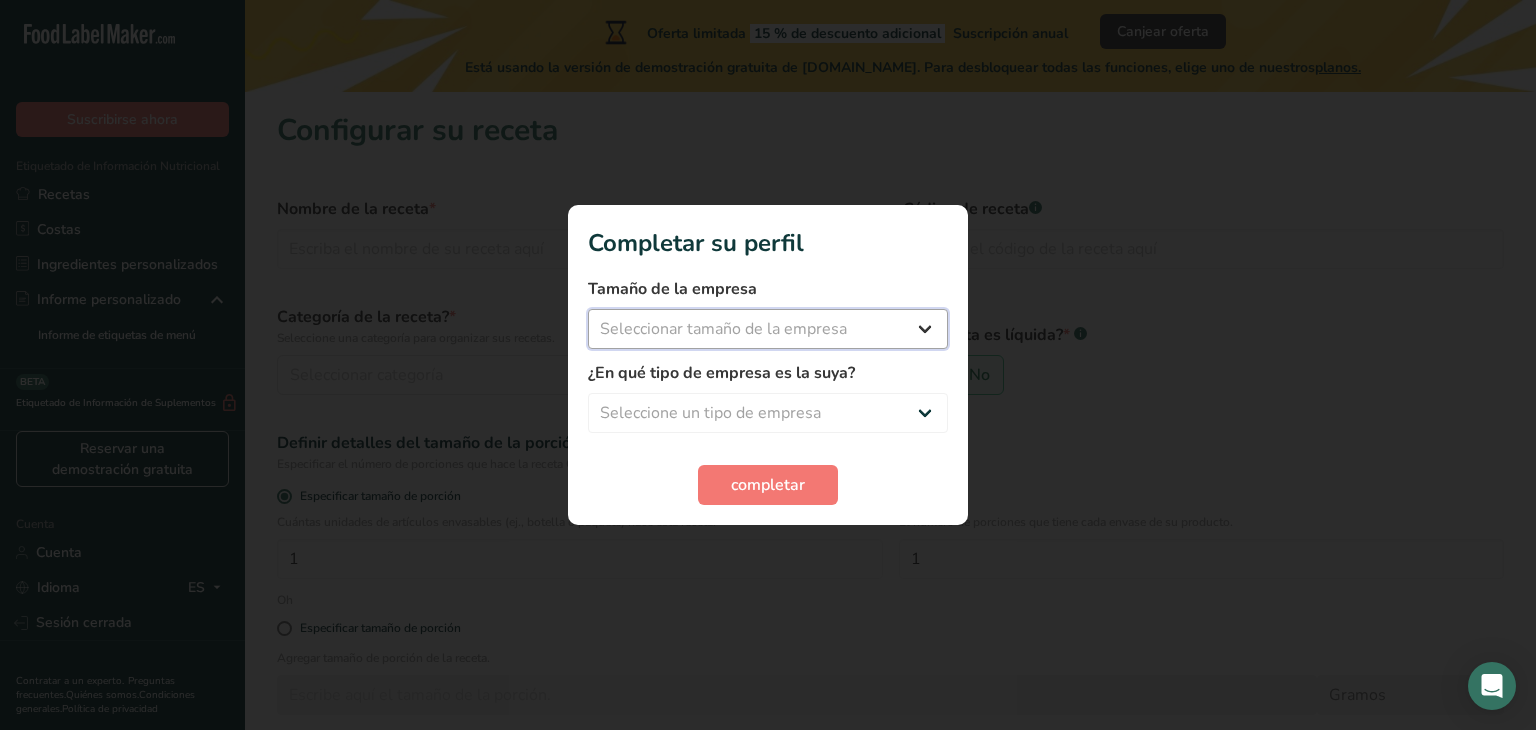 select on "1" 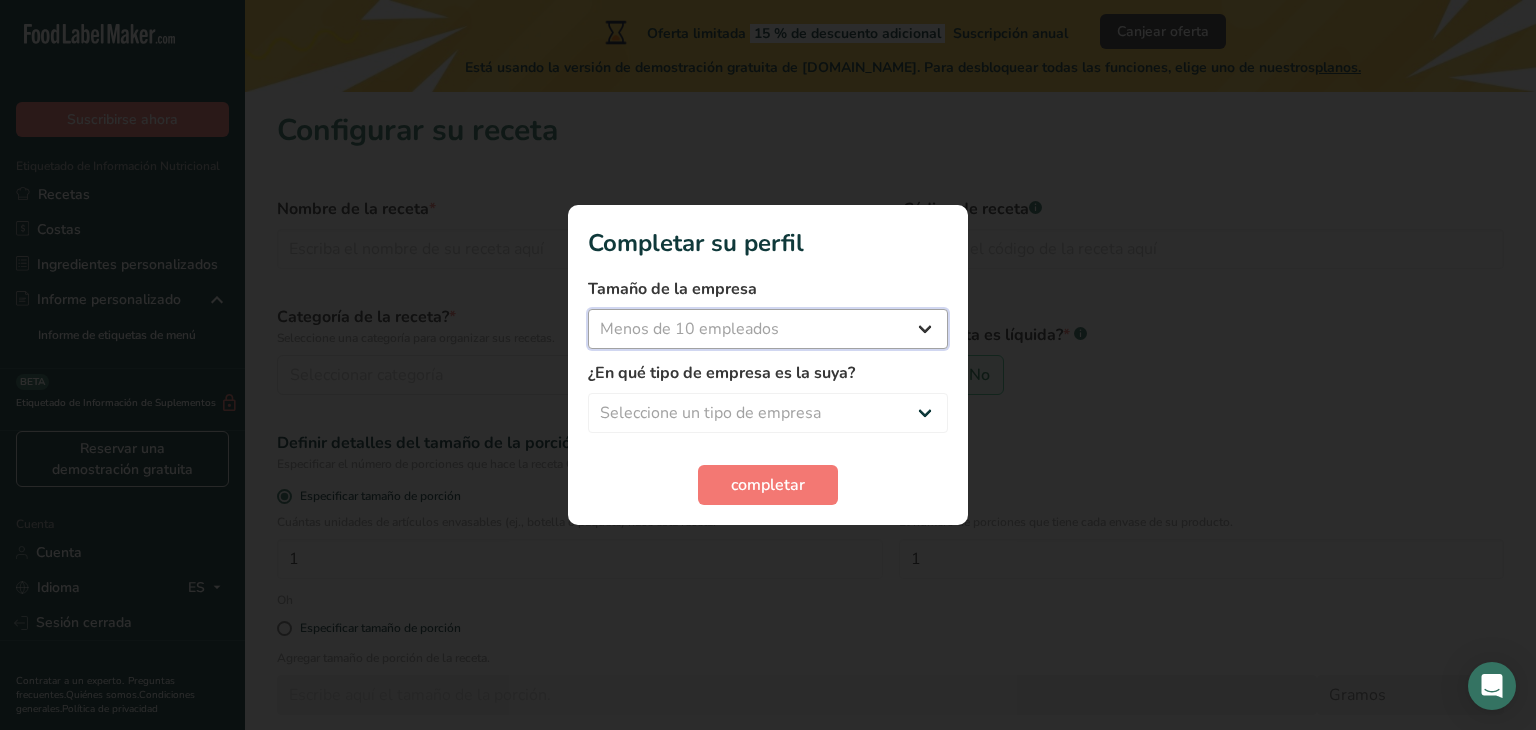 click on "Seleccionar tamaño de la empresa
Menos de 10 empleados
De 10 a 50 empleados
De 51 a 500 empleados
Más de 500 empleados" at bounding box center (768, 329) 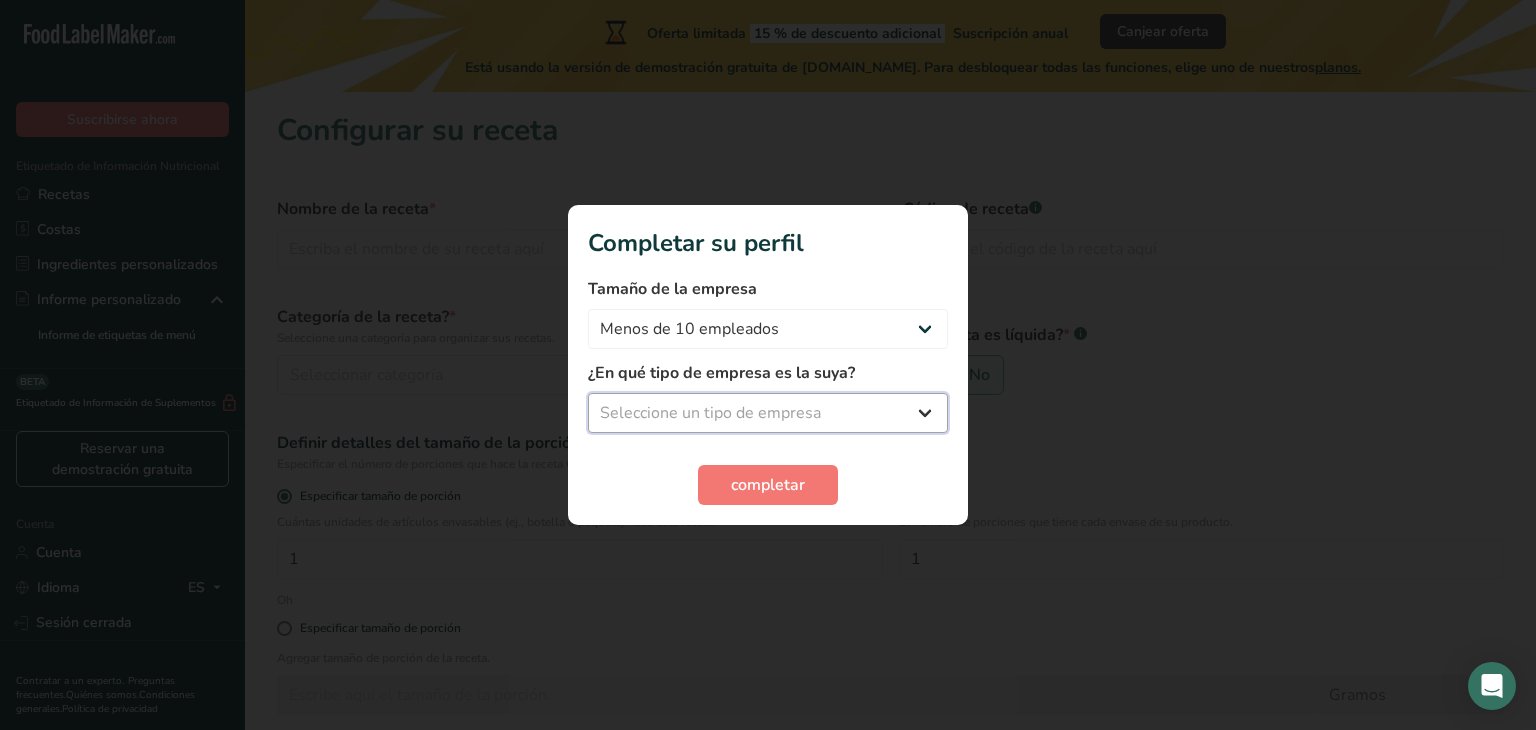 click on "Seleccione un tipo de empresa
Fabricante de alimentos envasados
Restaurante y cafetería
Panadería
Empresa de comidas preparadas y cáterin
Nutricionista
Bloguero gastronómico
Entrenador personal
Otro" at bounding box center [768, 413] 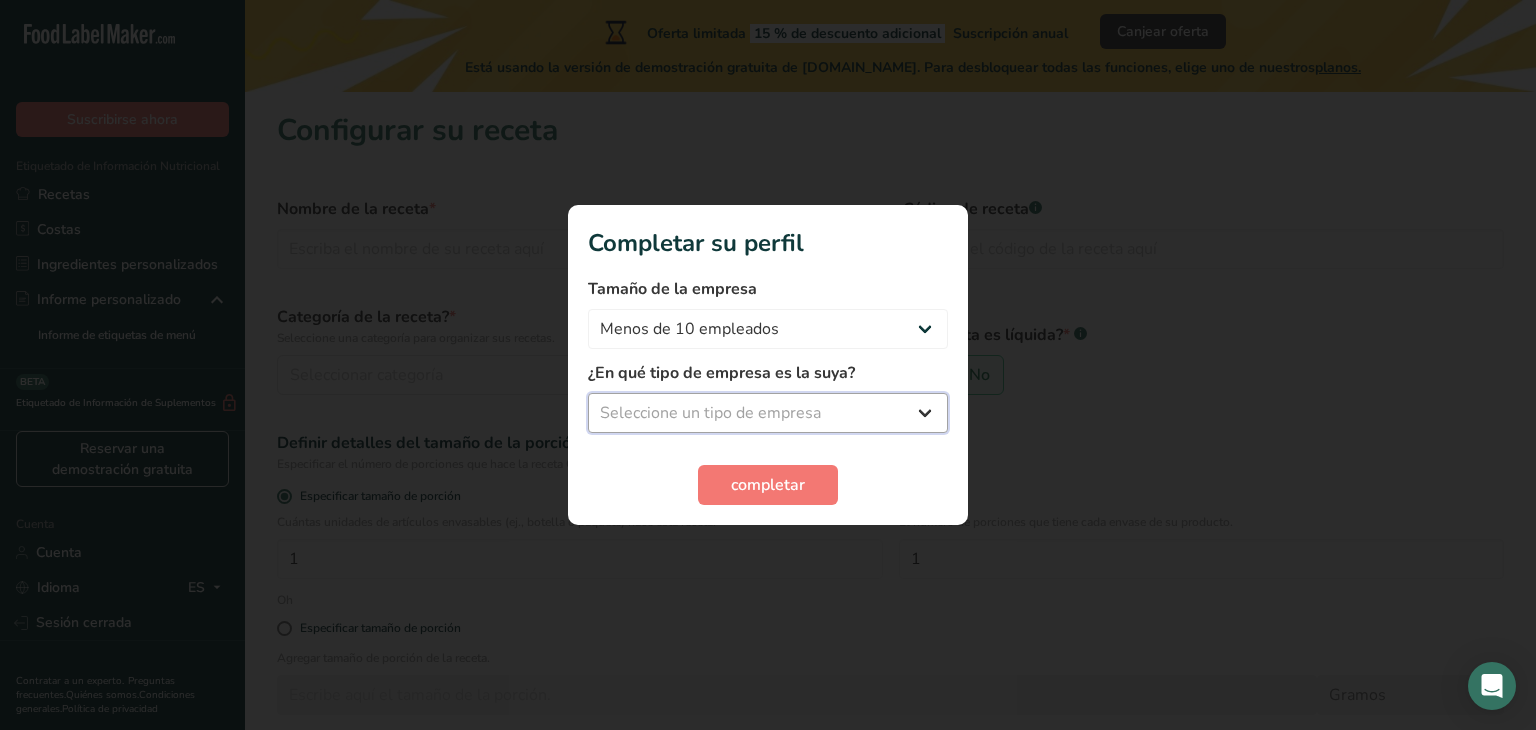 select on "1" 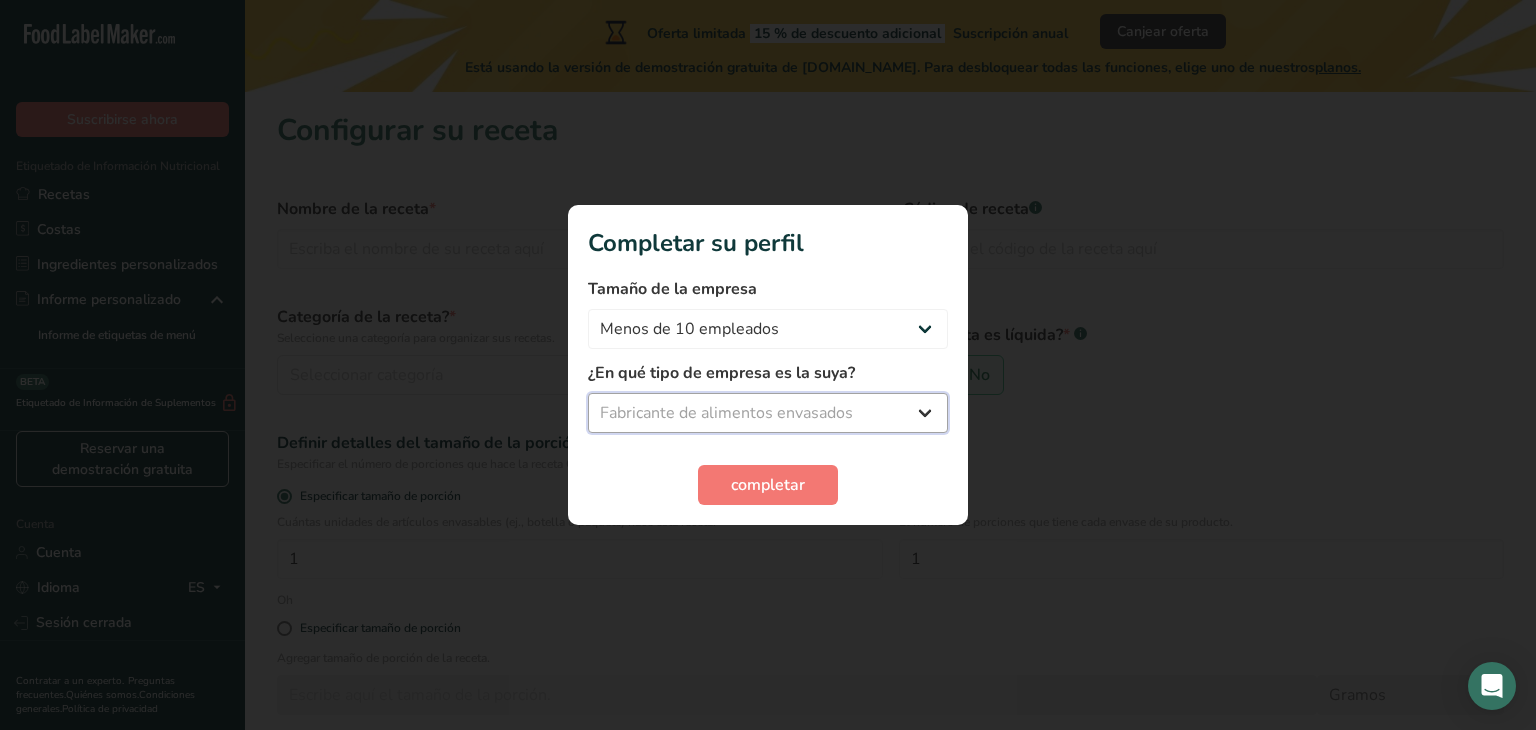 click on "Seleccione un tipo de empresa
Fabricante de alimentos envasados
Restaurante y cafetería
Panadería
Empresa de comidas preparadas y cáterin
Nutricionista
Bloguero gastronómico
Entrenador personal
Otro" at bounding box center (768, 413) 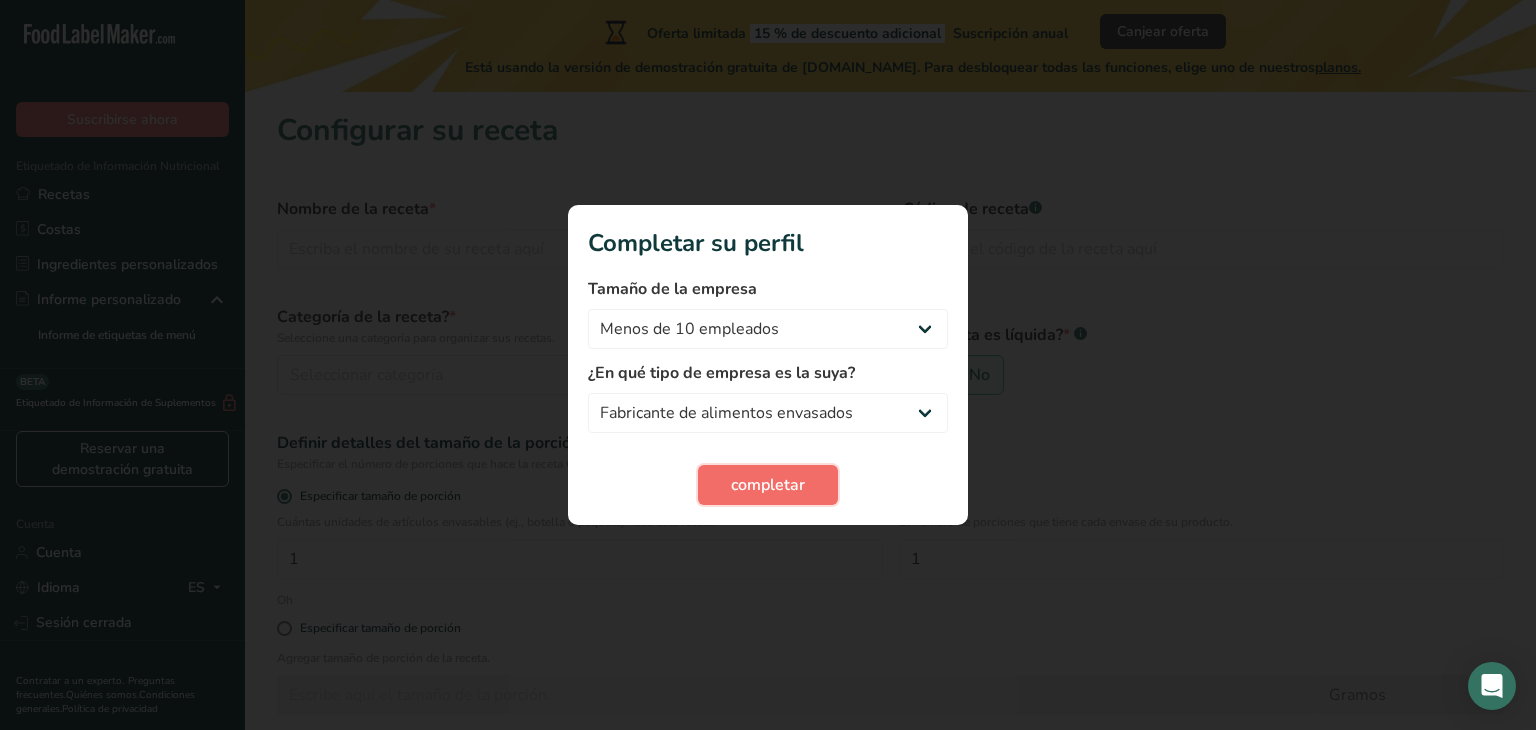 click on "completar" at bounding box center [768, 485] 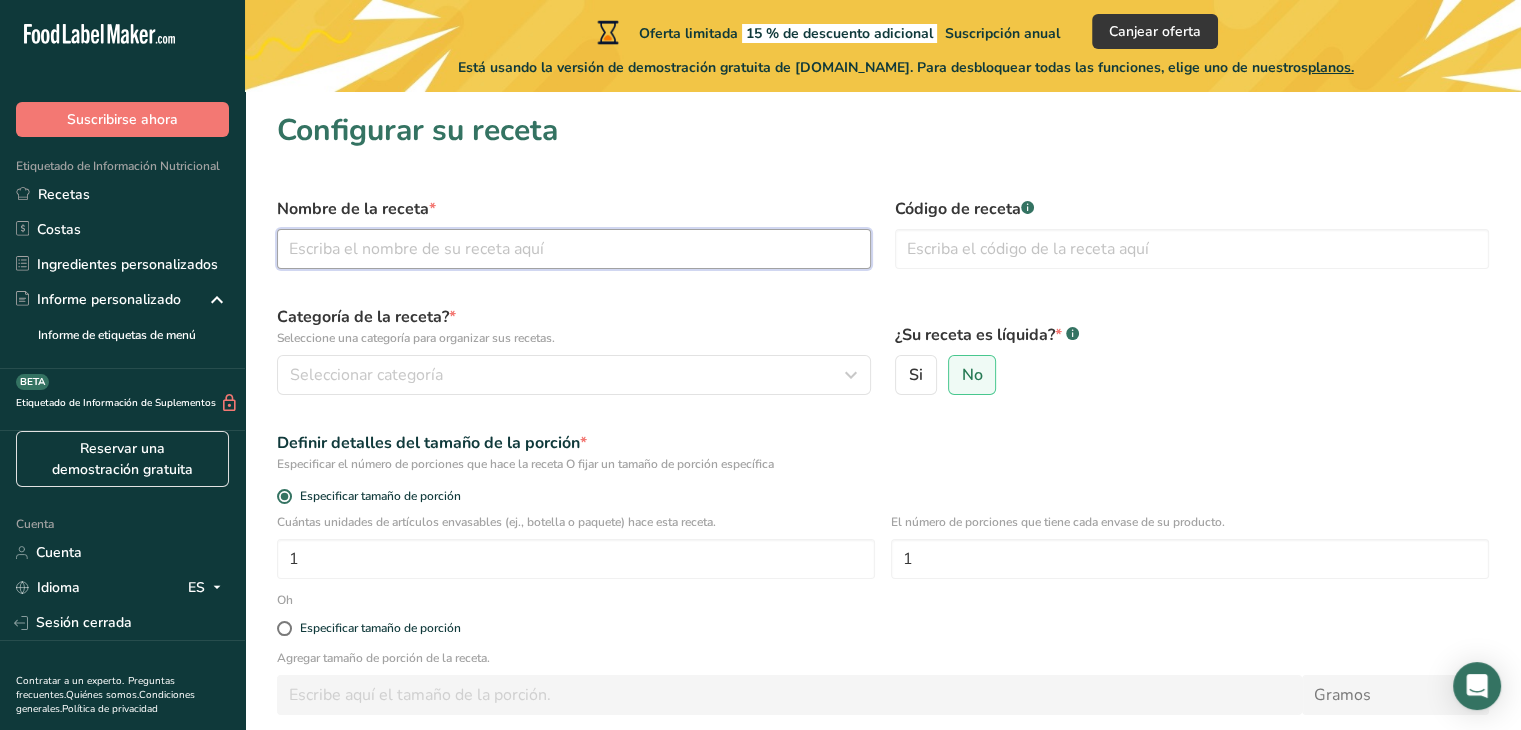 click at bounding box center (574, 249) 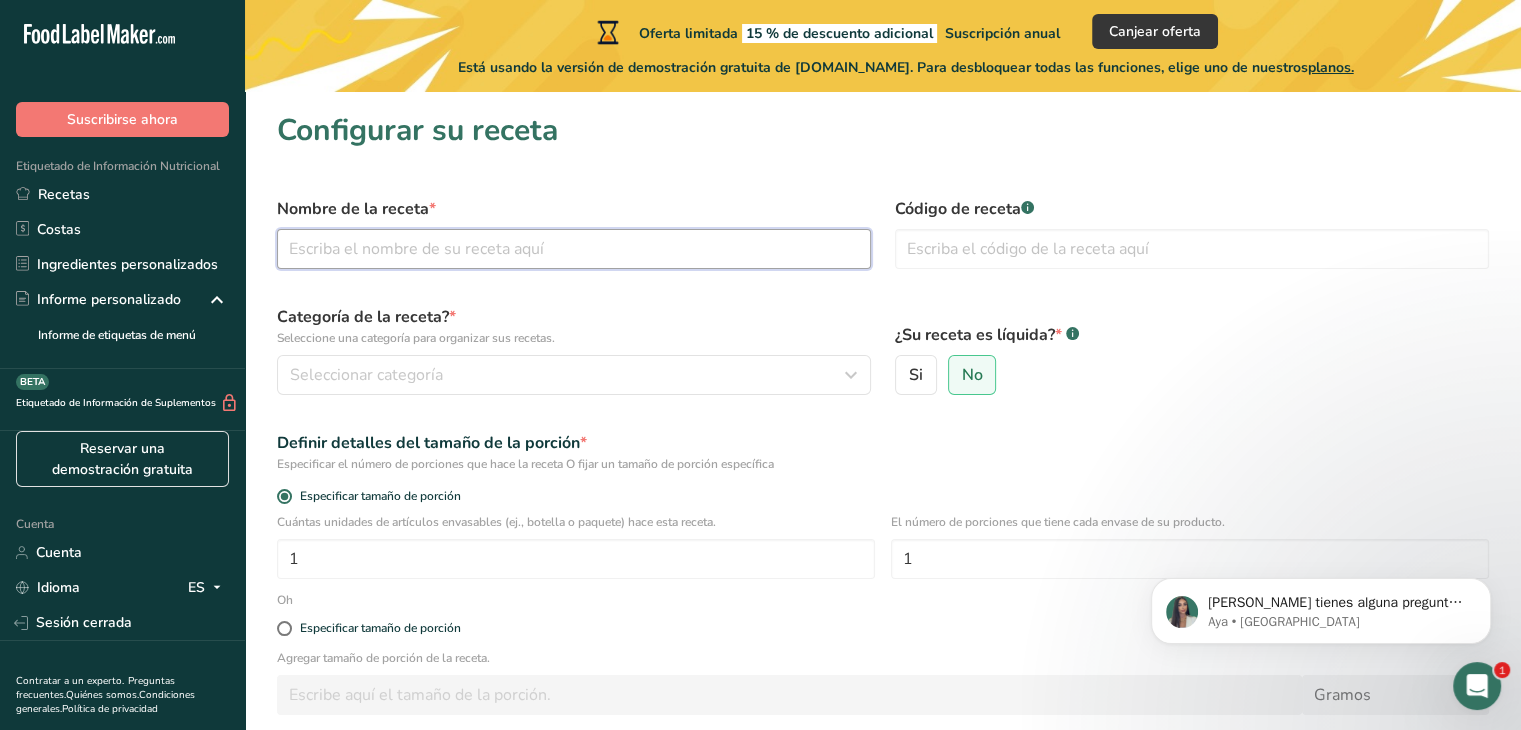 scroll, scrollTop: 0, scrollLeft: 0, axis: both 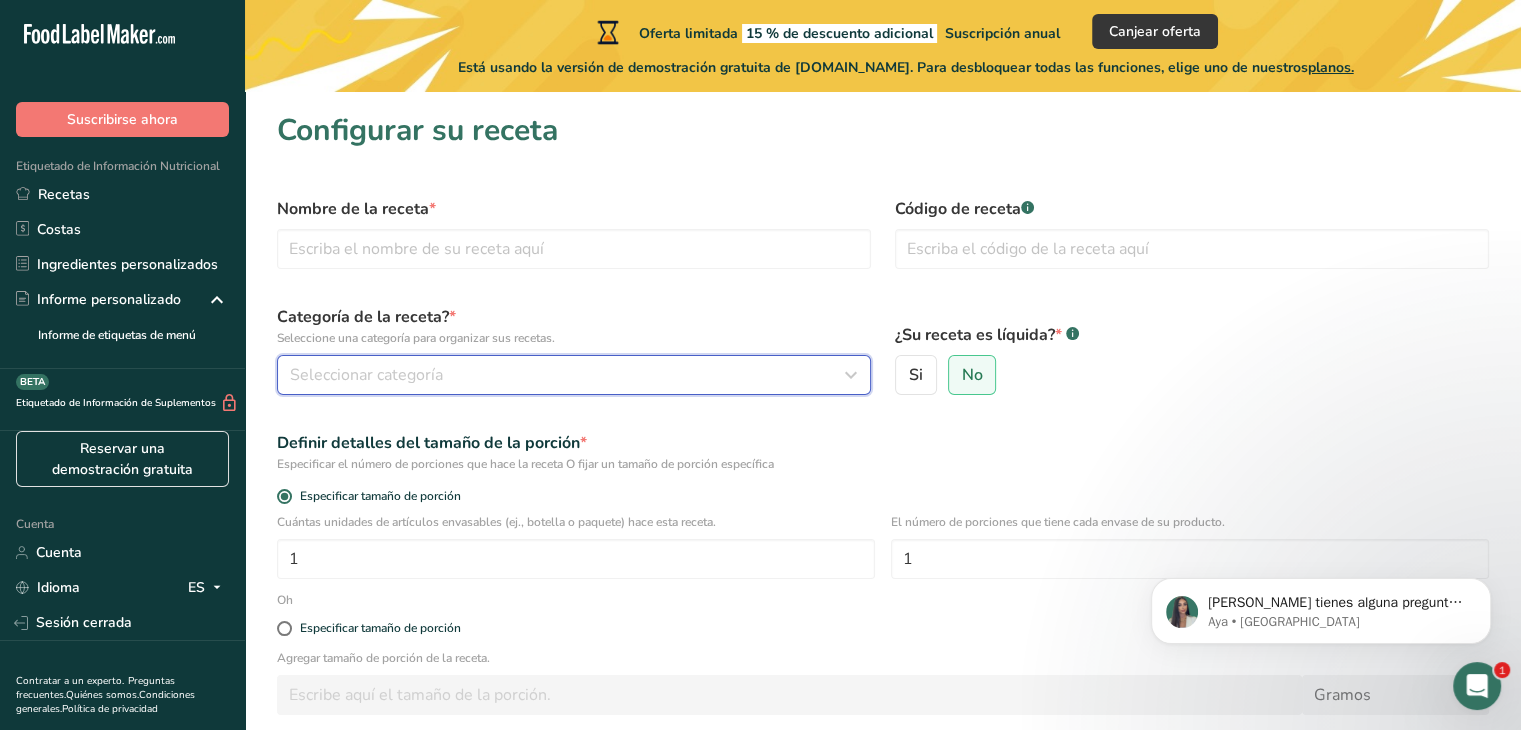 click on "Seleccionar categoría" at bounding box center [568, 375] 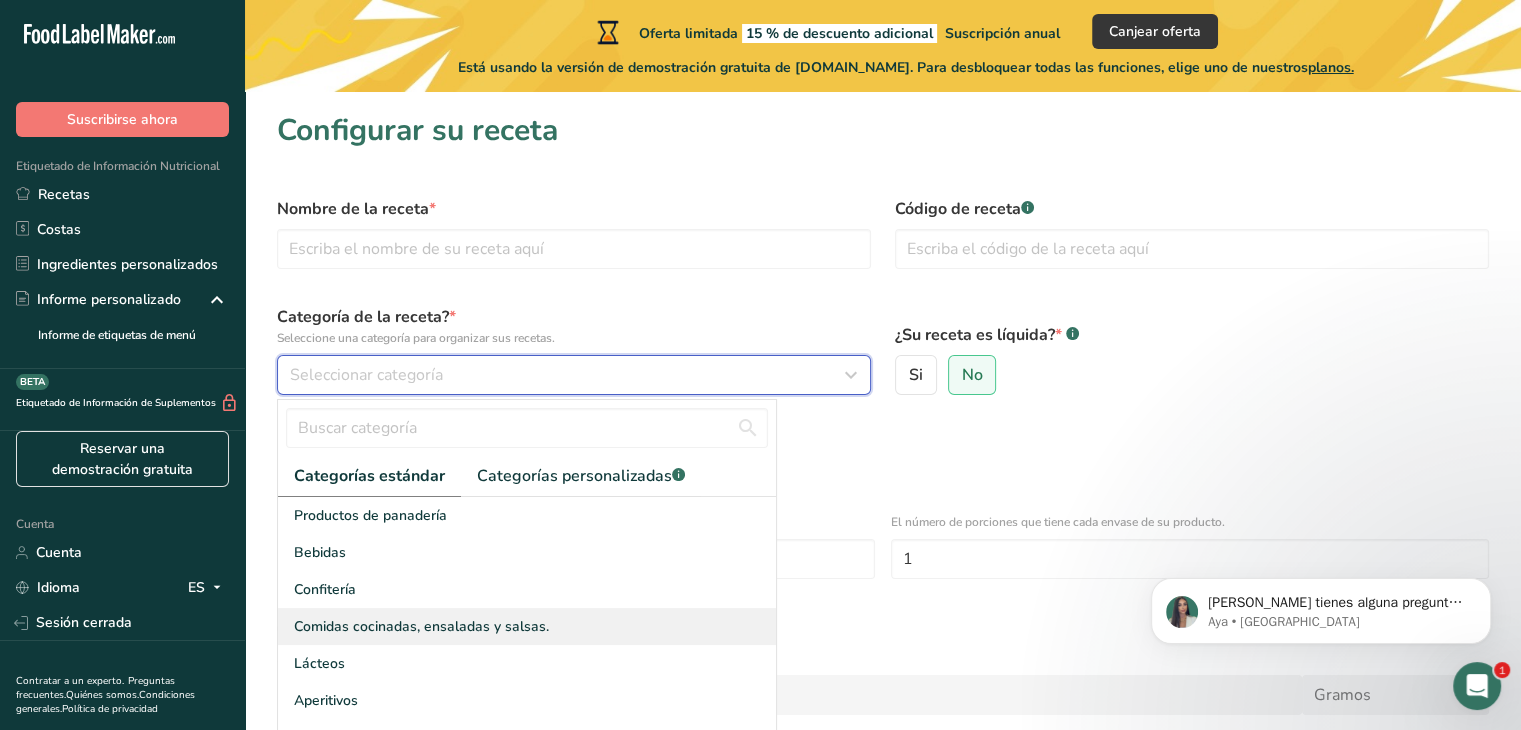 type 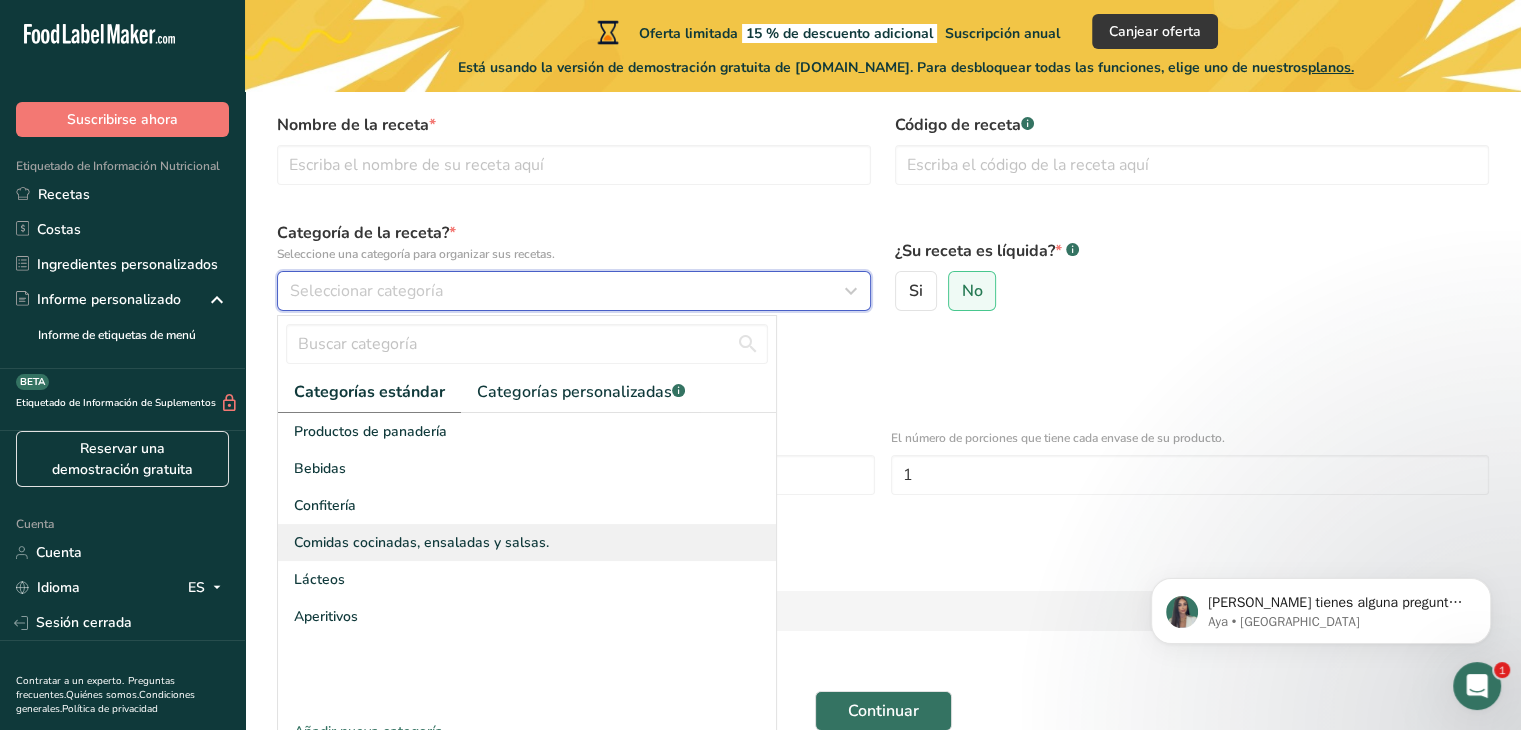 scroll, scrollTop: 120, scrollLeft: 0, axis: vertical 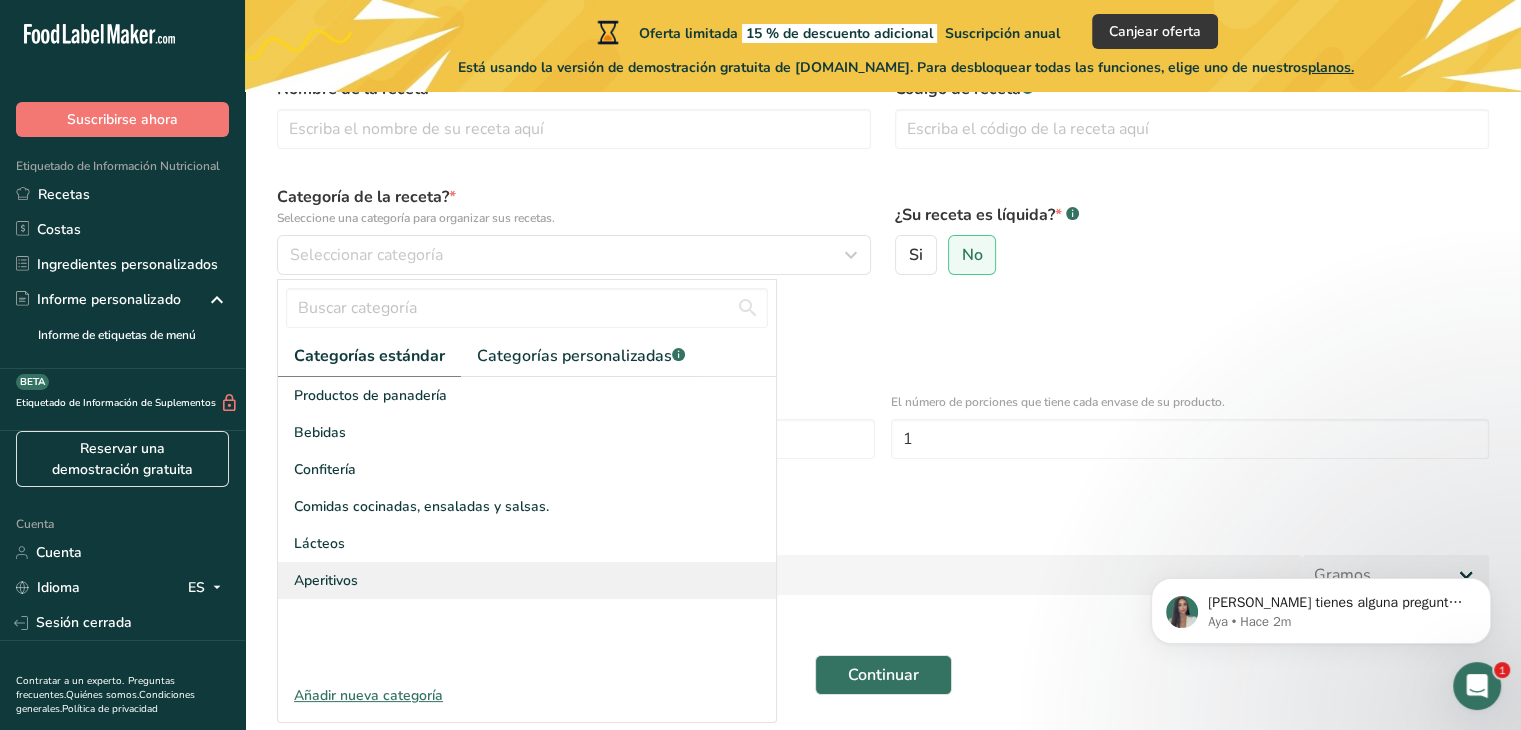 click on "Aperitivos" at bounding box center [326, 580] 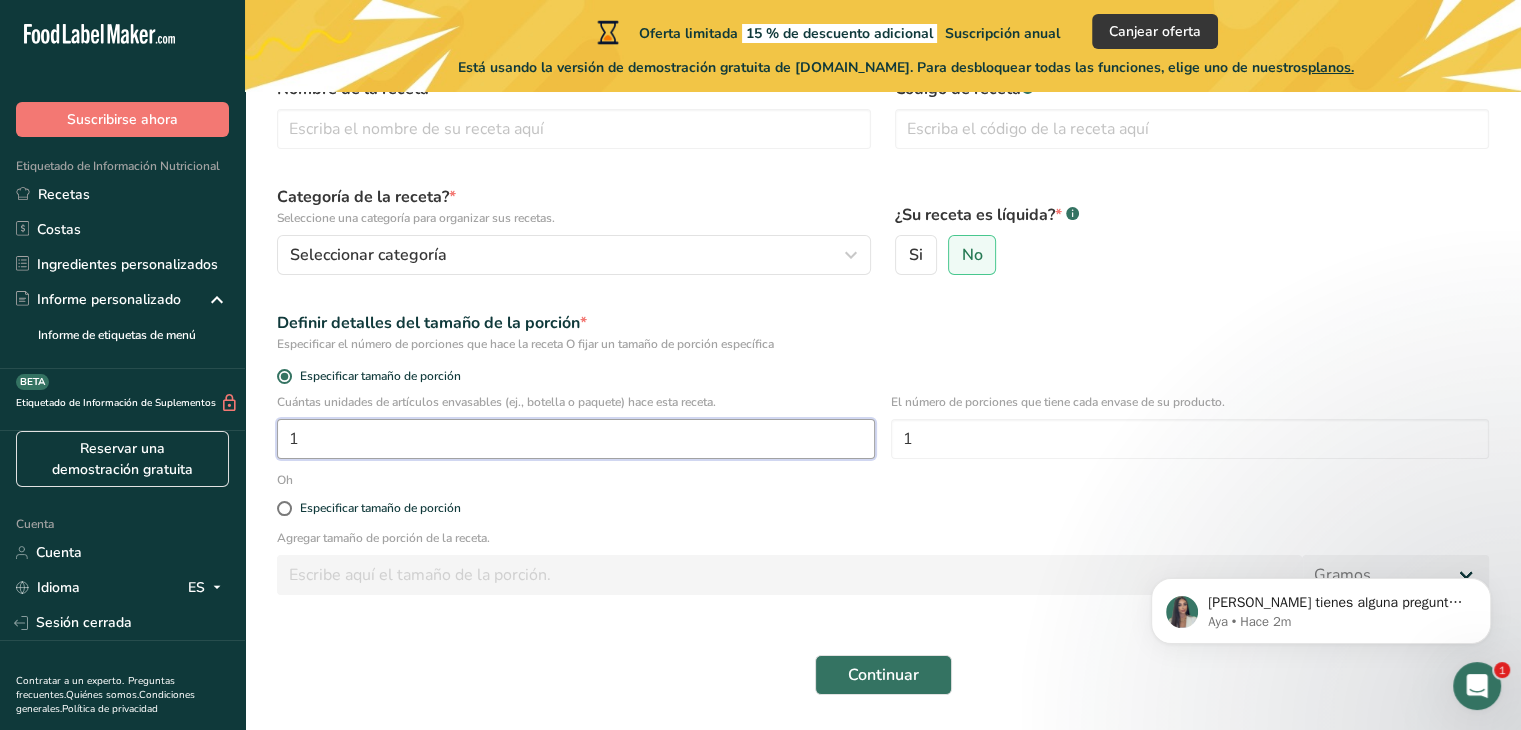 click on "1" at bounding box center [576, 439] 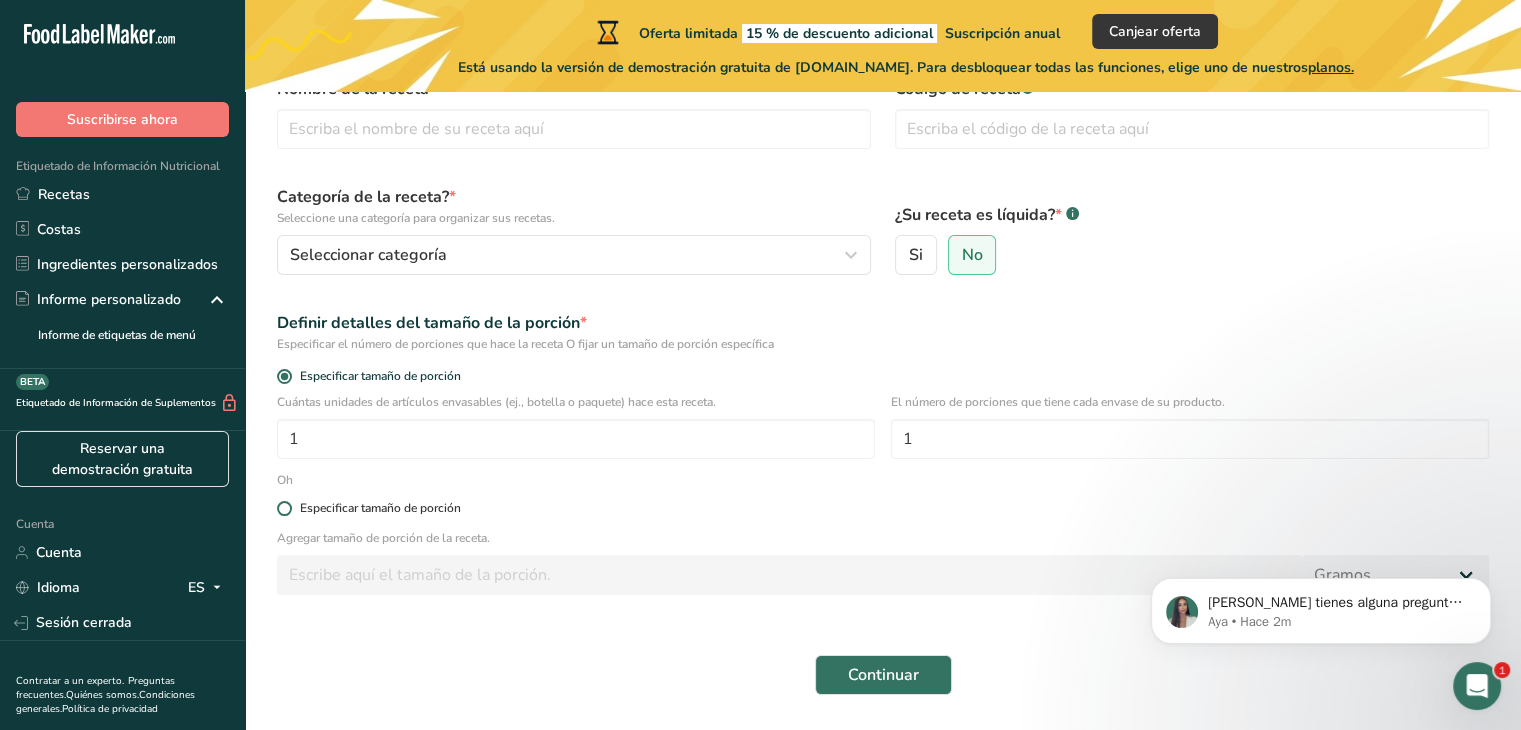 click on "Especificar tamaño de porción" at bounding box center (380, 508) 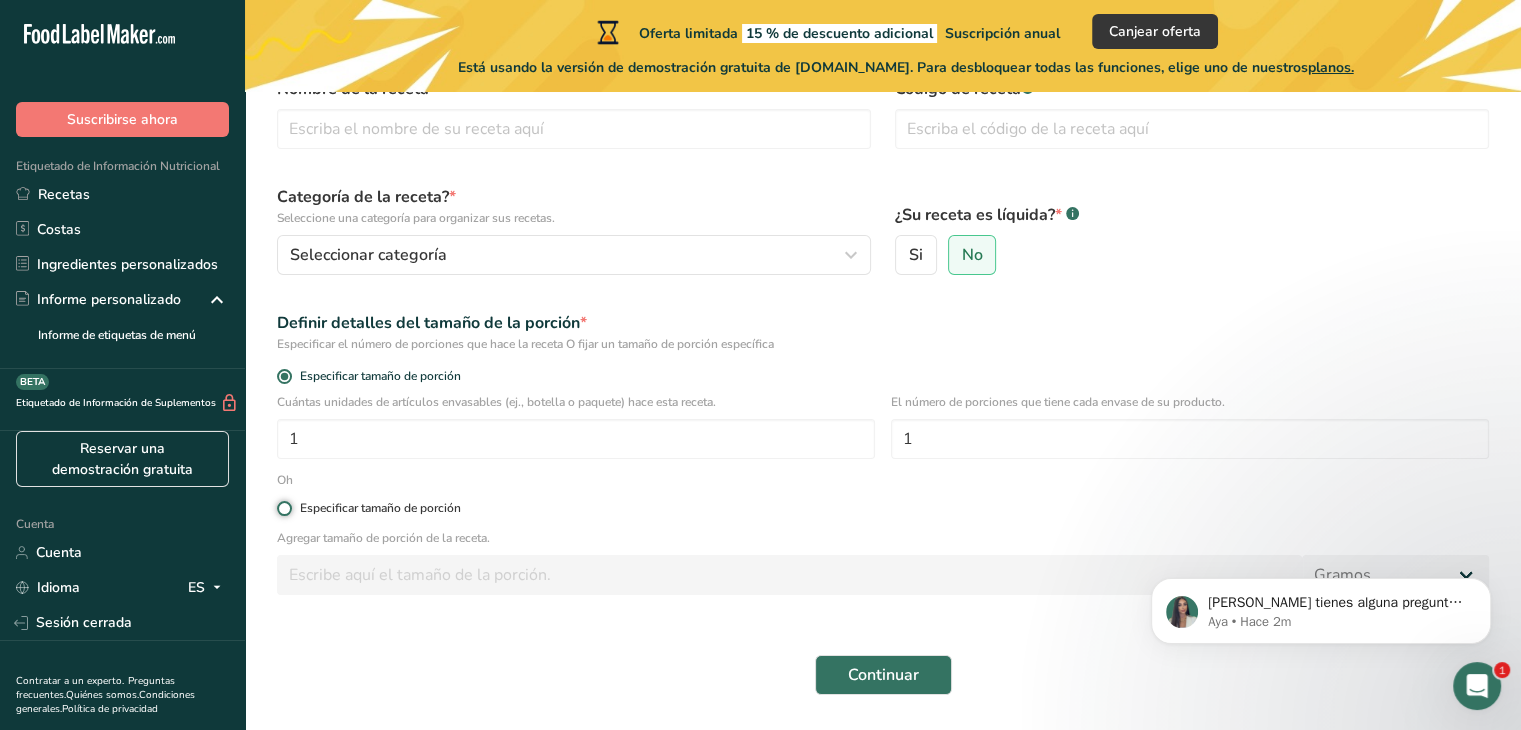 click on "Especificar tamaño de porción" at bounding box center [283, 508] 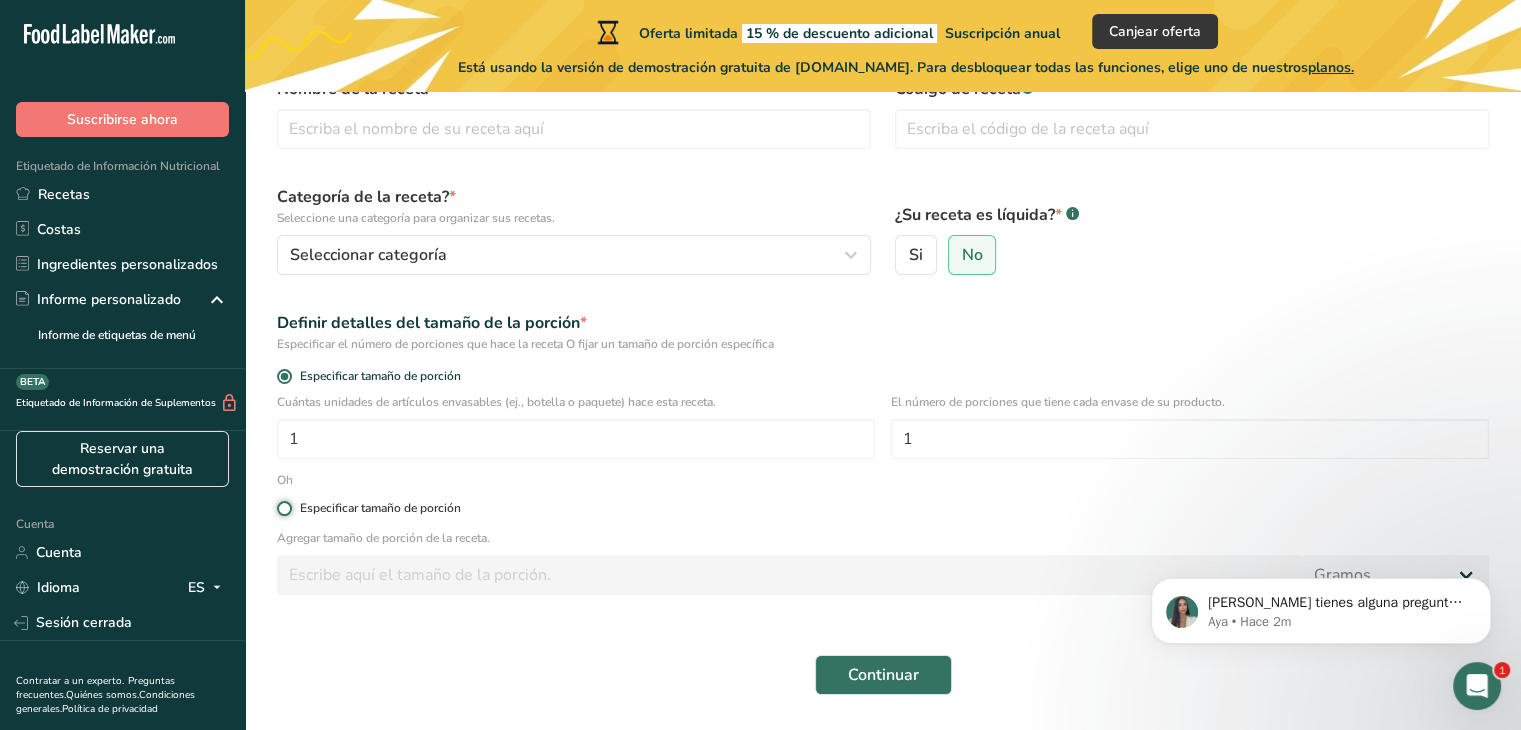 radio on "true" 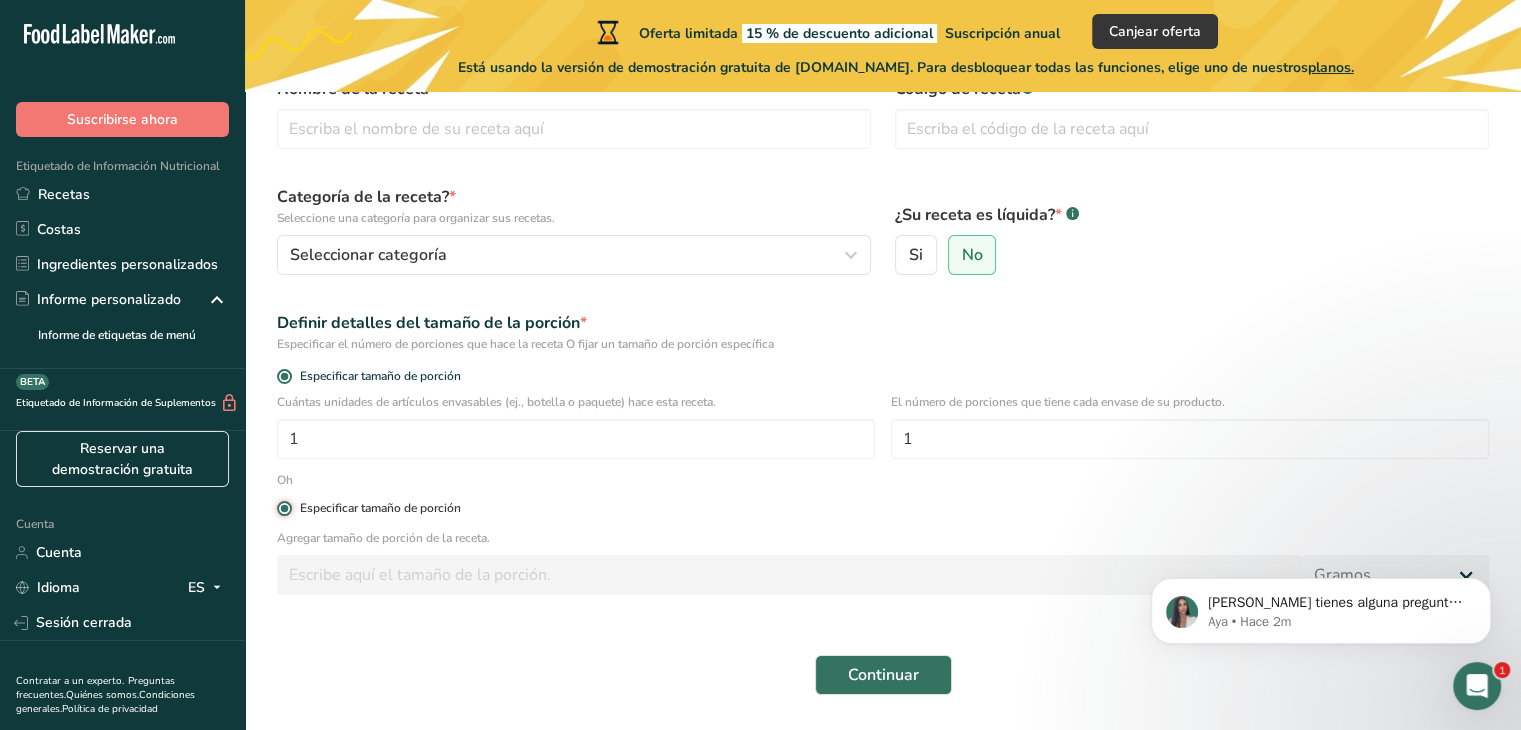radio on "false" 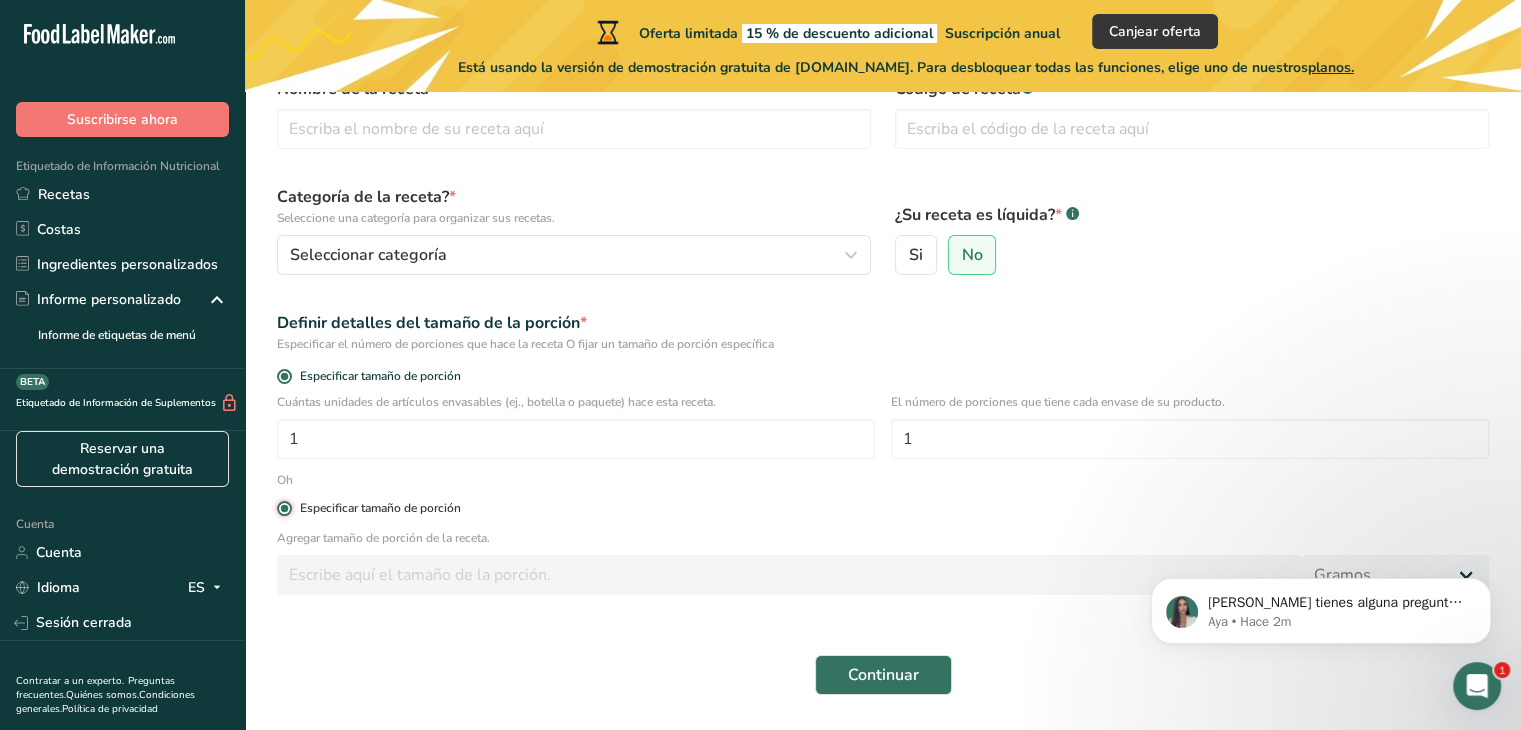 type 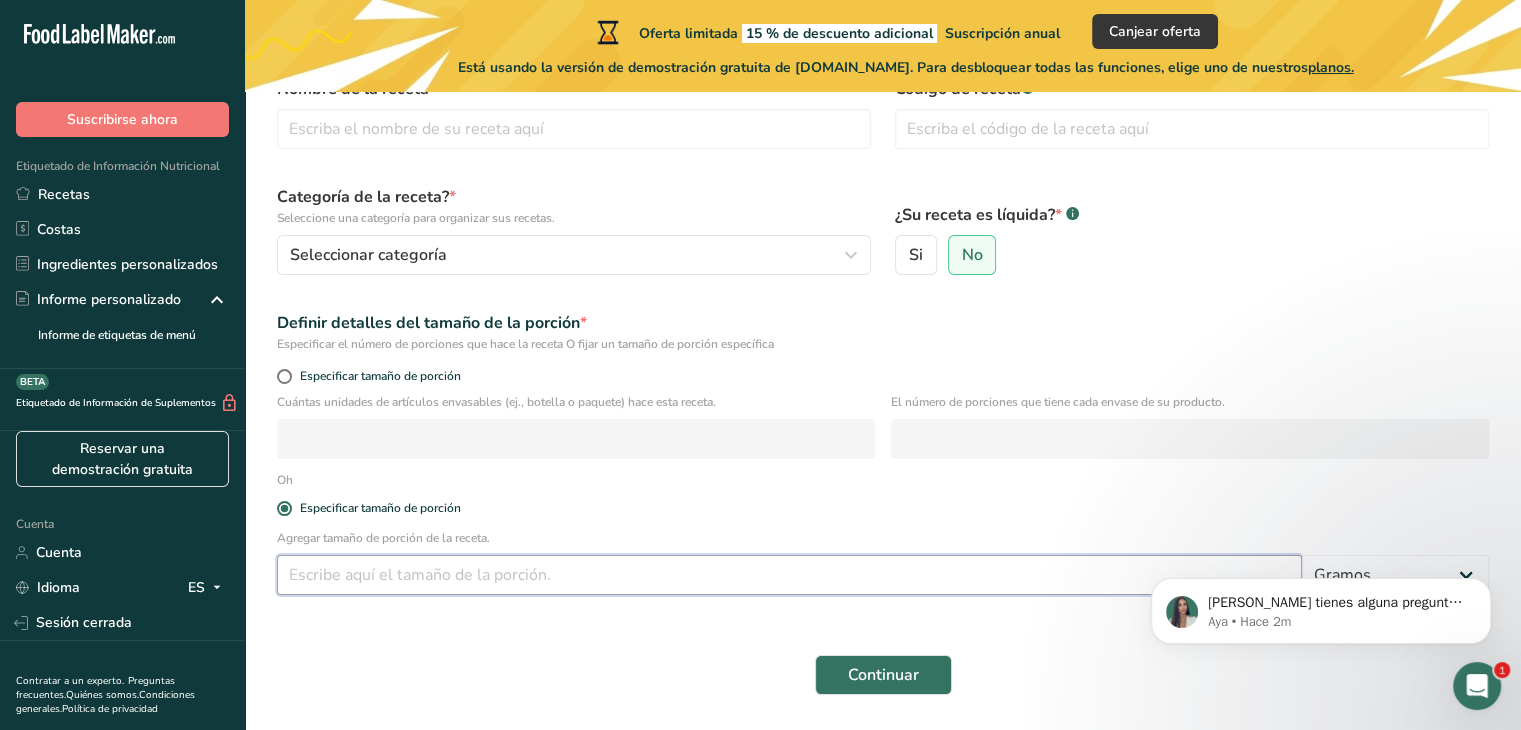 click at bounding box center (789, 575) 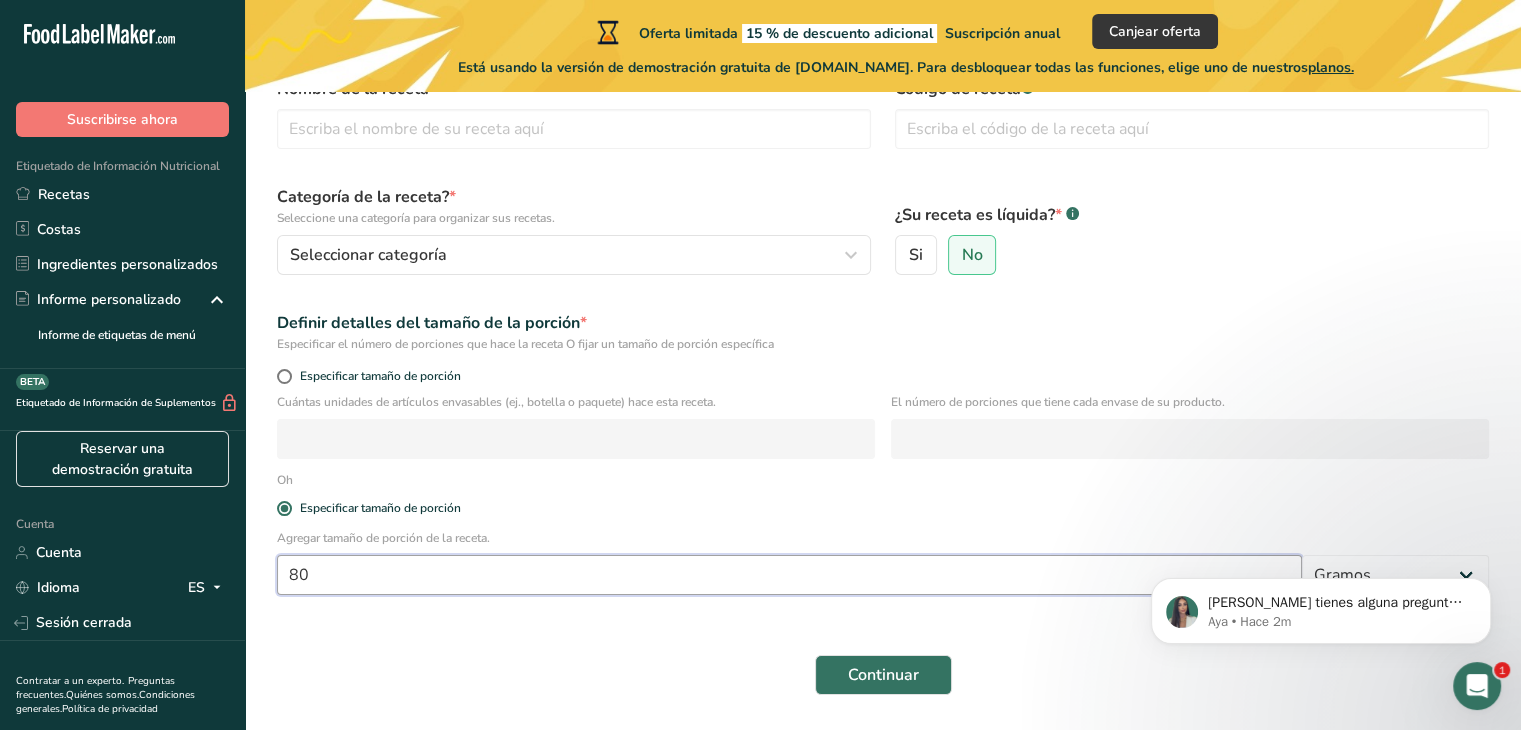 type on "80" 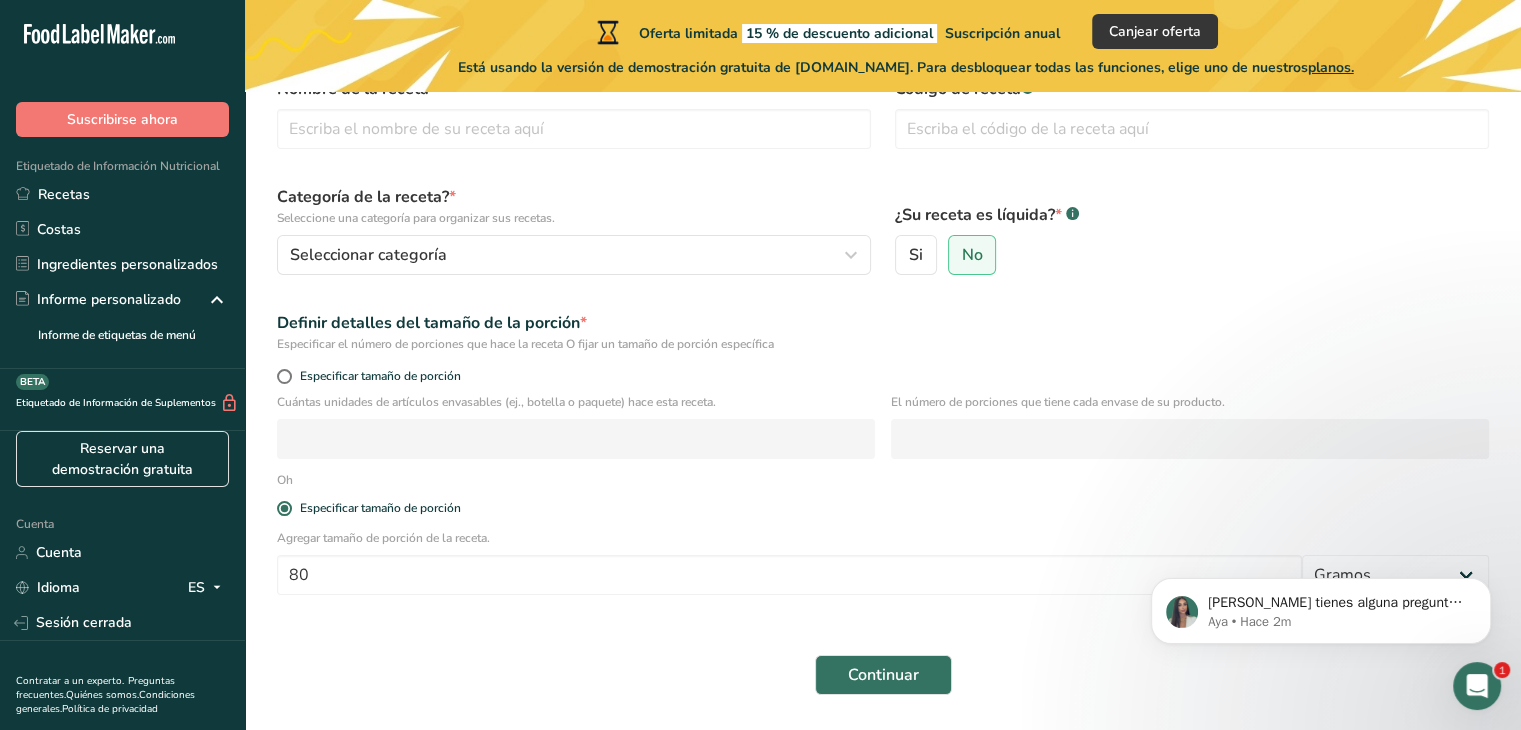 click on "Especificar tamaño de porción" at bounding box center [883, 509] 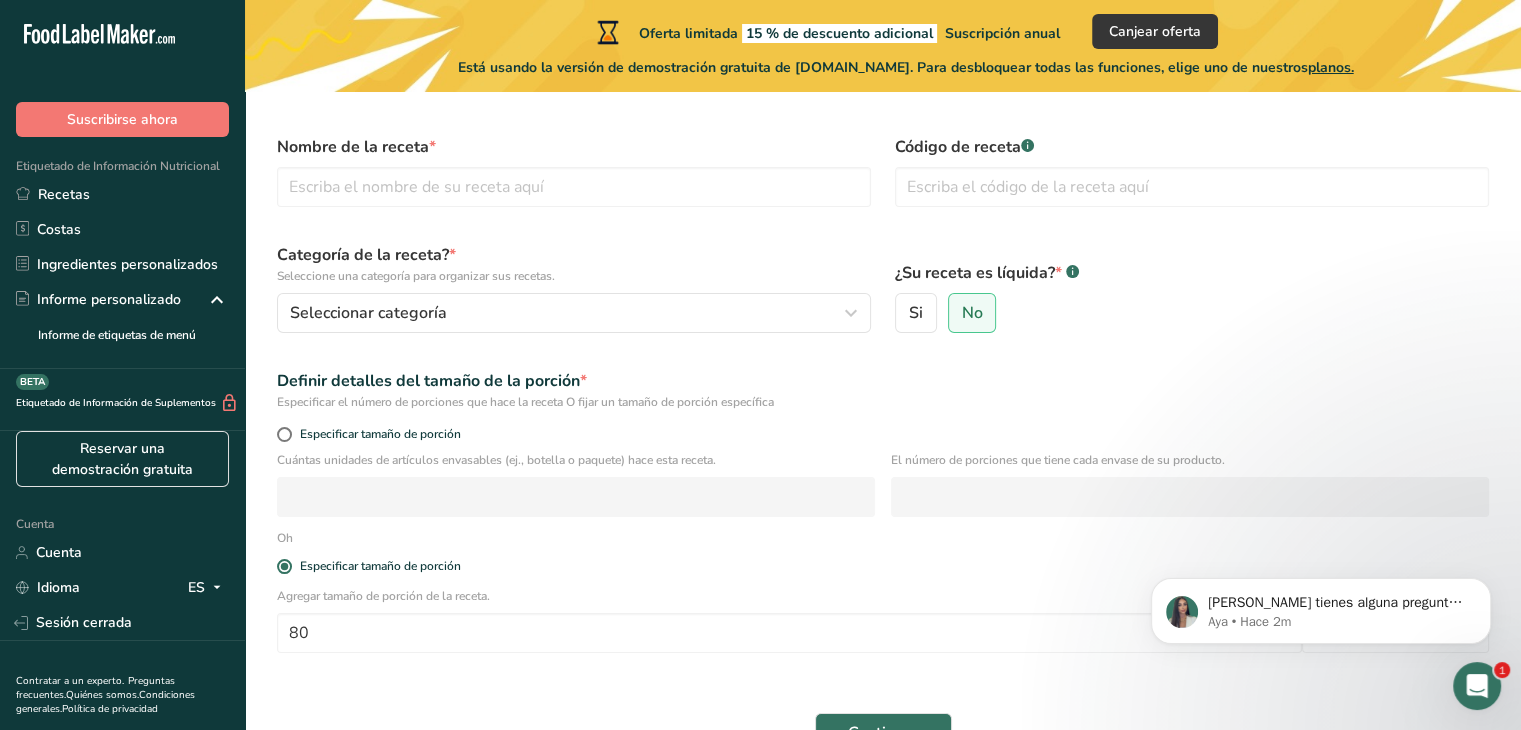 scroll, scrollTop: 0, scrollLeft: 0, axis: both 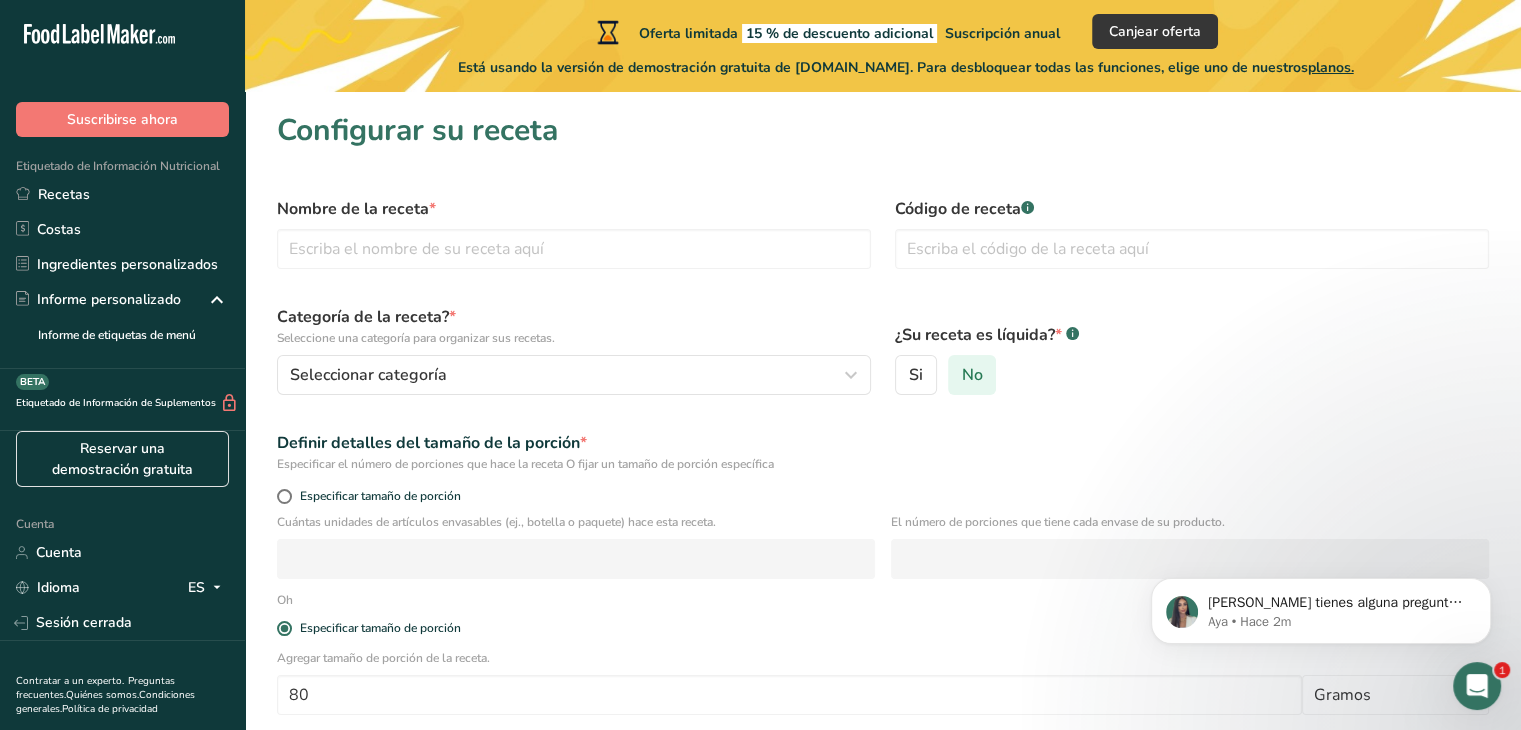 click on "No" at bounding box center [971, 375] 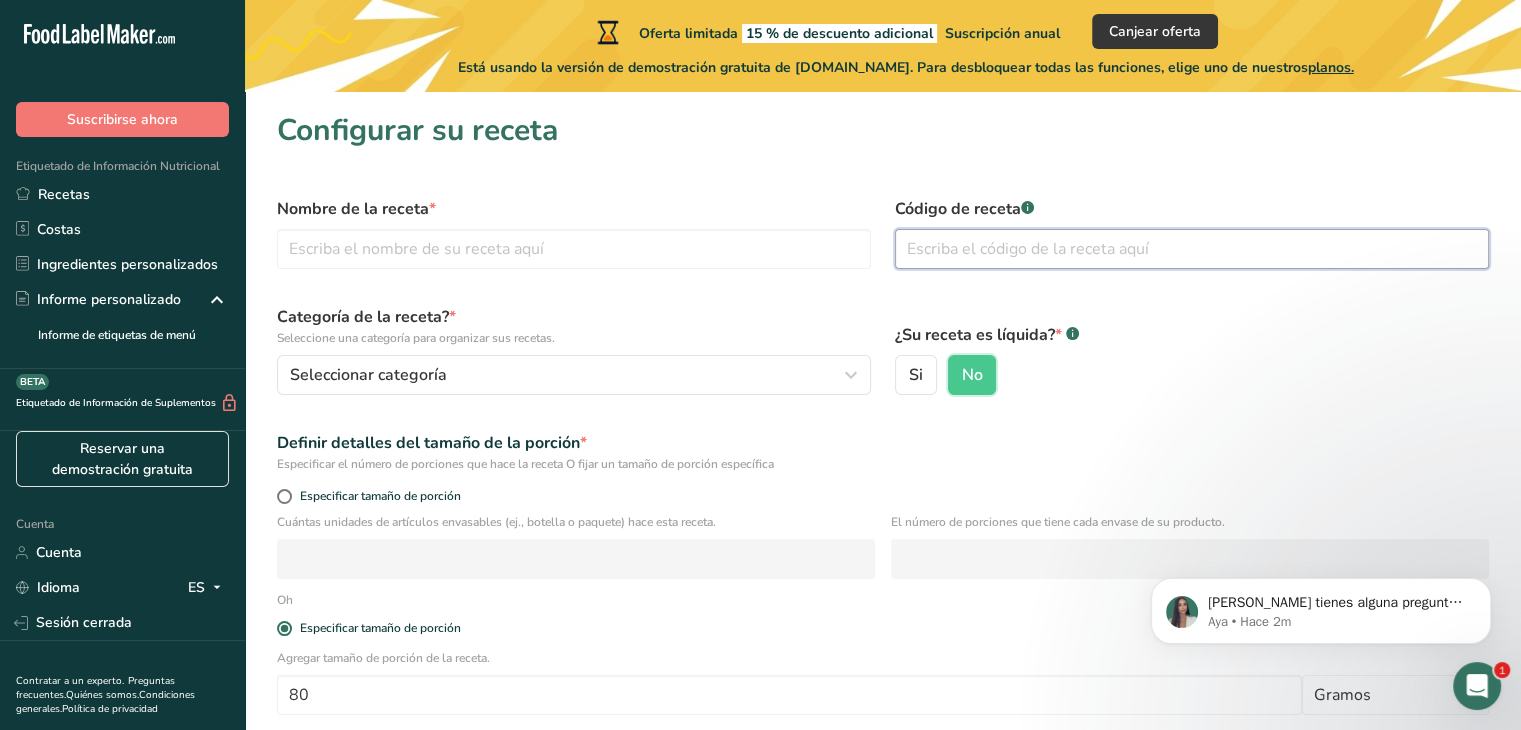 click at bounding box center (1192, 249) 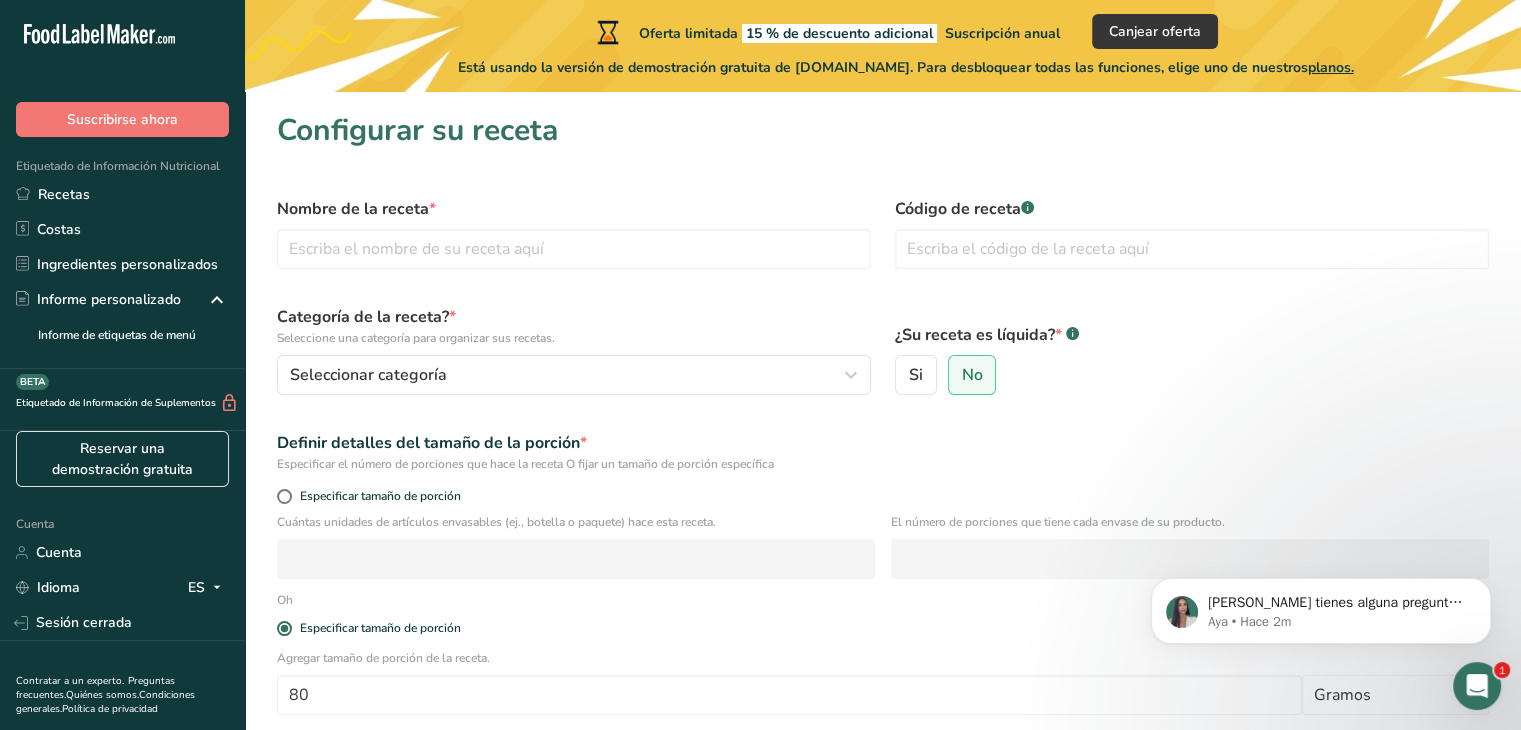 click on "Nombre de la receta  *" at bounding box center (574, 233) 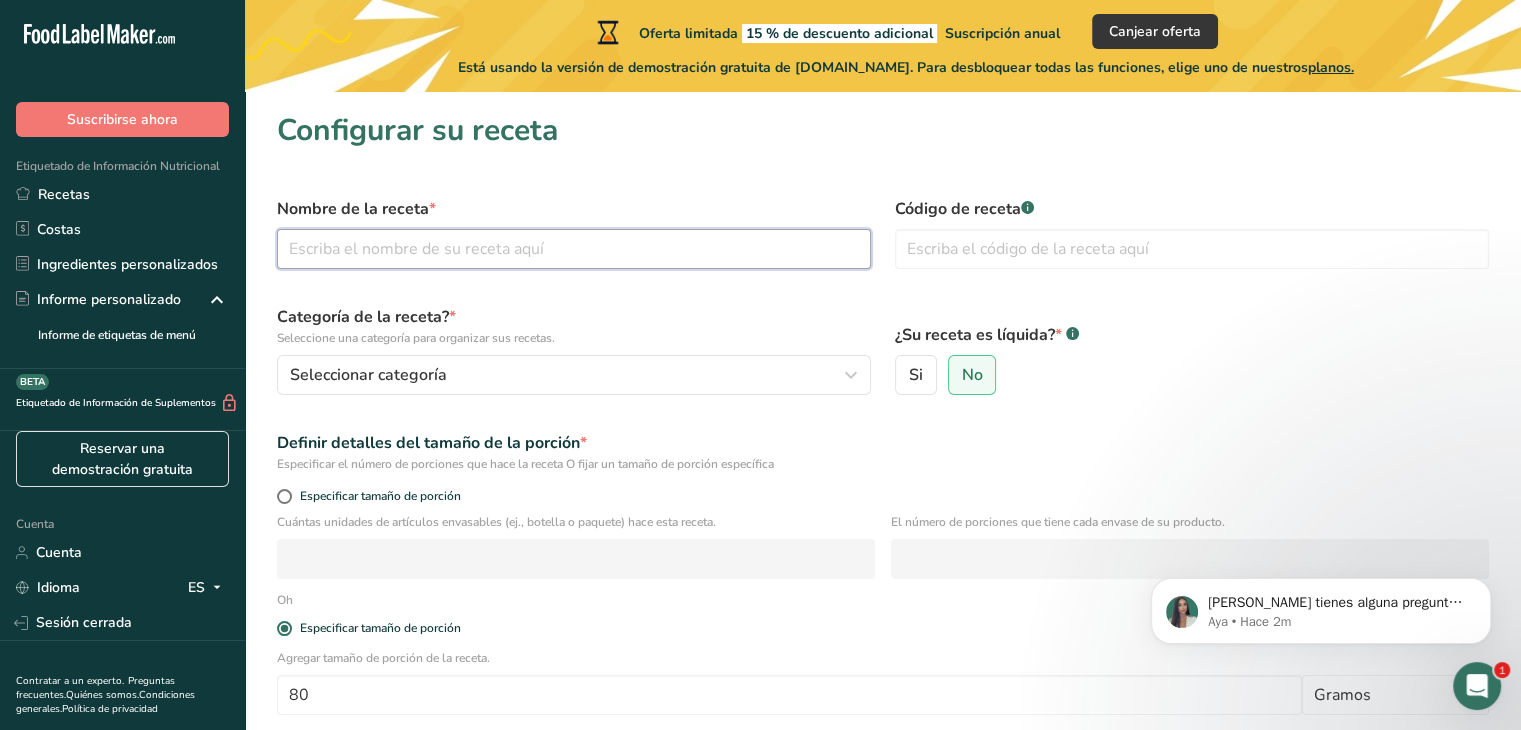 click at bounding box center [574, 249] 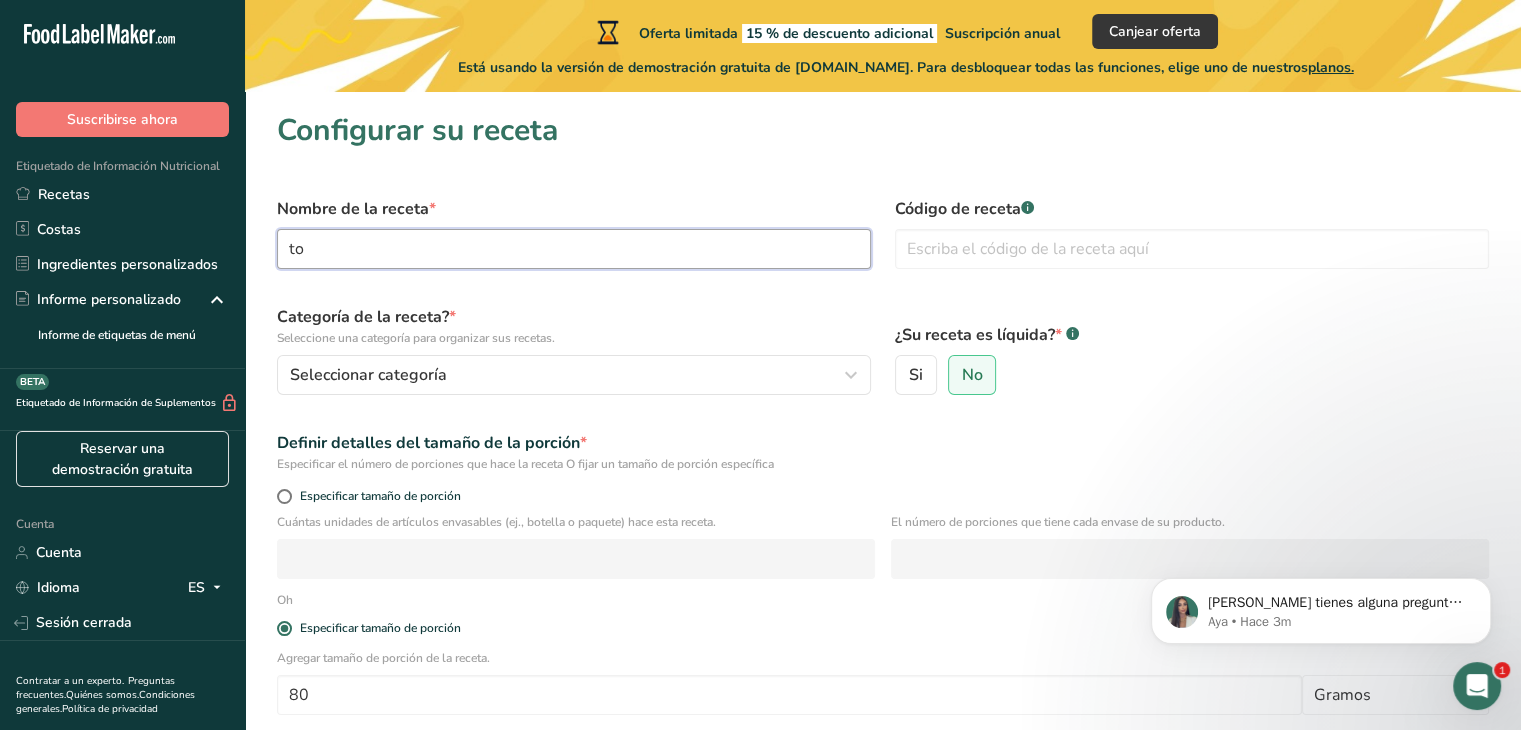 type on "t" 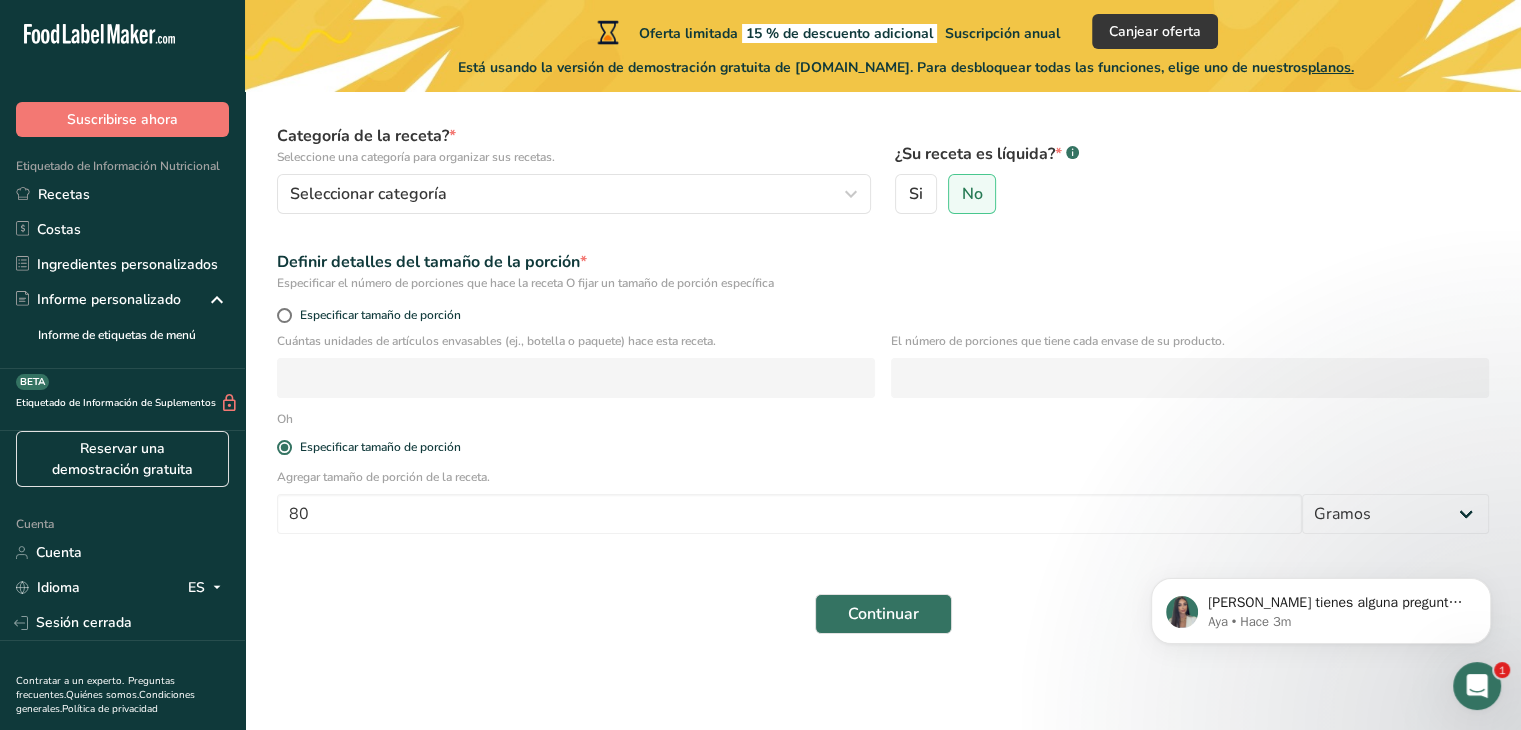 scroll, scrollTop: 20, scrollLeft: 0, axis: vertical 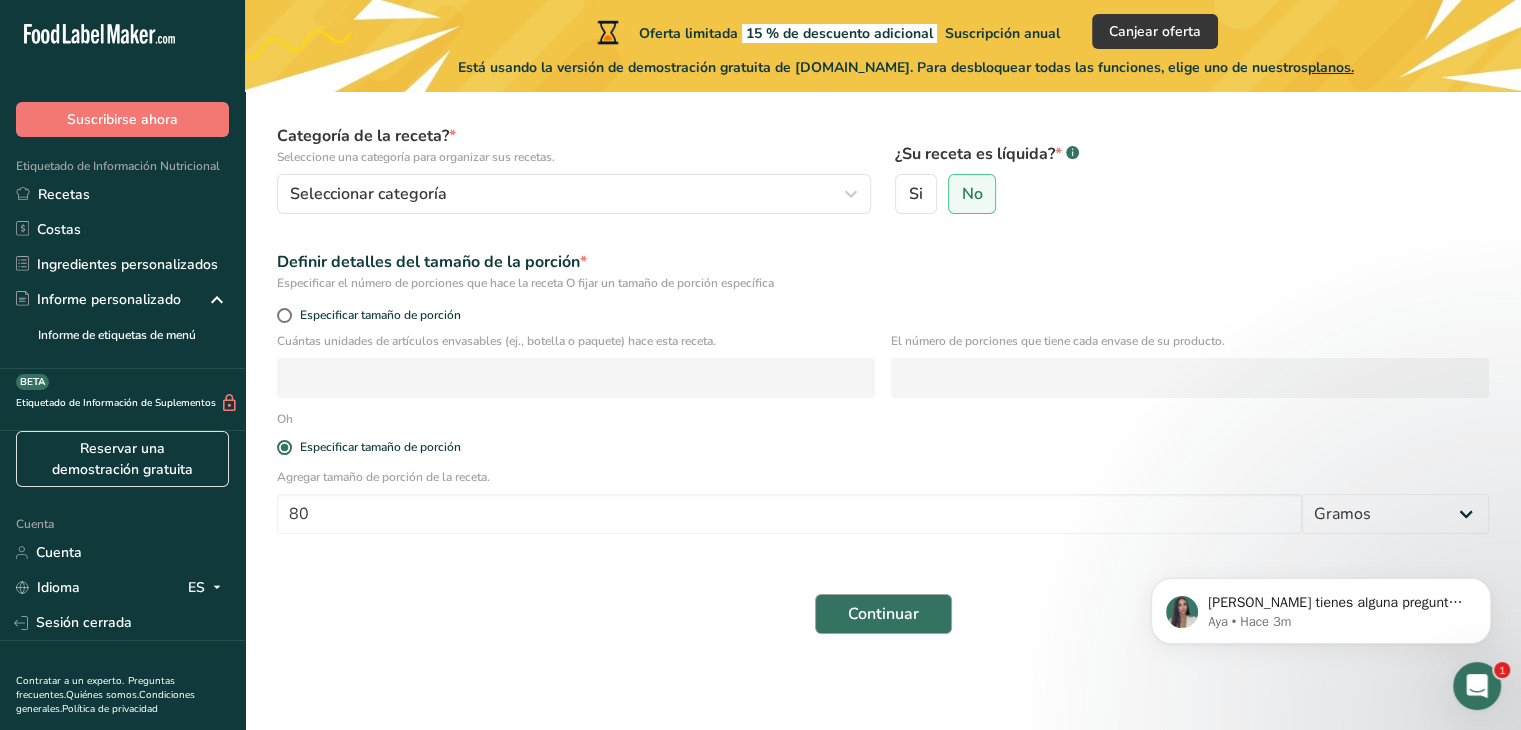 type on "Totopos de guayaba" 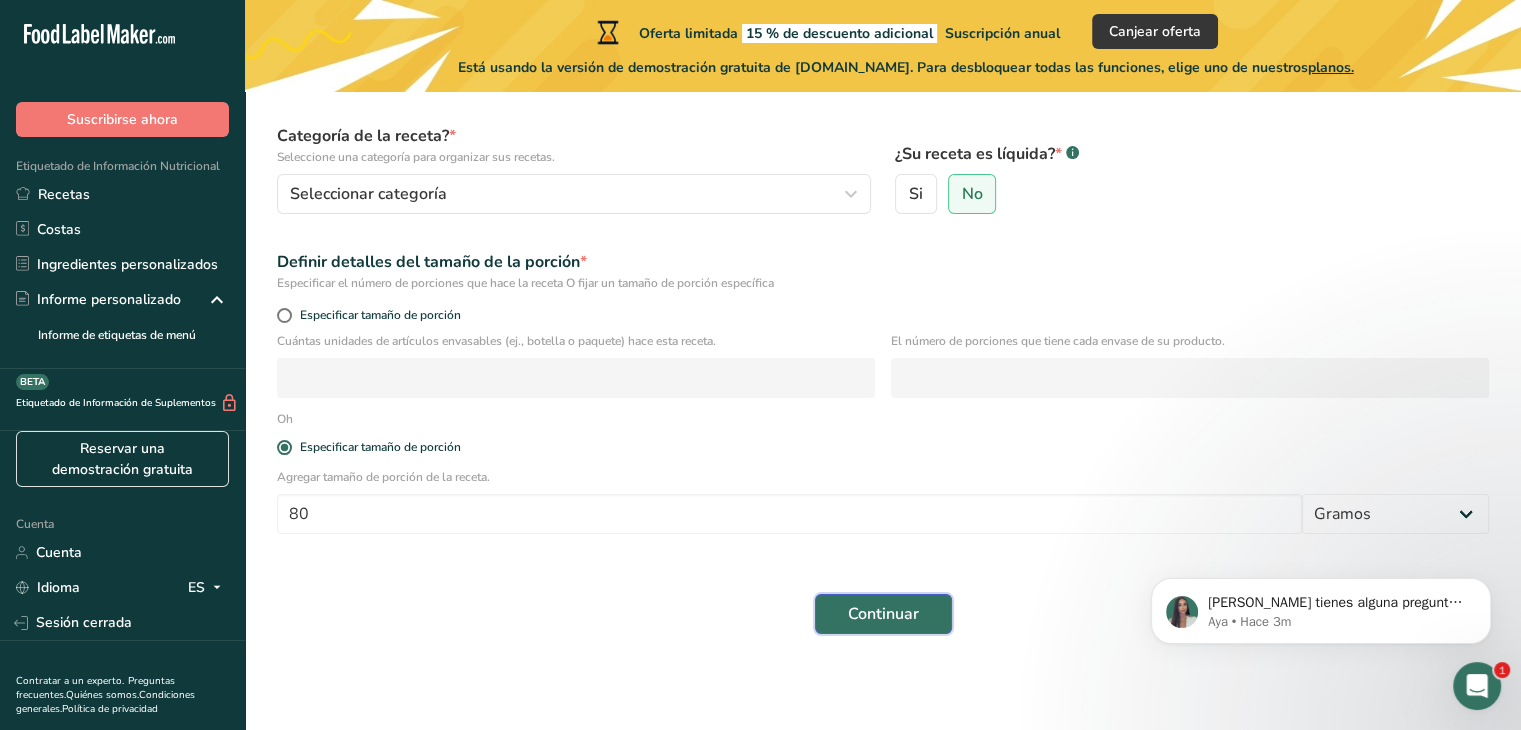 click on "Continuar" at bounding box center (883, 614) 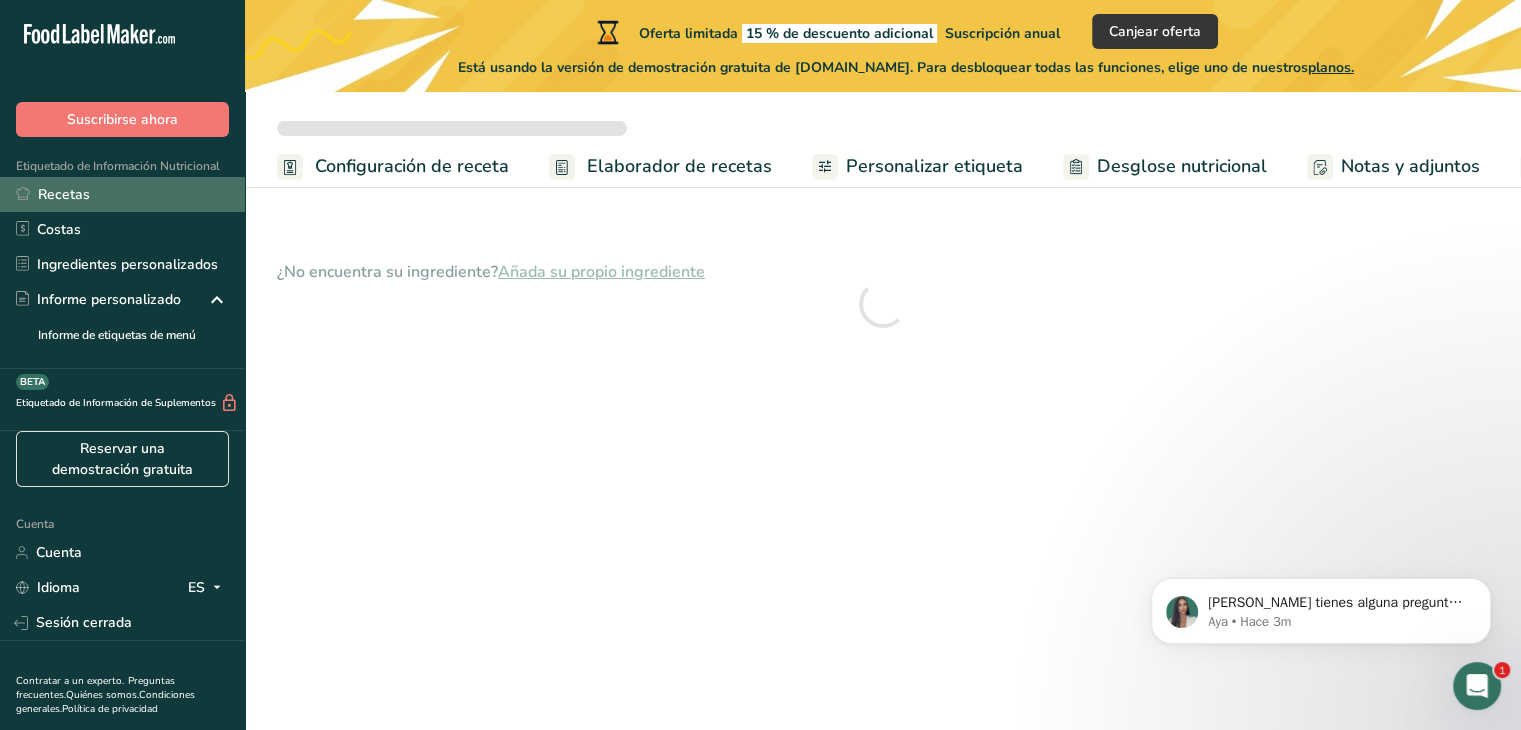 click on "Recetas" at bounding box center (122, 194) 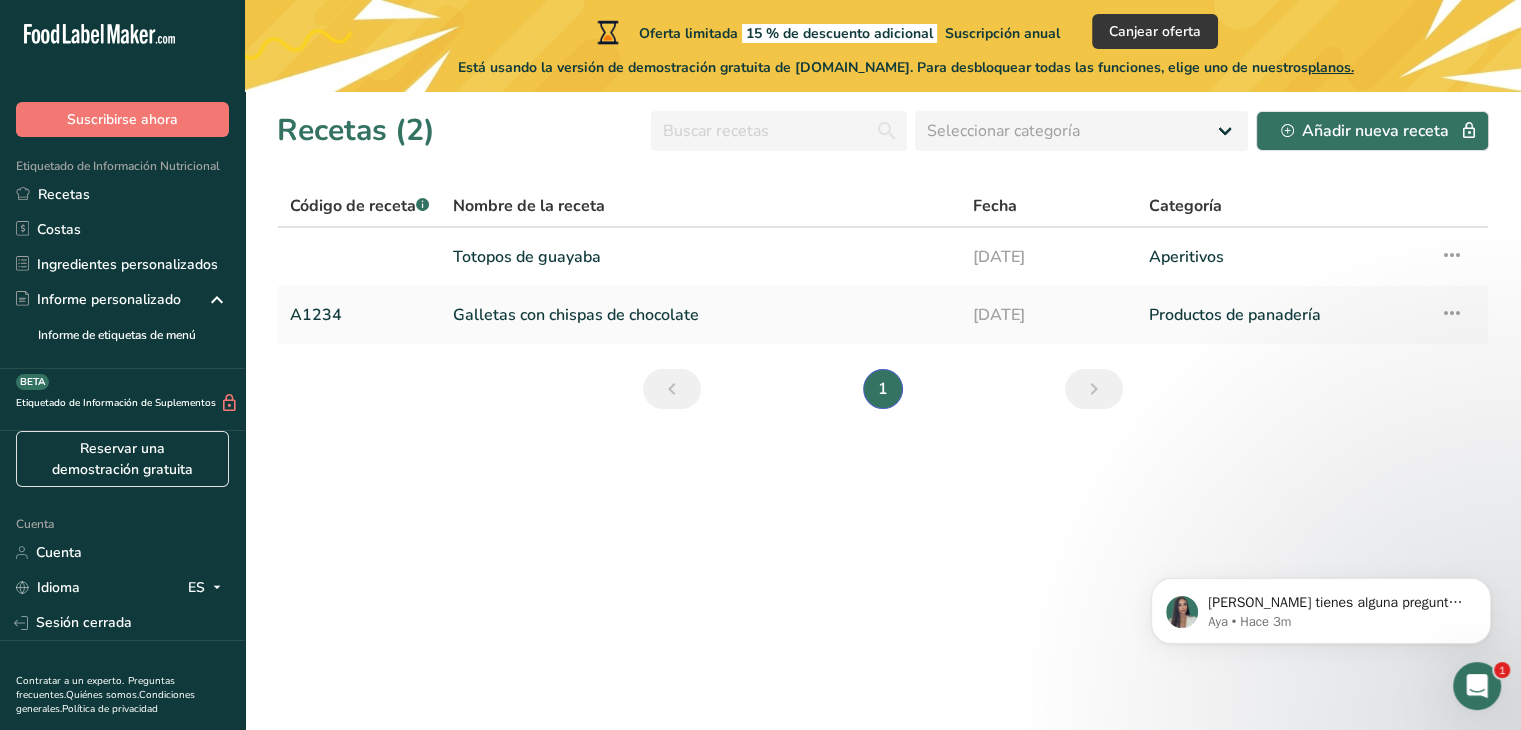 click on "Recetas (2)
Seleccionar categoría
Todos
Productos de panadería
Bebidas
Confitería
Comidas cocinadas, ensaladas y salsas.
Lácteos
Aperitivos
Añadir nueva receta
Código de receta
.a-a{fill:#347362;}.b-a{fill:#fff;}         Nombre de la receta Fecha Categoría
Totopos de guayaba
10-07-2025
Aperitivos
Configuración de recetas       Eliminar receta             Duplicar receta               Receta de escalar               Guardar como subreceta   .a-a{fill:#347362;}.b-a{fill:#fff;}                                 Desglose nutricional                 Tarjeta de la receta
Novedad" at bounding box center (883, 411) 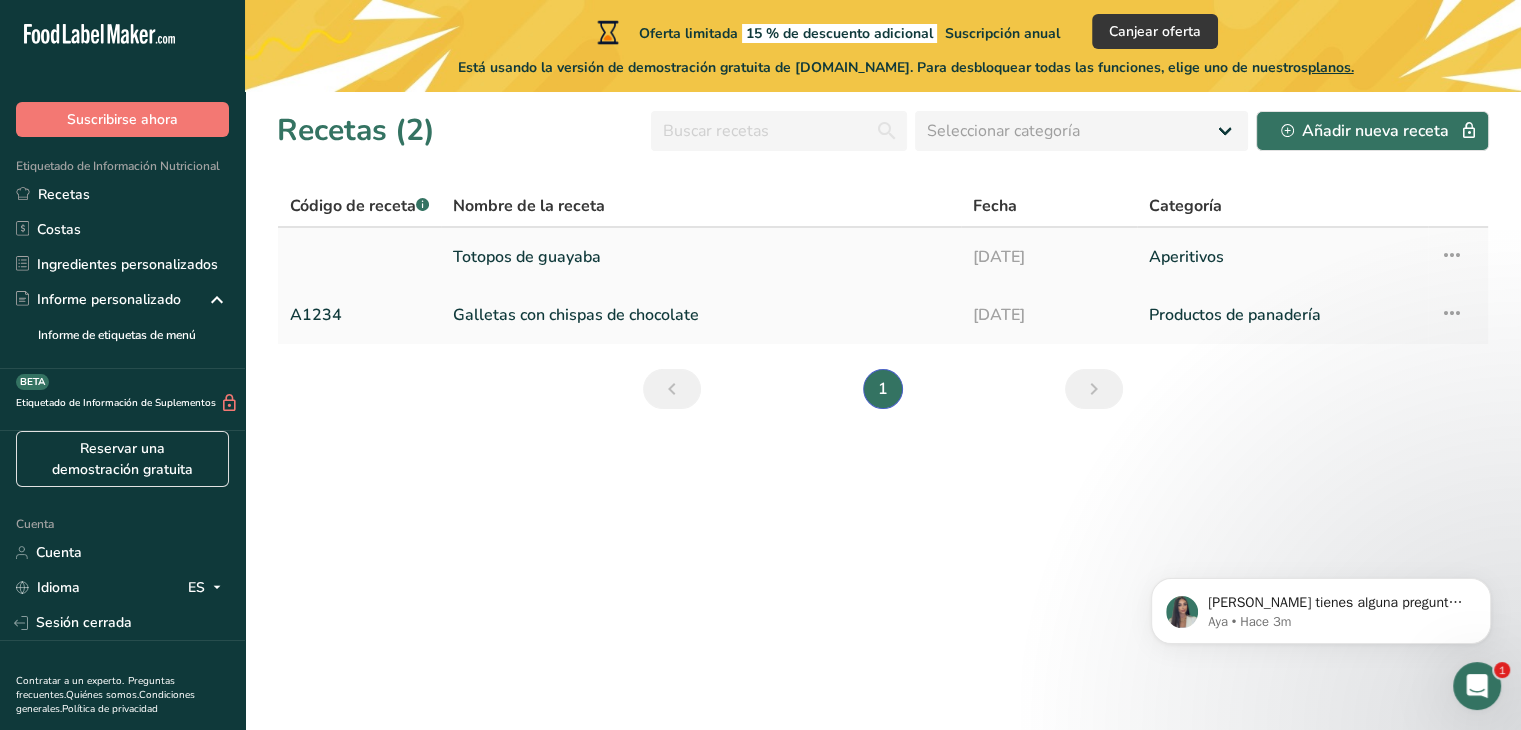 click on "Totopos de guayaba" at bounding box center [701, 257] 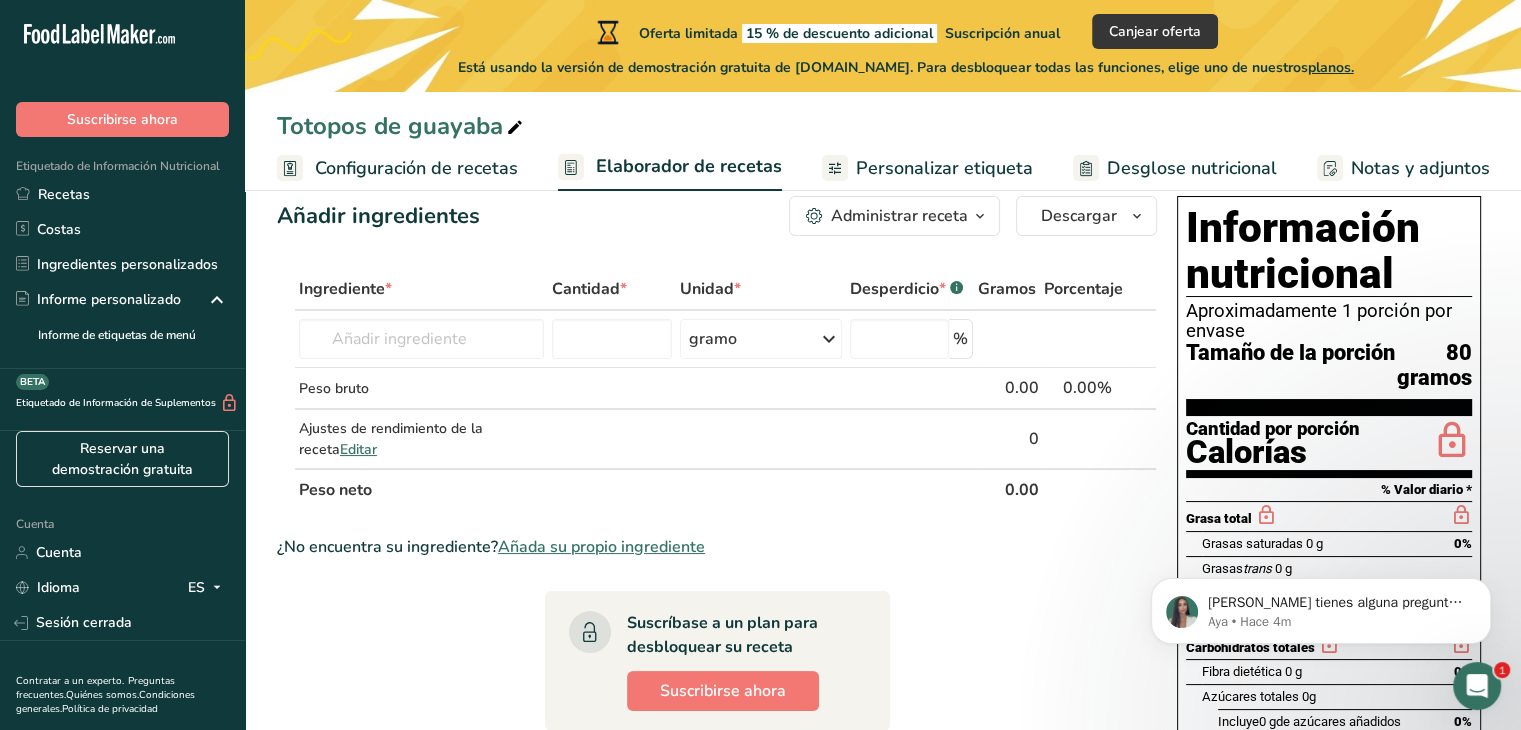 scroll, scrollTop: 0, scrollLeft: 0, axis: both 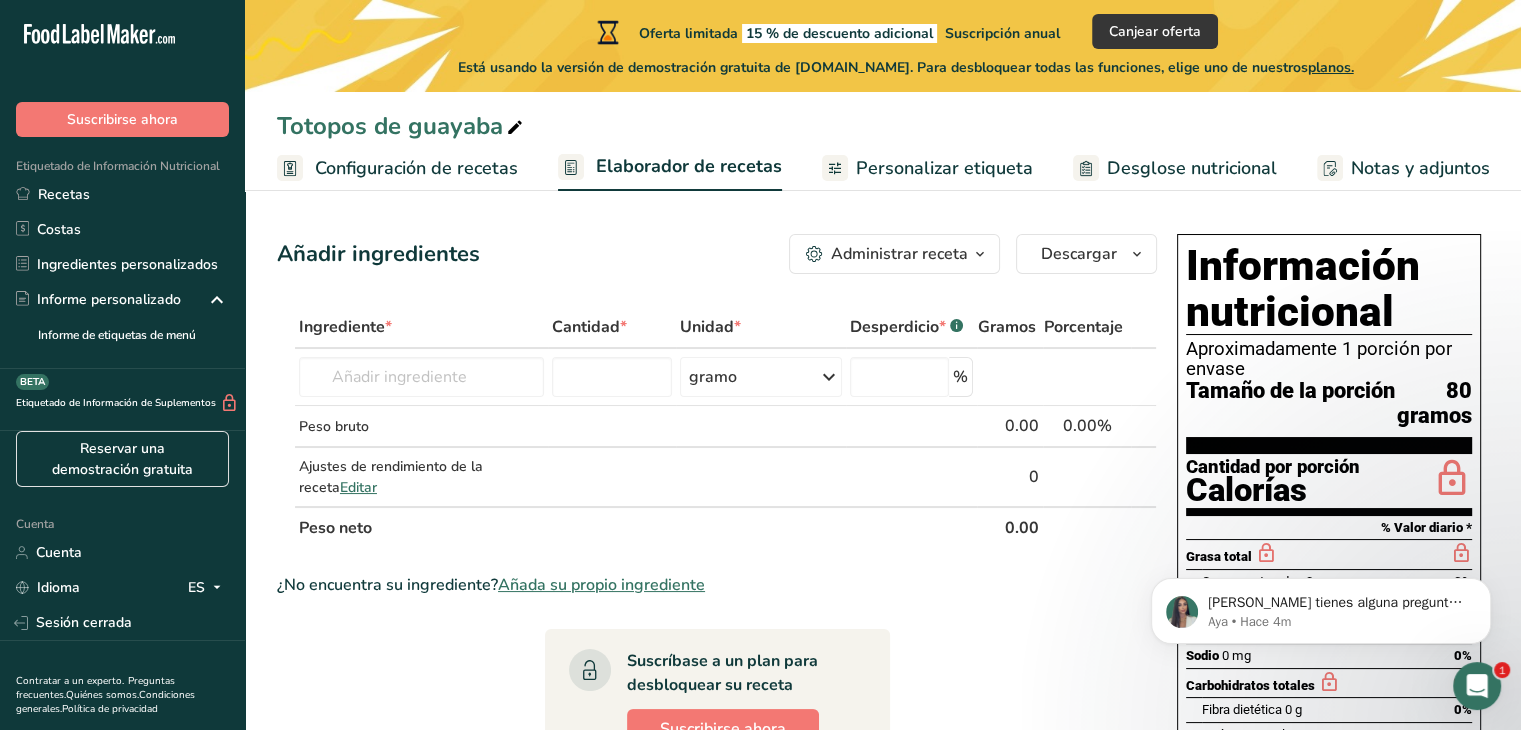 click on "Información nutricional" at bounding box center (1329, 289) 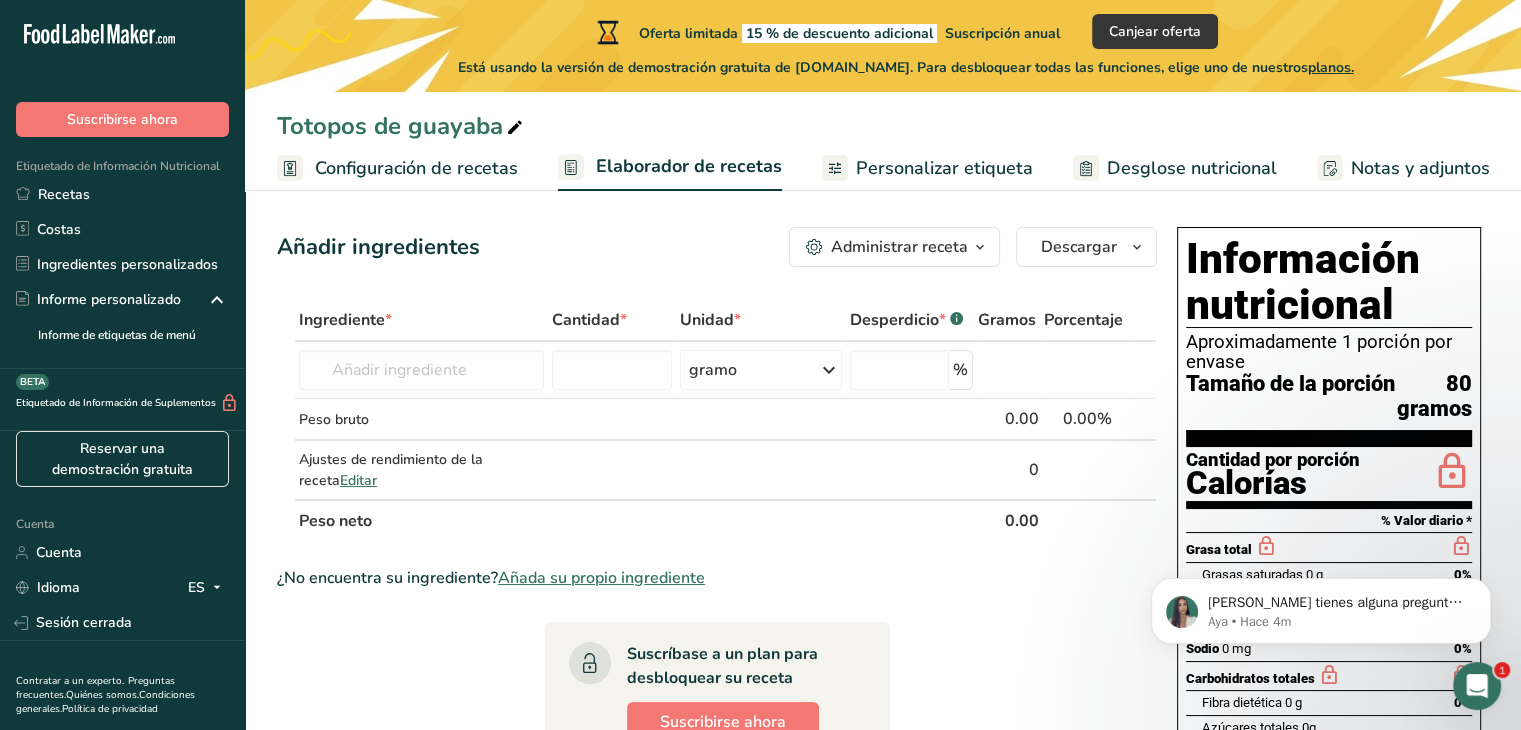 scroll, scrollTop: 6, scrollLeft: 0, axis: vertical 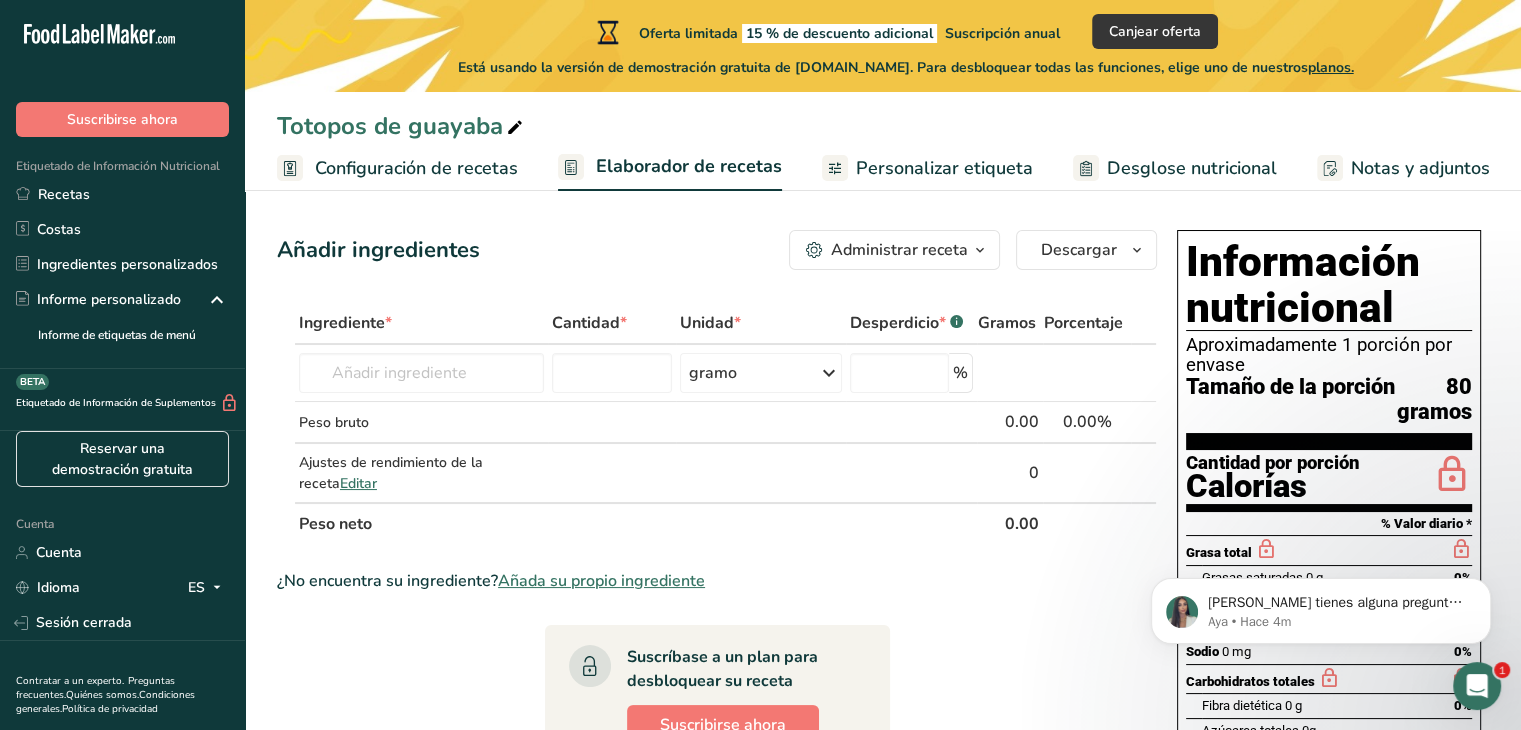 click on "Aproximadamente 1 porción por envase" at bounding box center (1329, 355) 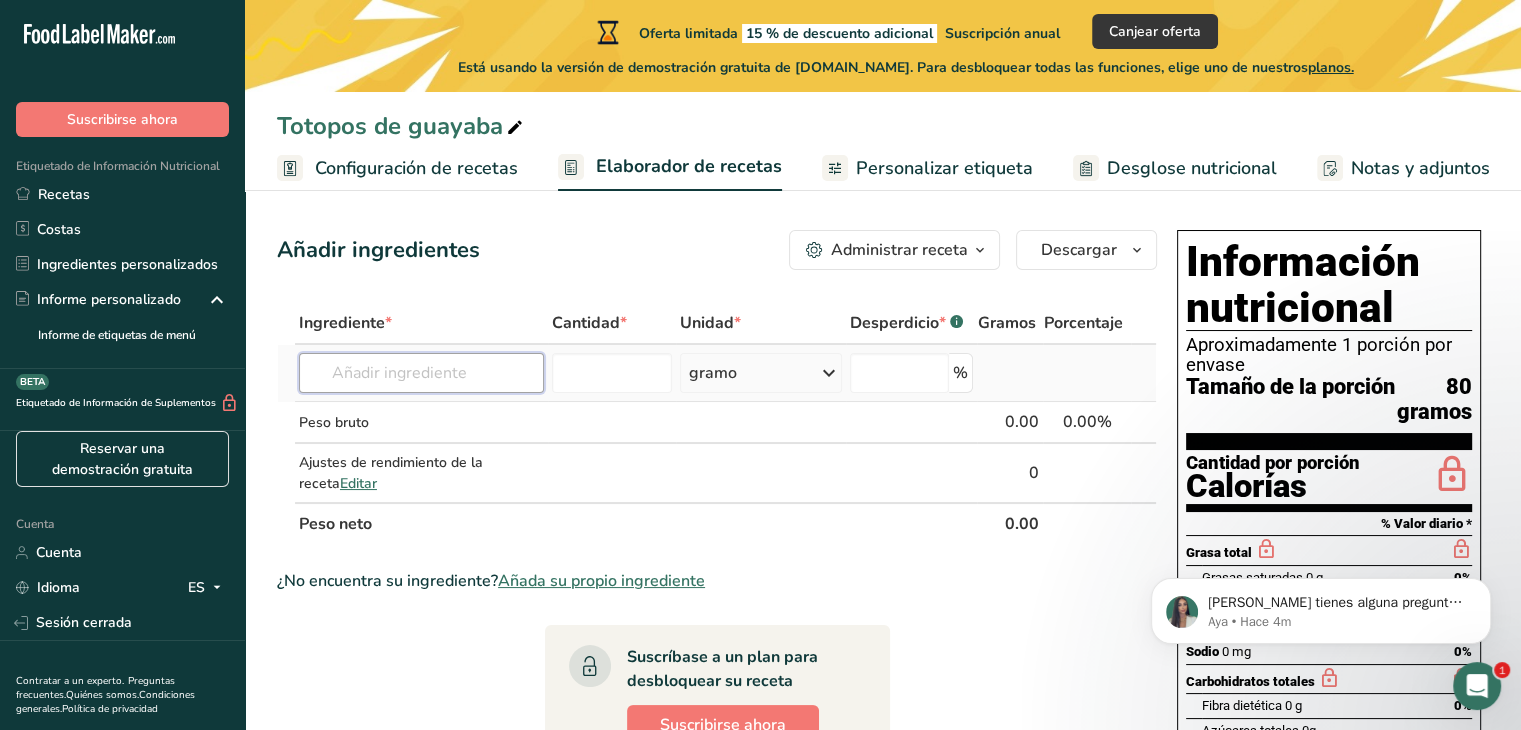 click at bounding box center (421, 373) 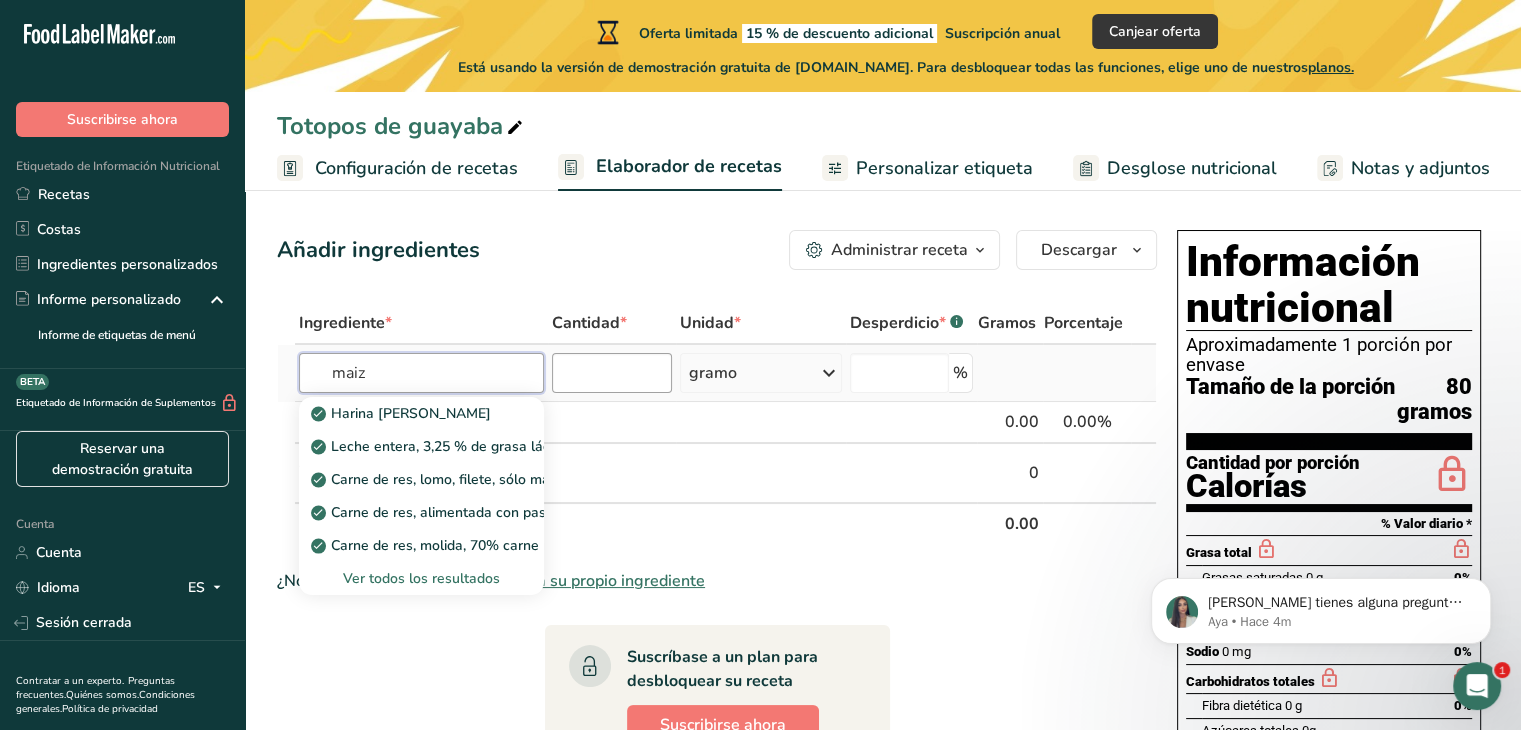 type on "maiz" 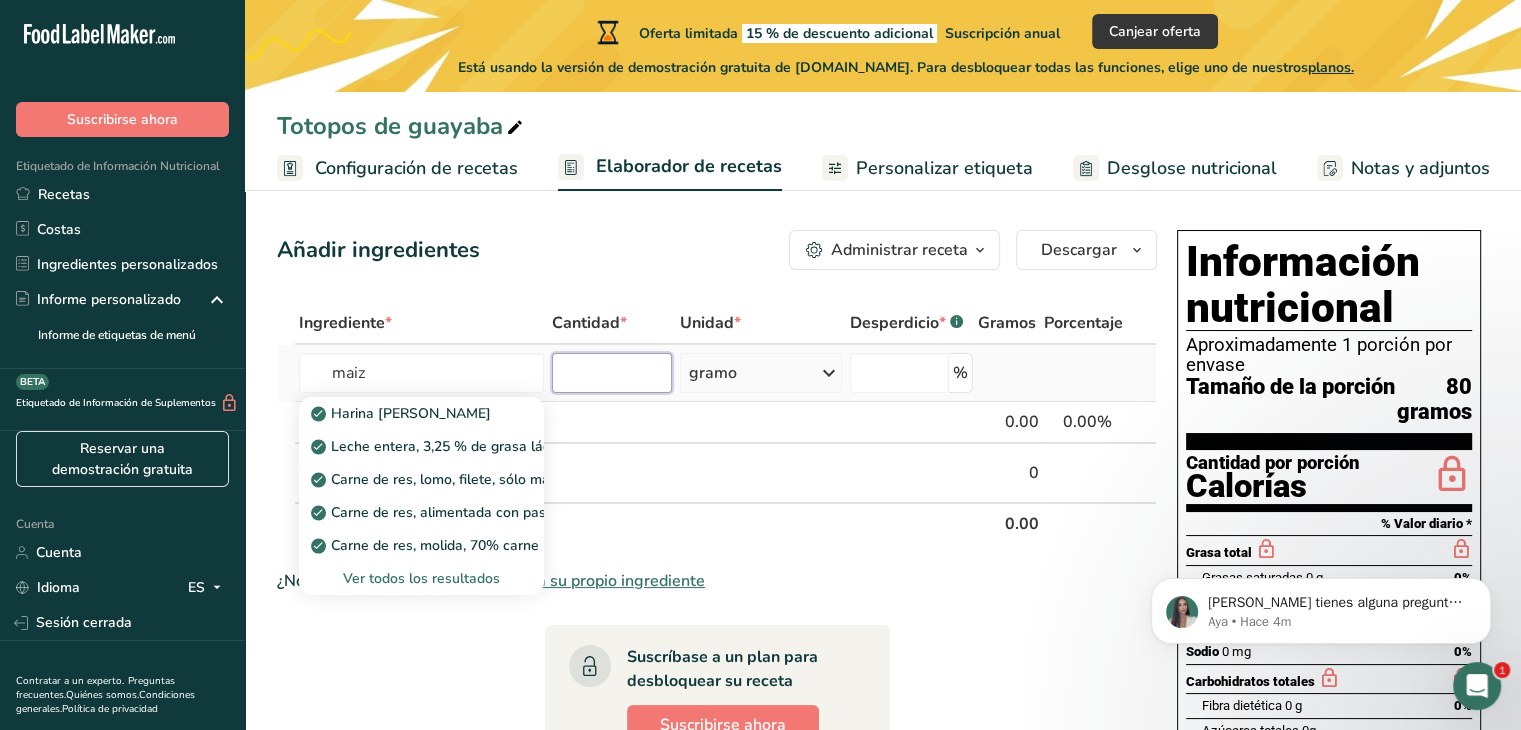 type 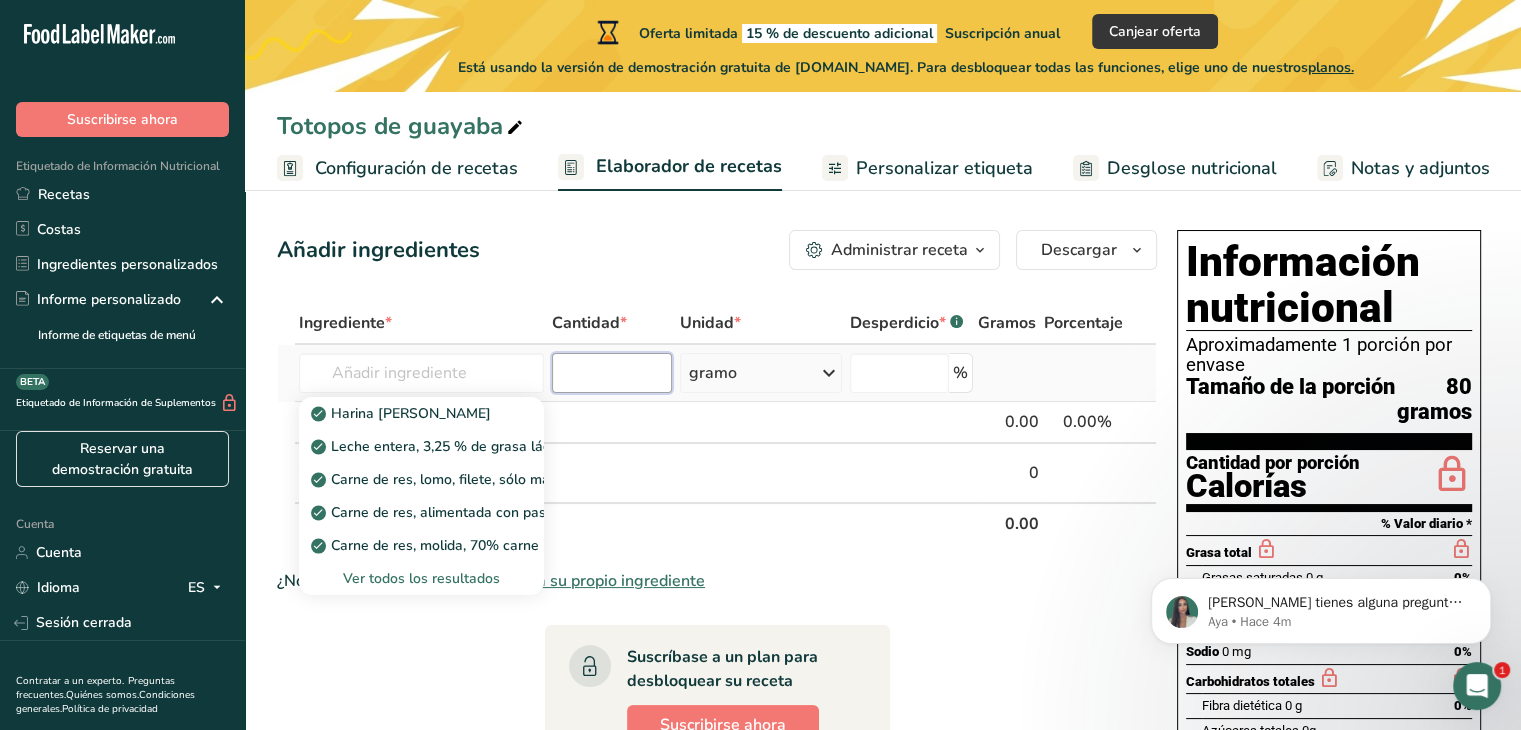 click at bounding box center (612, 373) 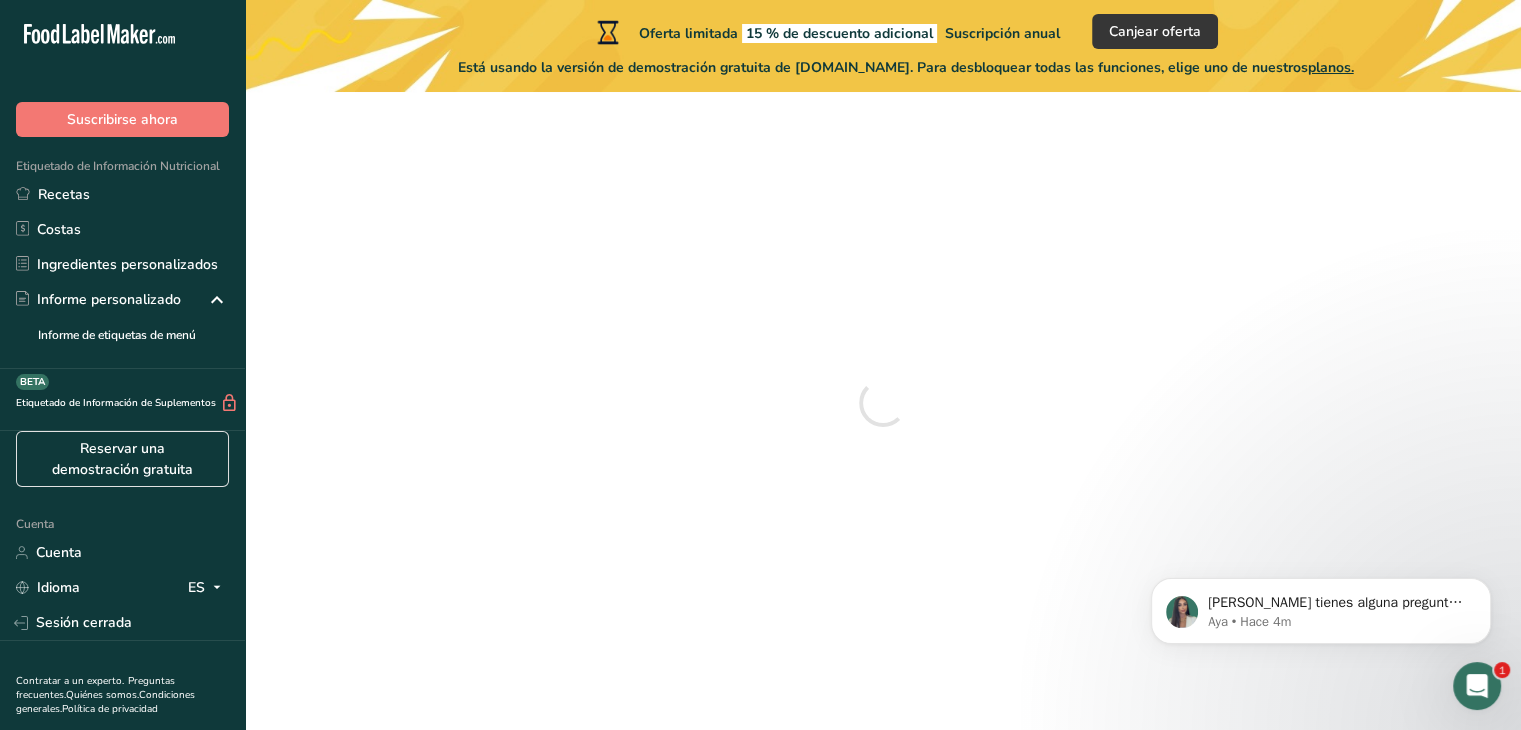 scroll, scrollTop: 0, scrollLeft: 0, axis: both 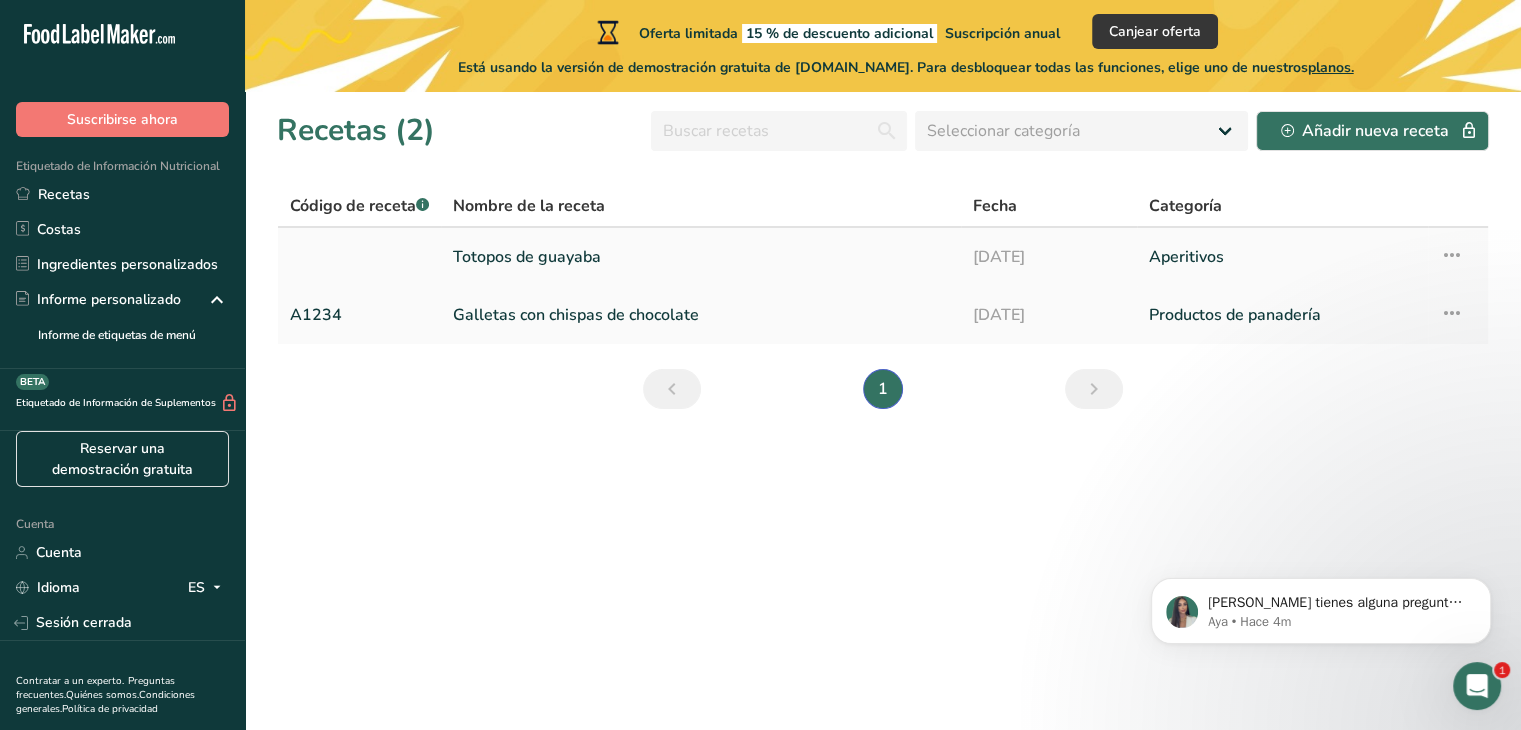 click on "Totopos de guayaba" at bounding box center (701, 257) 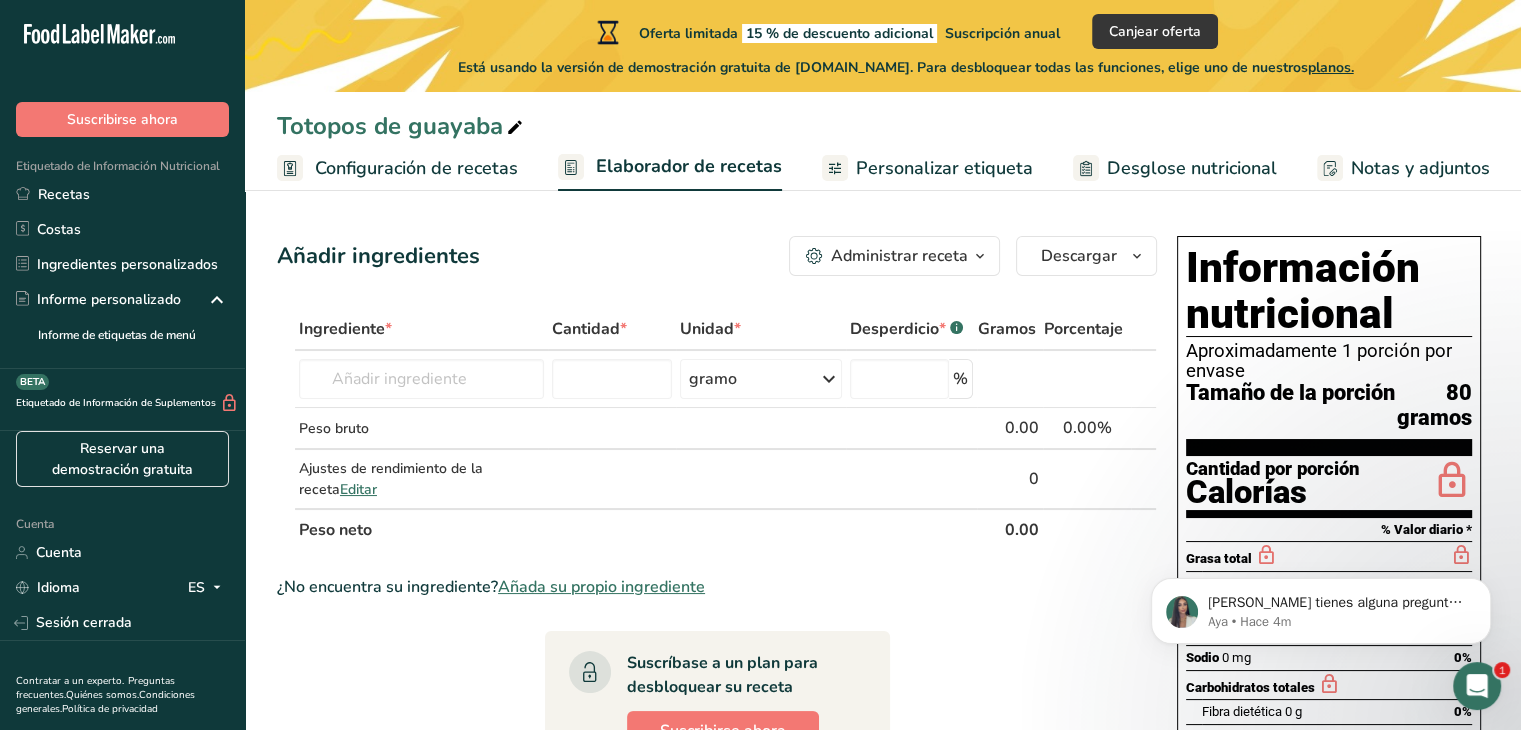 click on "Información nutricional" at bounding box center [1303, 290] 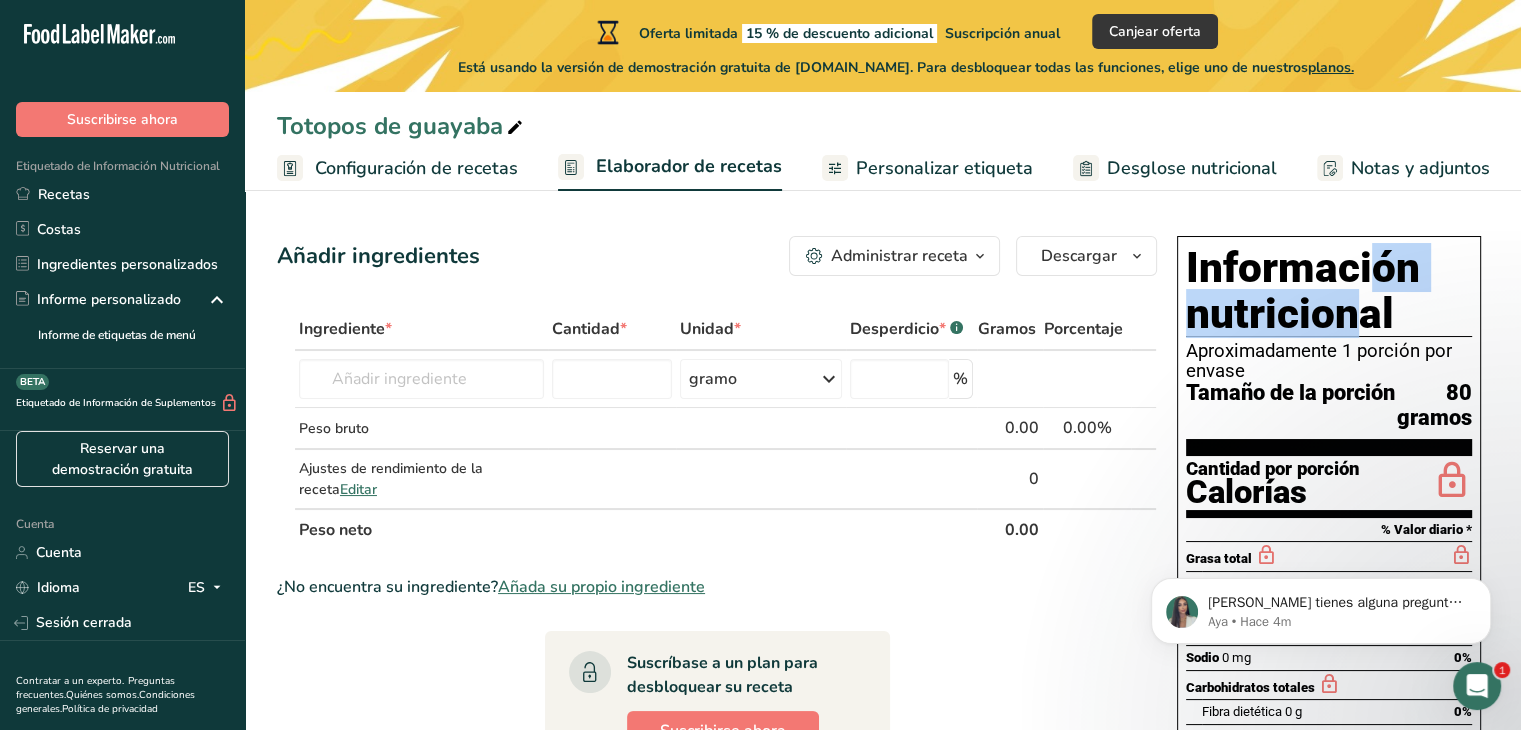 click on "Información nutricional" at bounding box center (1303, 290) 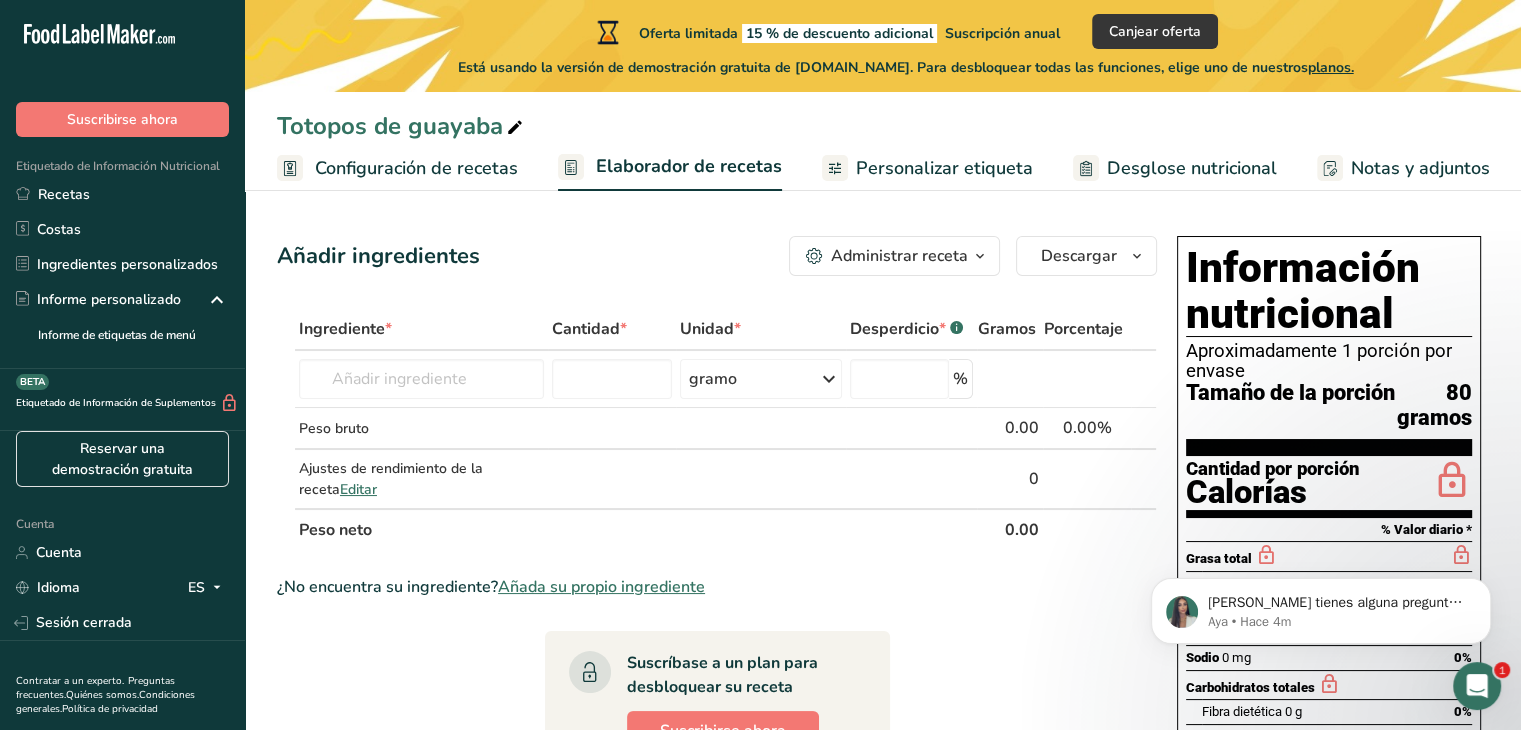 click on "Información nutricional
Aproximadamente 1 porción por envase
Tamaño de la porción
80 gramos" at bounding box center [1329, 350] 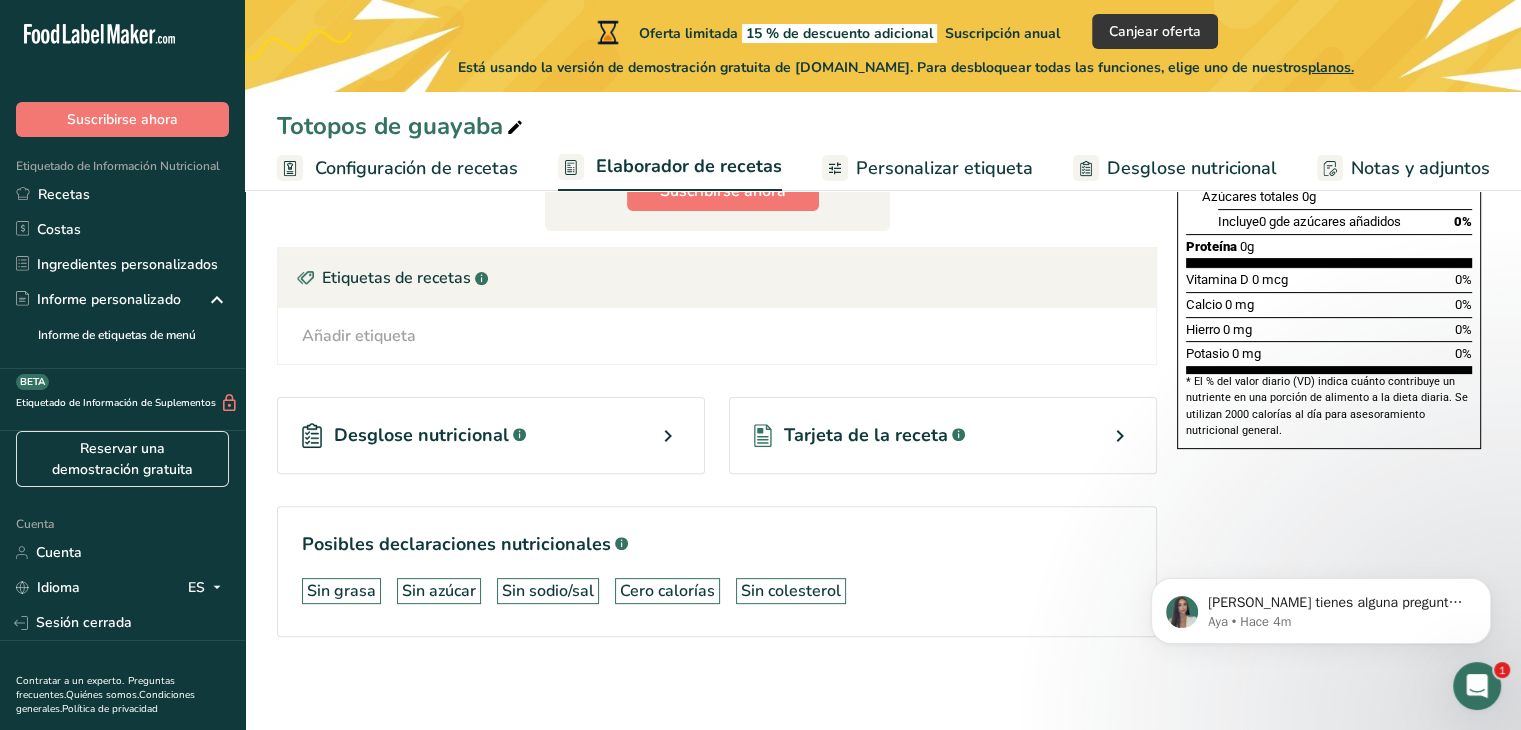 scroll, scrollTop: 539, scrollLeft: 0, axis: vertical 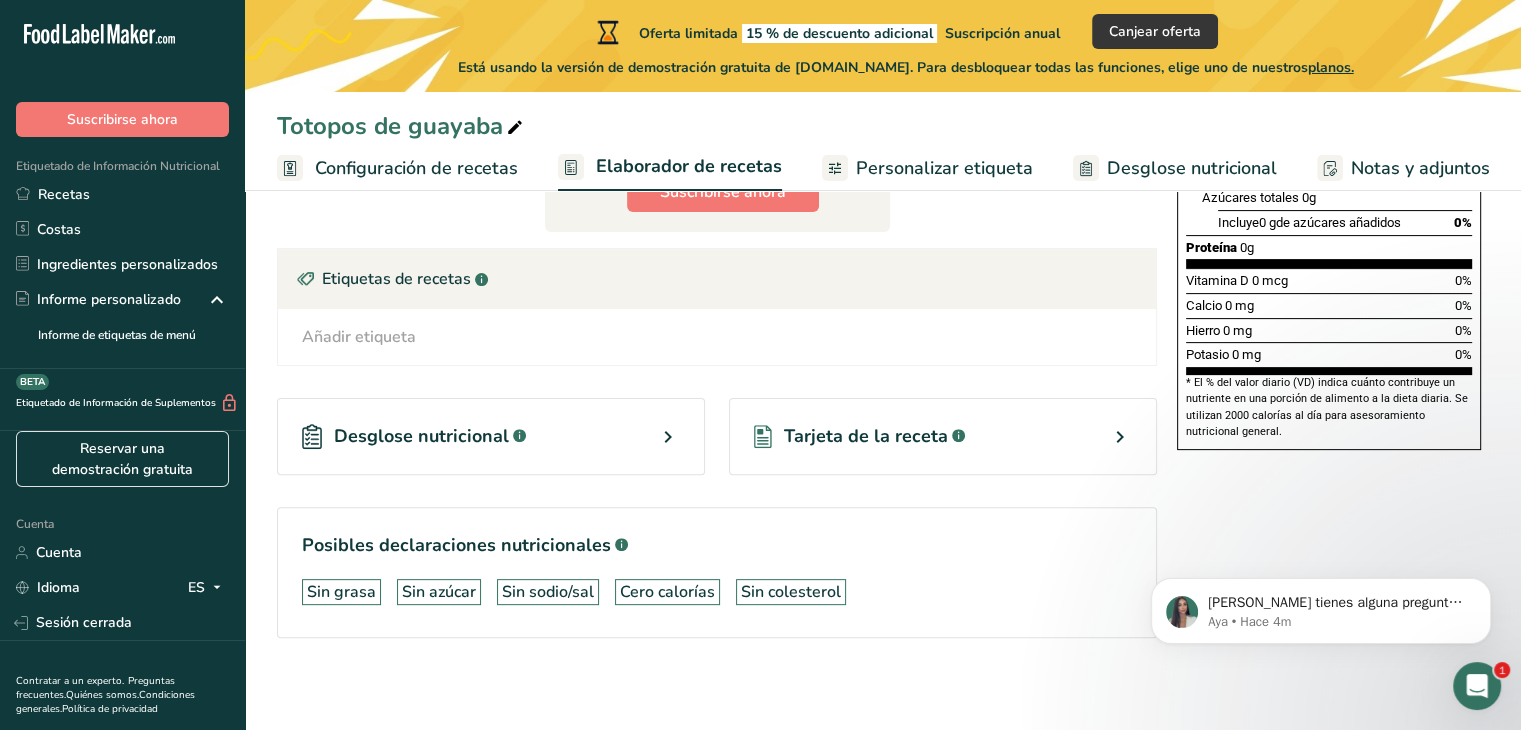 click on "Tarjeta de la receta
.a-a{fill:#347362;}.b-a{fill:#fff;}" at bounding box center [943, 436] 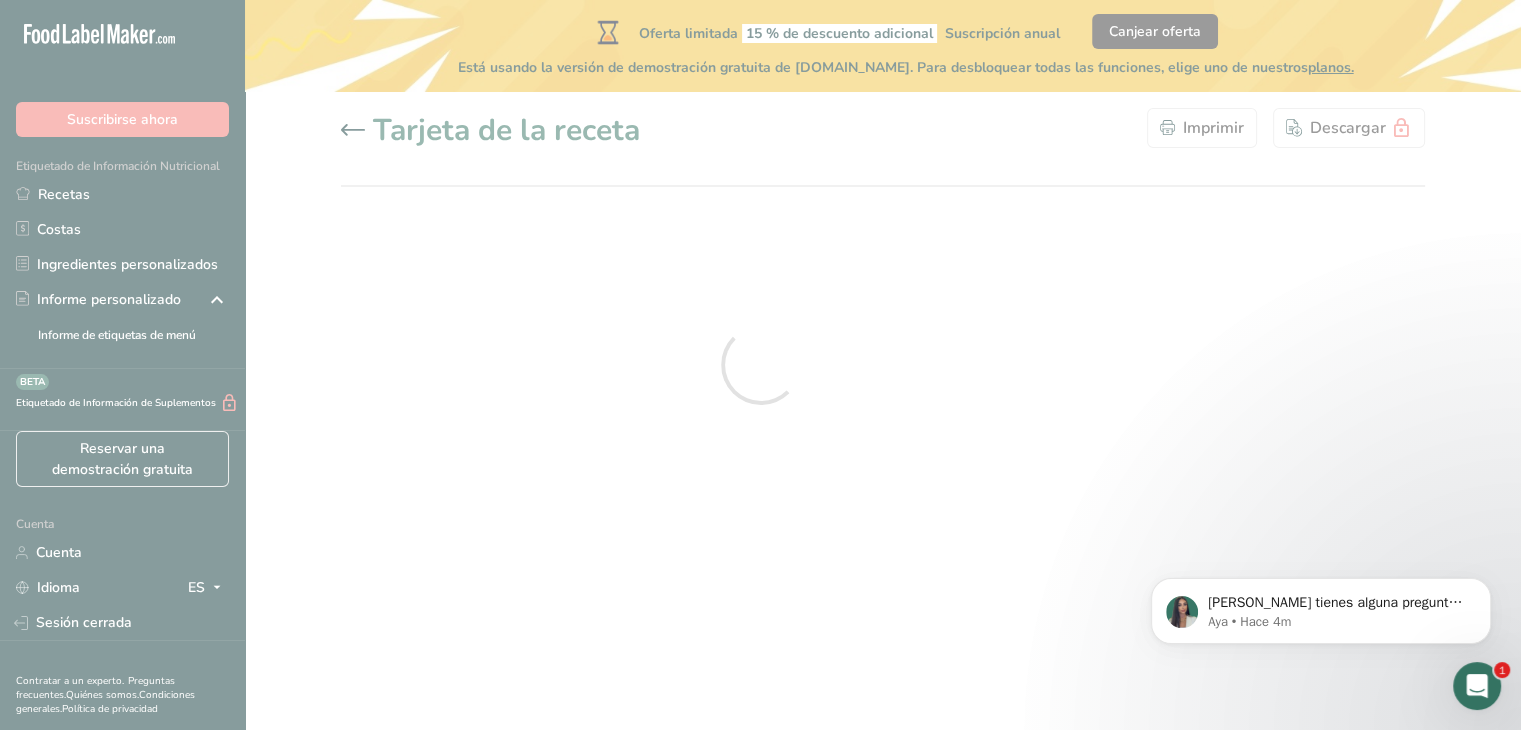 scroll, scrollTop: 0, scrollLeft: 0, axis: both 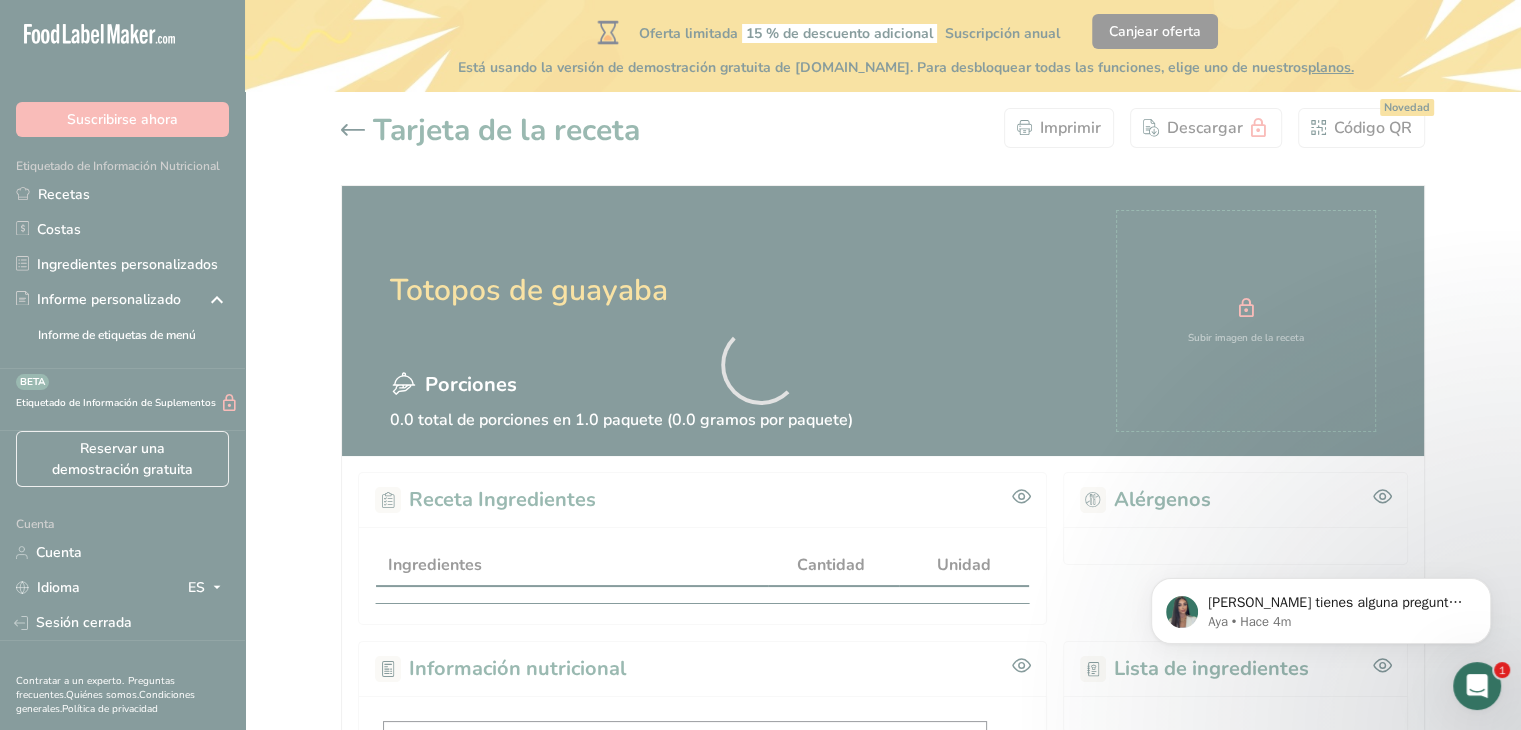 click at bounding box center (760, 365) 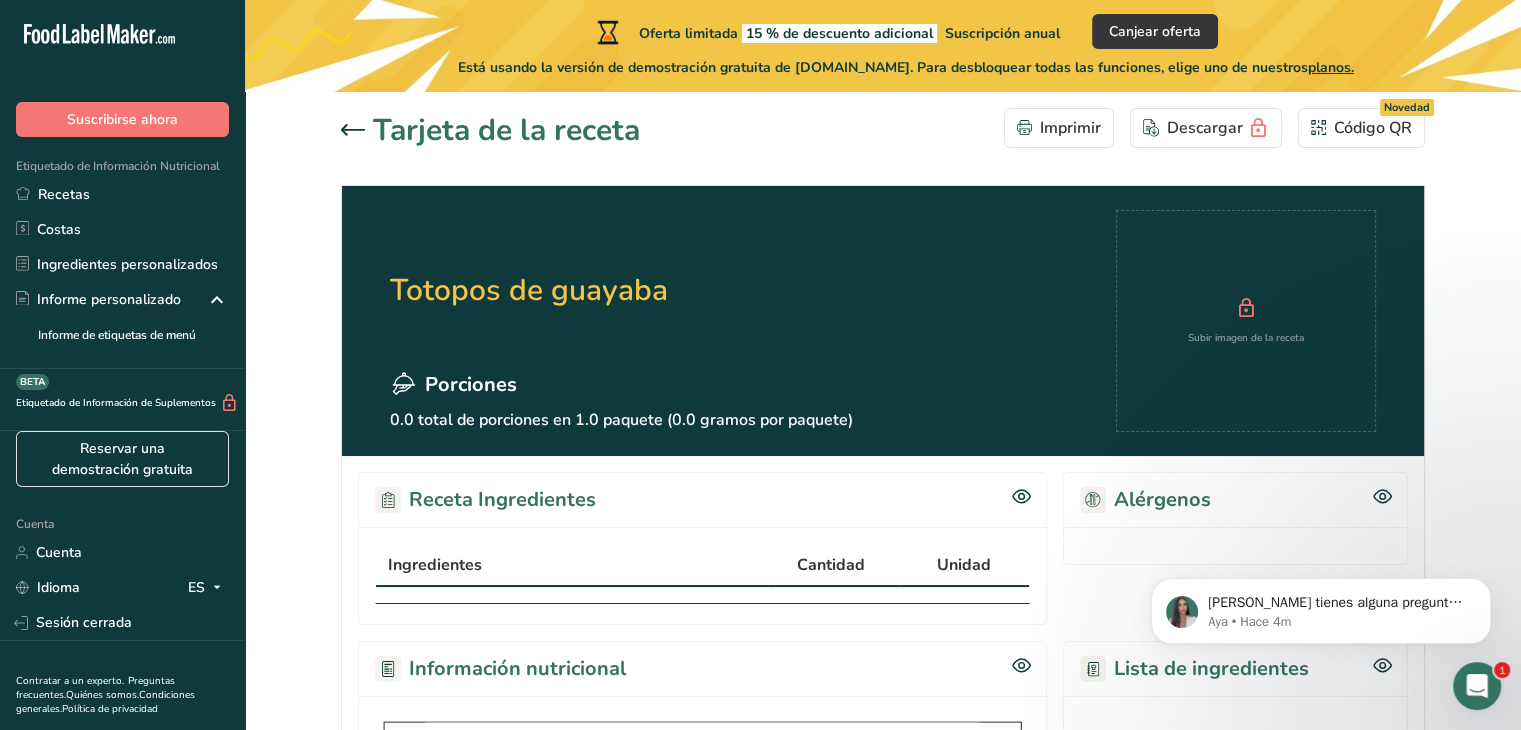 click on "Ingredientes" at bounding box center [572, 565] 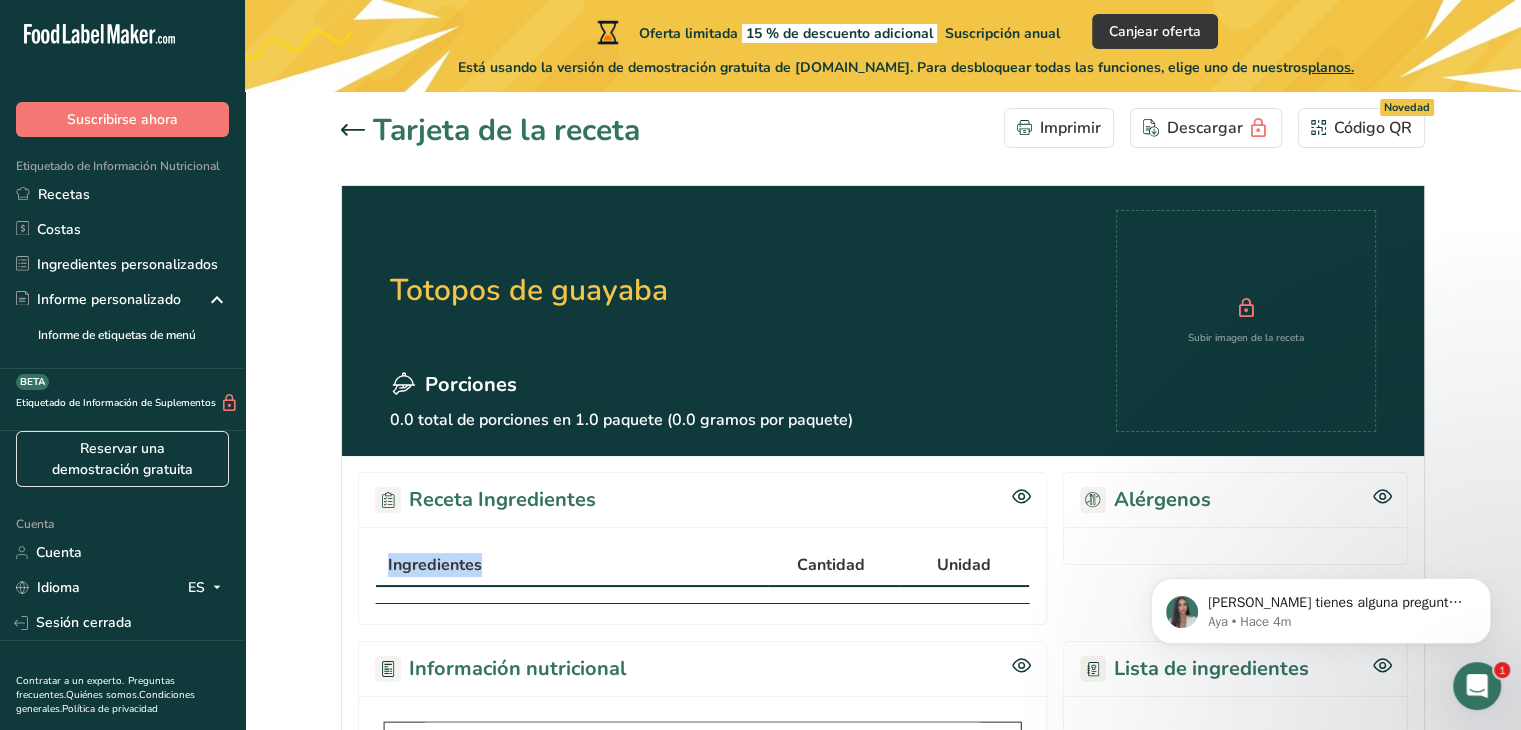drag, startPoint x: 633, startPoint y: 557, endPoint x: 1038, endPoint y: 589, distance: 406.26224 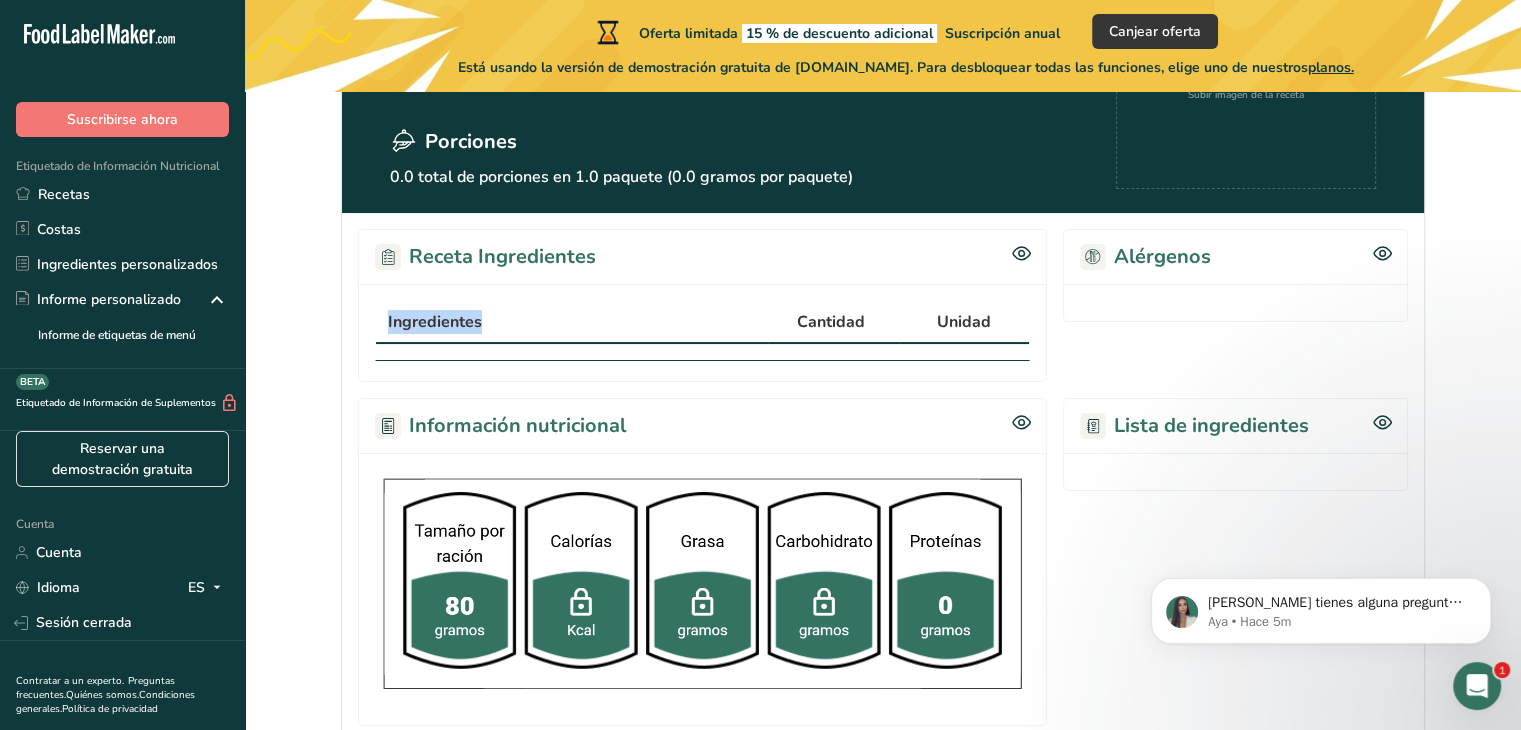 scroll, scrollTop: 241, scrollLeft: 0, axis: vertical 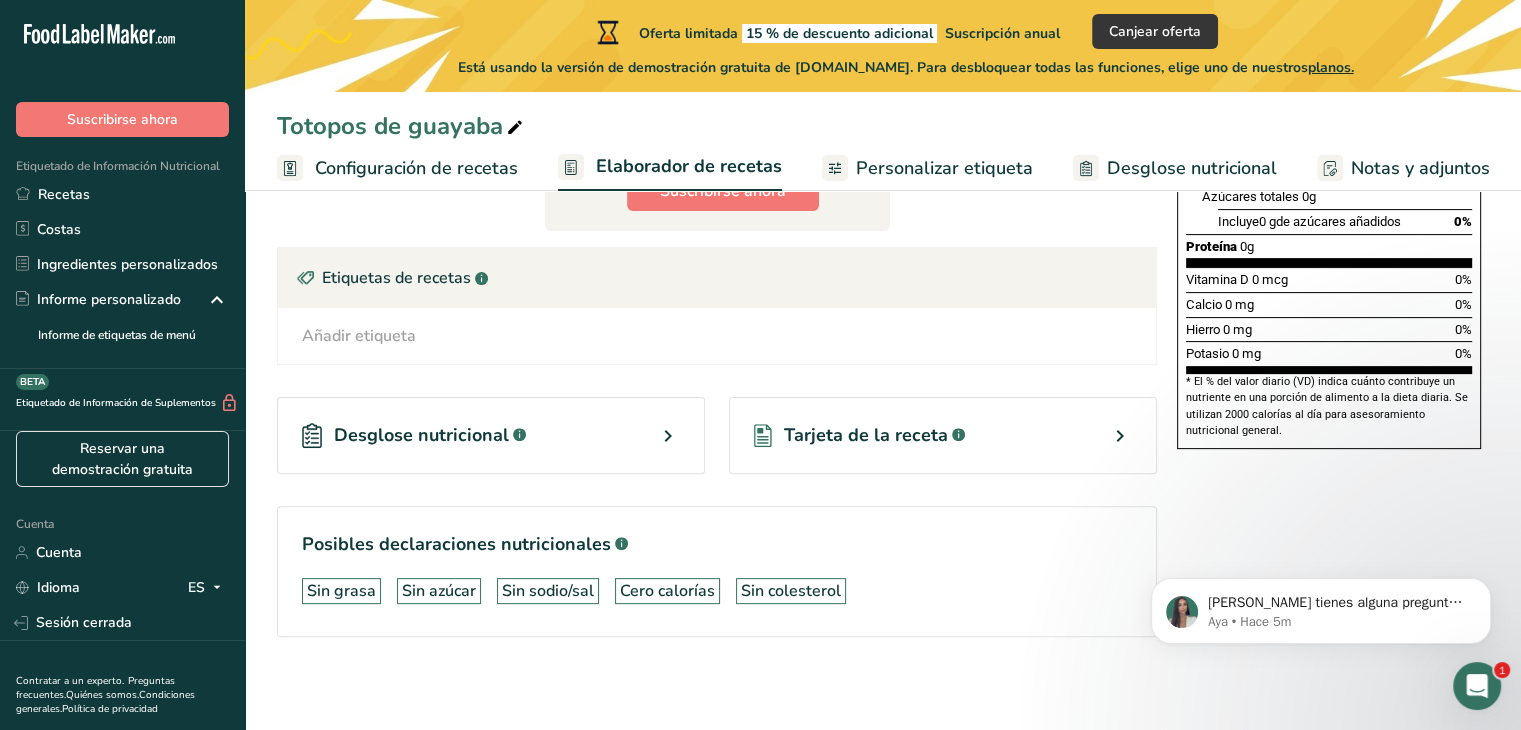 click on "Añadir ingredientes
Administrar receta         Eliminar receta             Duplicar receta               Receta de escalar               Guardar como subreceta   .a-a{fill:#347362;}.b-a{fill:#fff;}                                 Desglose nutricional                 Tarjeta de la receta
Novedad
Informe de patrón de aminoácidos             Historial de actividades
Descargar
Elija su estilo de etiqueta preferido
Etiqueta estándar FDA
Etiqueta estándar FDA
El formato más común para etiquetas de información nutricional en cumplimiento con el tipo de letra, estilo y requisitos de la FDA.
Etiqueta tabular FDA
Un formato de etiqueta conforme a las regulaciones de la FDA presentada en una disposición tabular (horizontal).
Etiqueta lineal FDA" at bounding box center [723, 194] 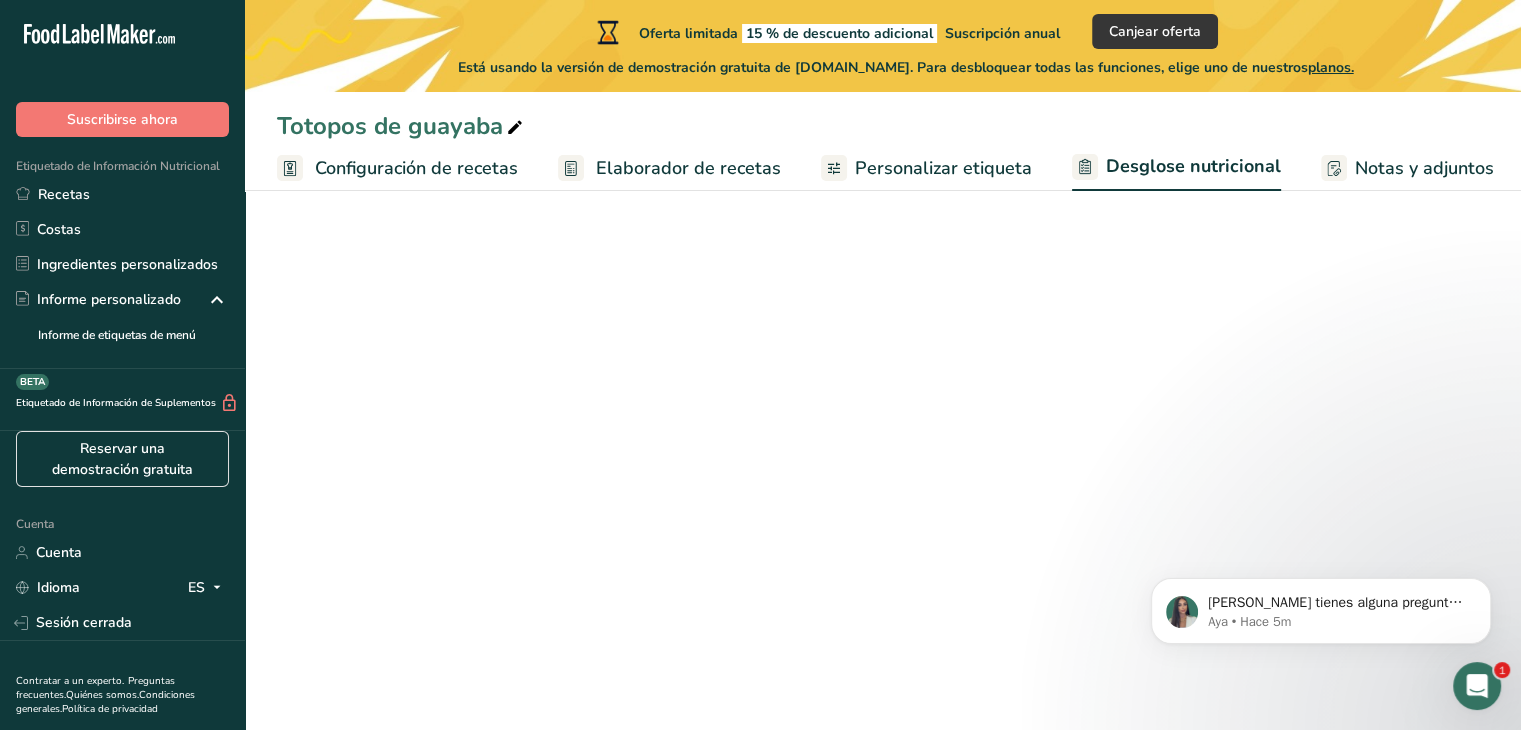 select on "Calories" 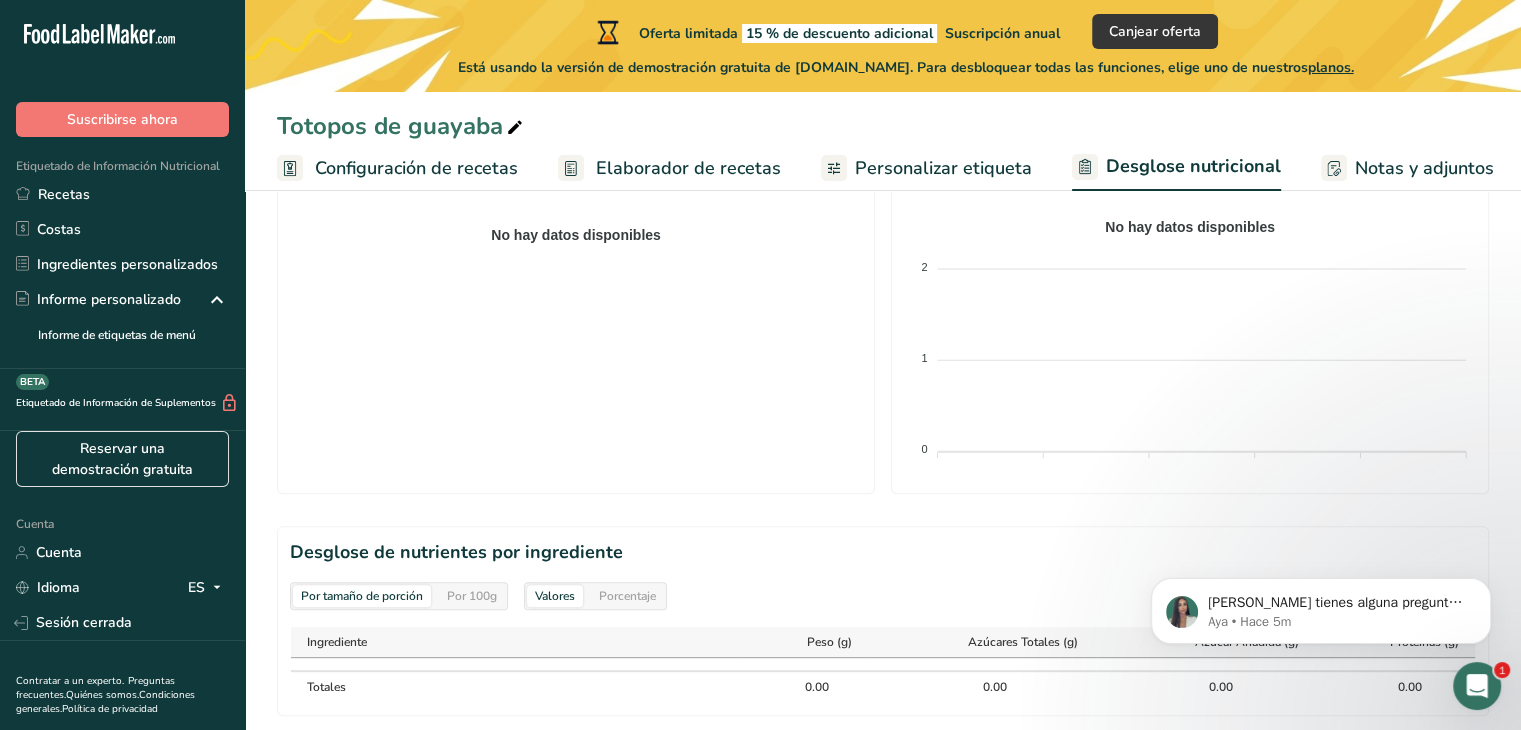 scroll, scrollTop: 796, scrollLeft: 0, axis: vertical 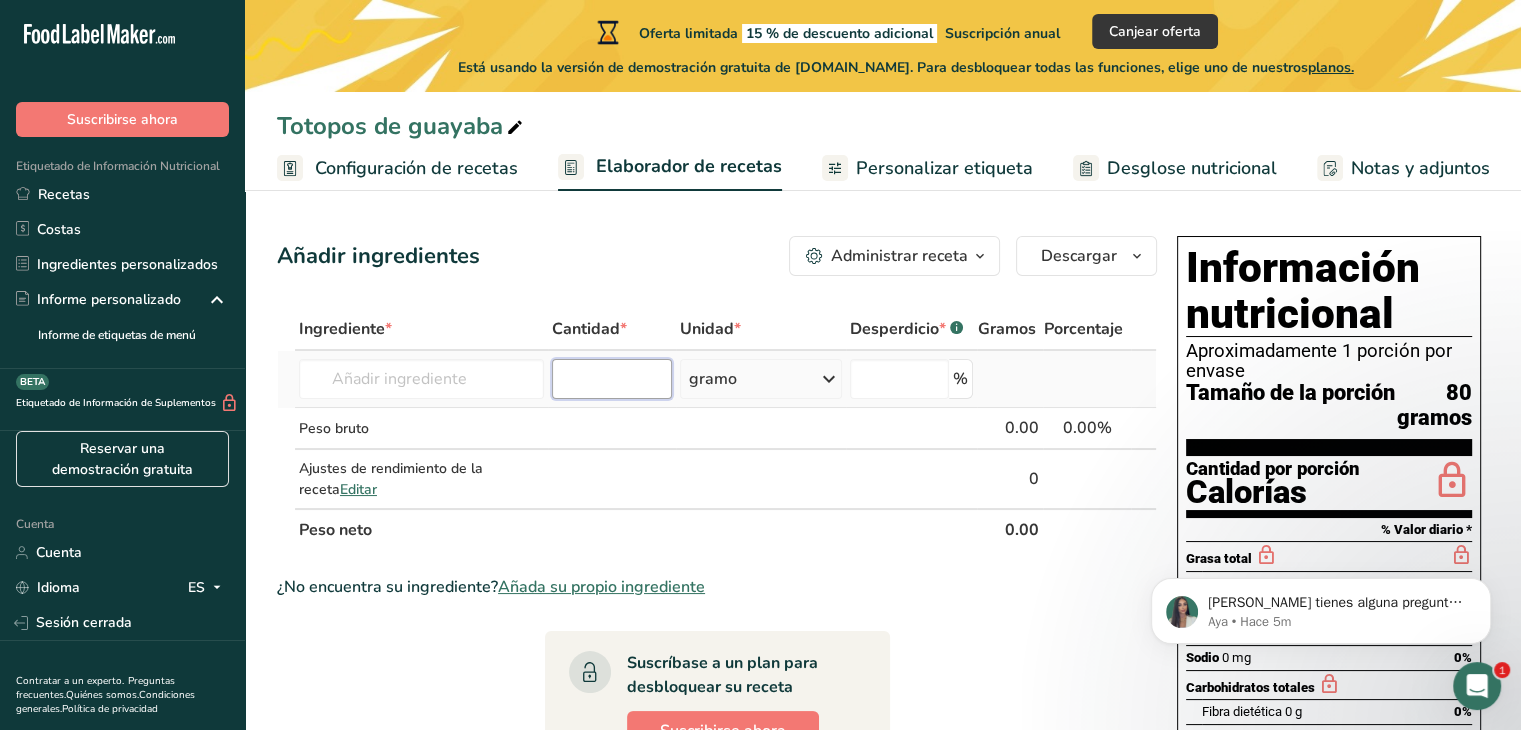 click at bounding box center [612, 379] 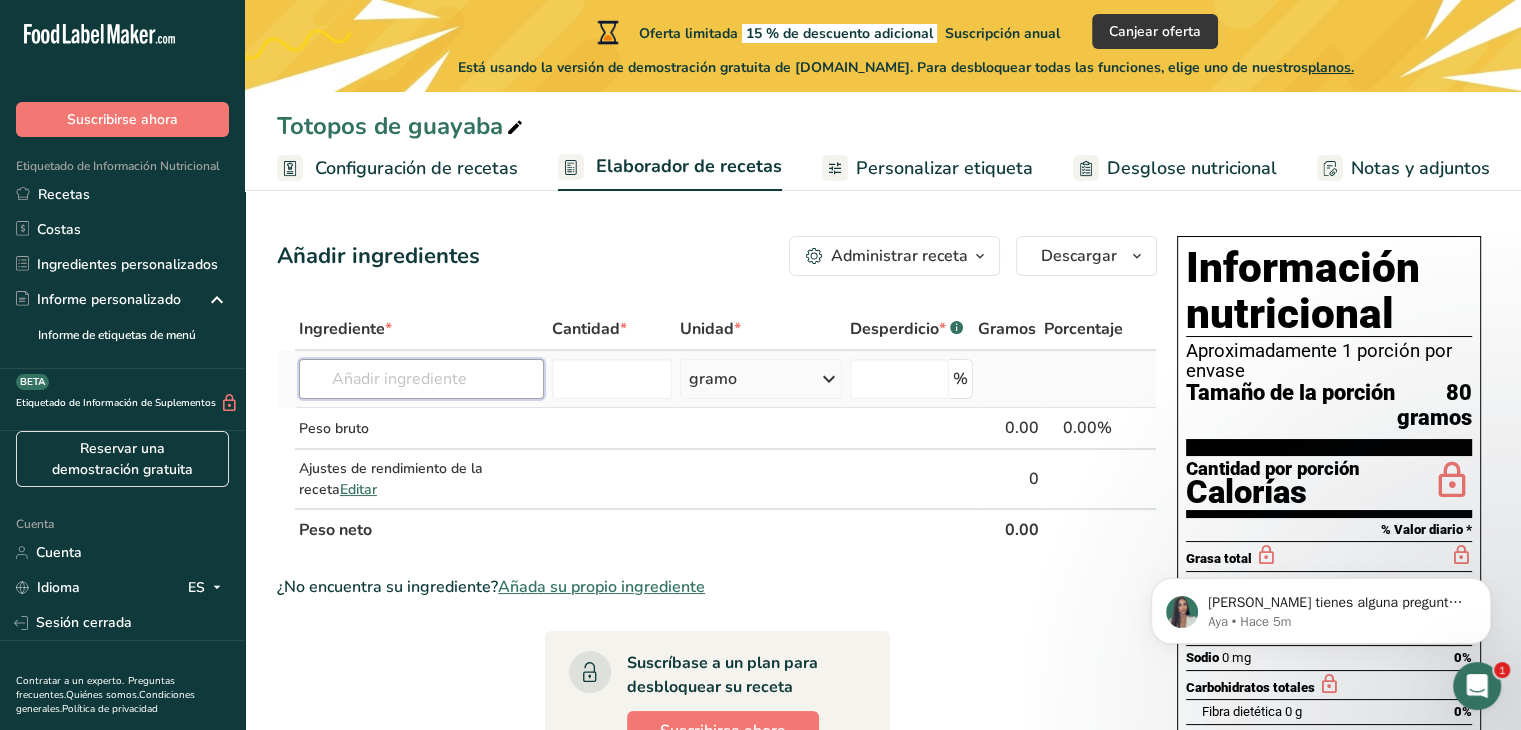 click at bounding box center [421, 379] 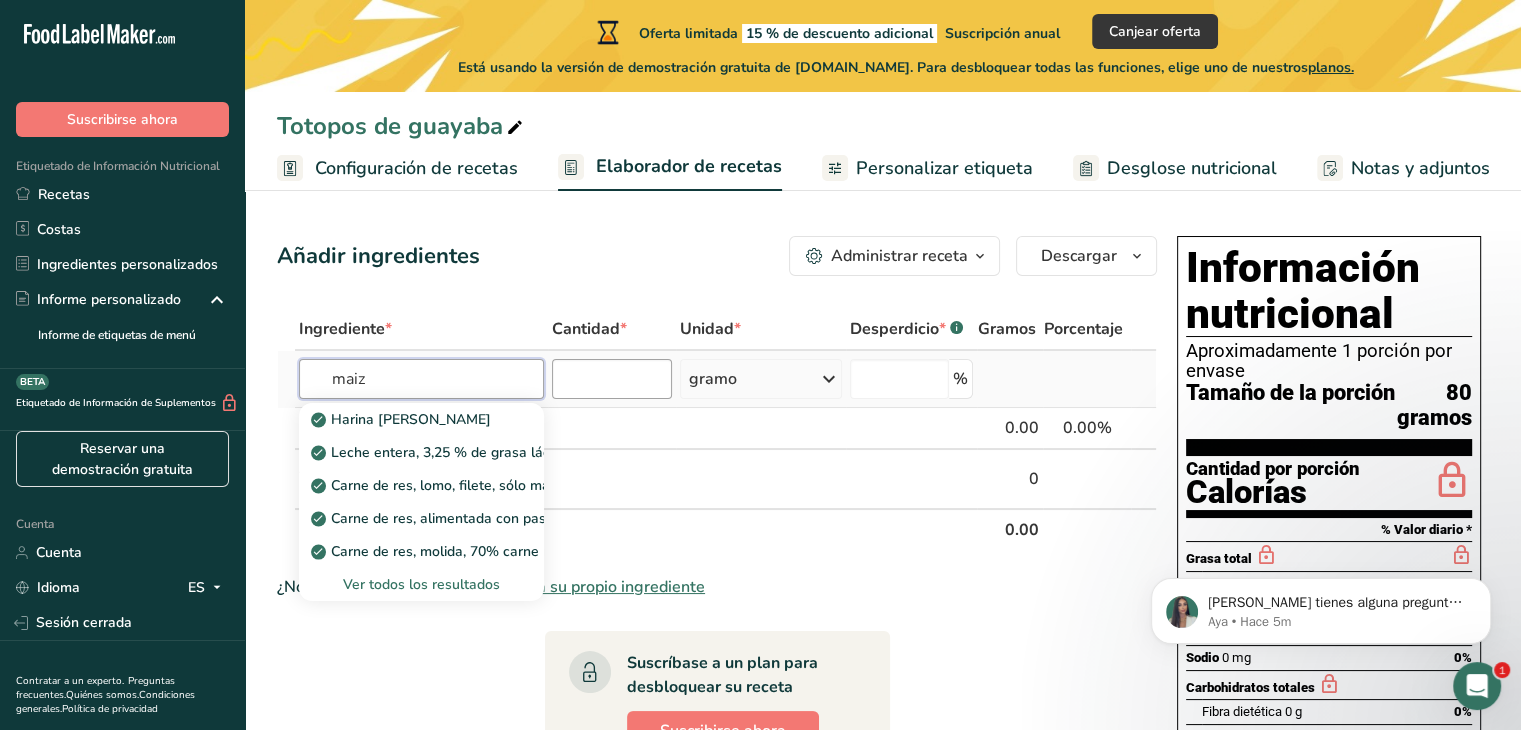 type on "maiz" 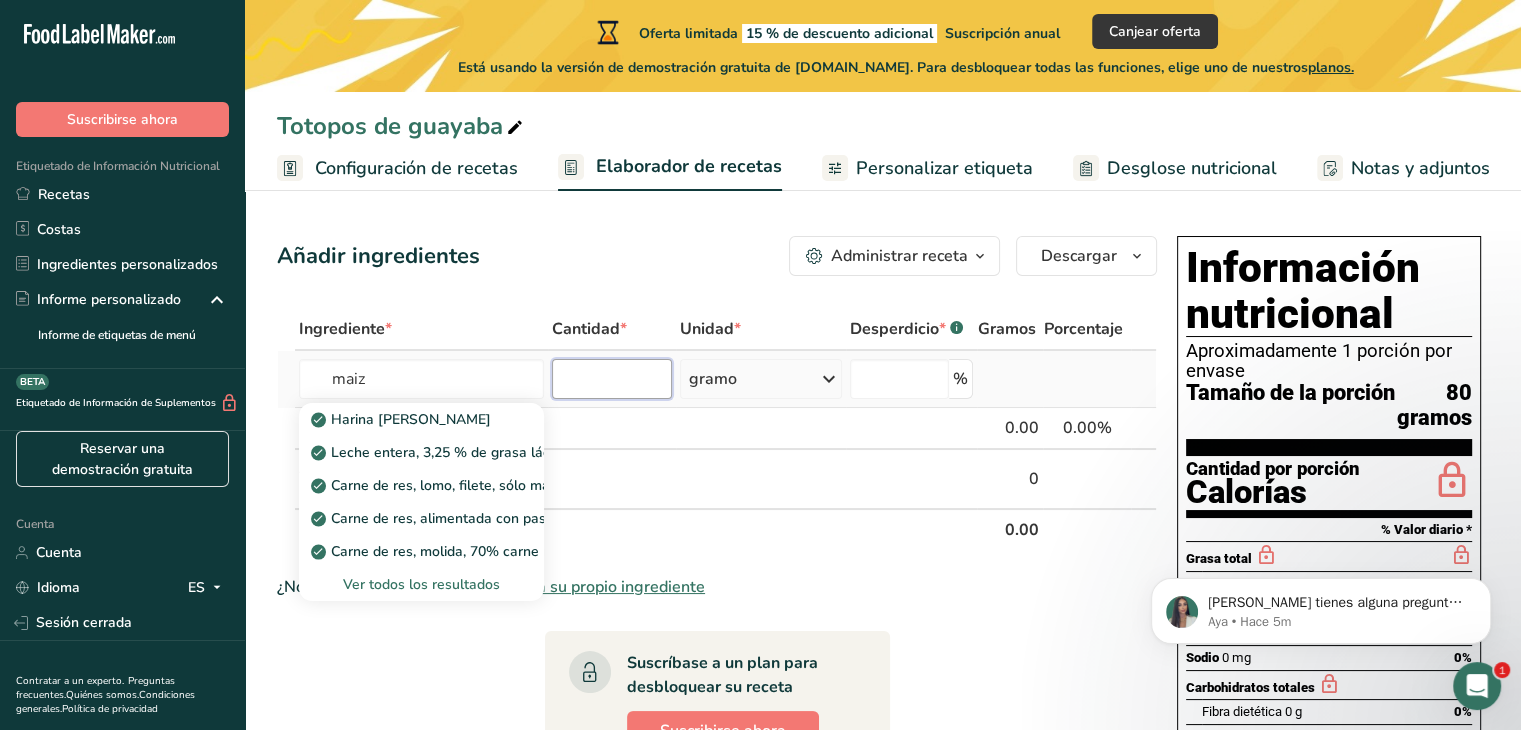type 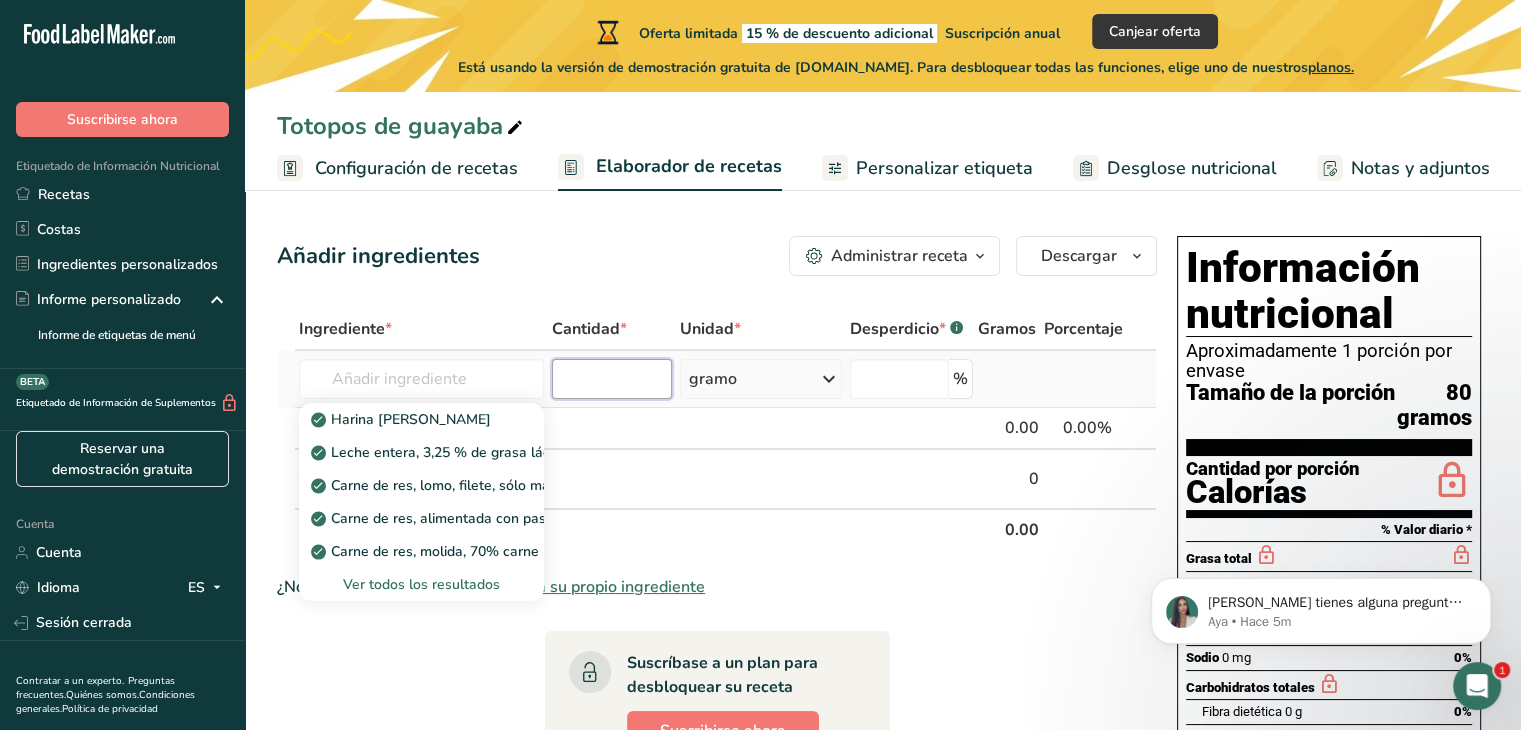 click at bounding box center (612, 379) 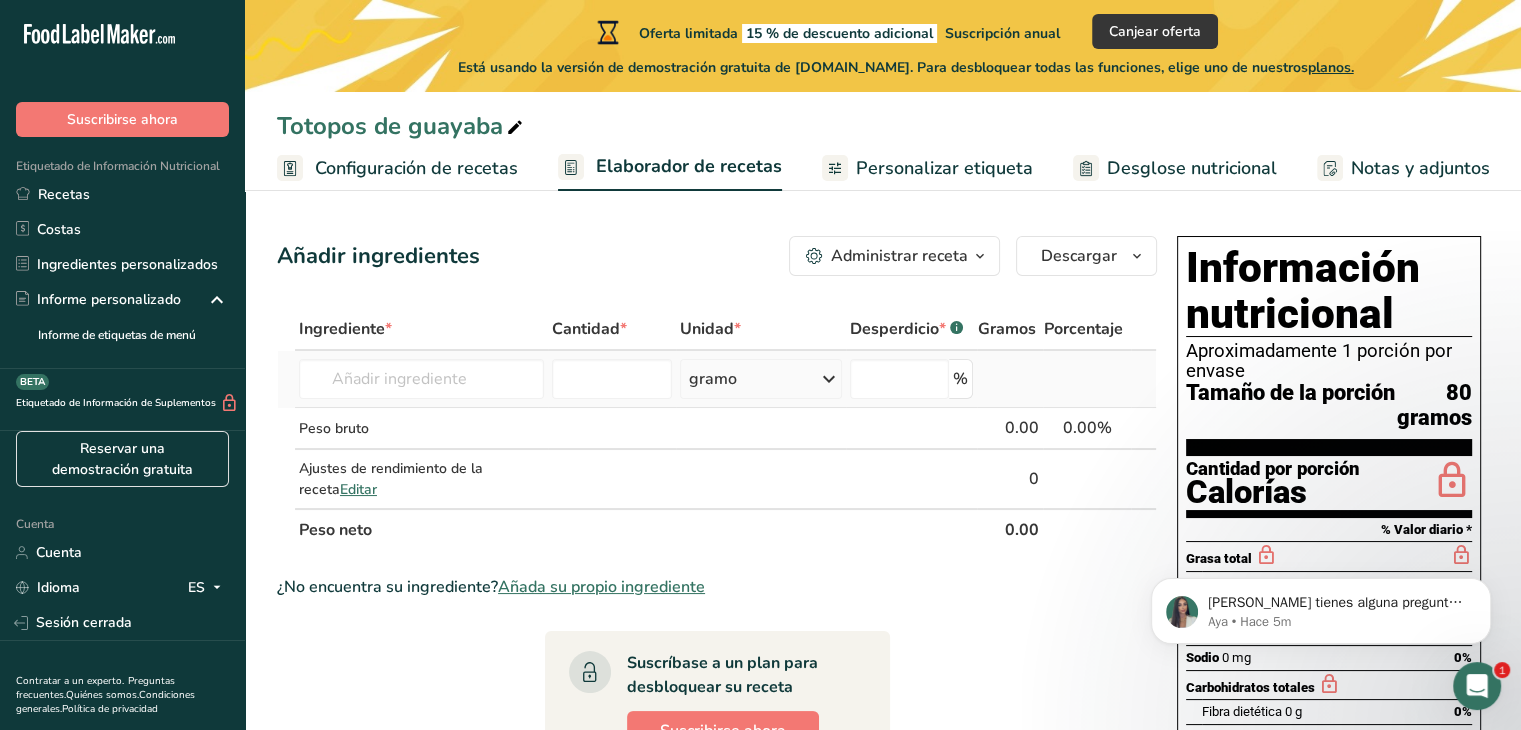 click on "Harina de almendra
Leche entera, 3,25 % de grasa láctea, sin vitamina A ni vitamina D añadidas
Carne de res, lomo, filete, sólo magro separable, recortado a 1/8 "de grasa, todos los grados, crudo
Carne de res, alimentada con pasto, filetes, sólo magro, crudo
Carne de res, molida, 70% carne magra / 30% grasa, cruda
Ver todos los resultados" at bounding box center (421, 379) 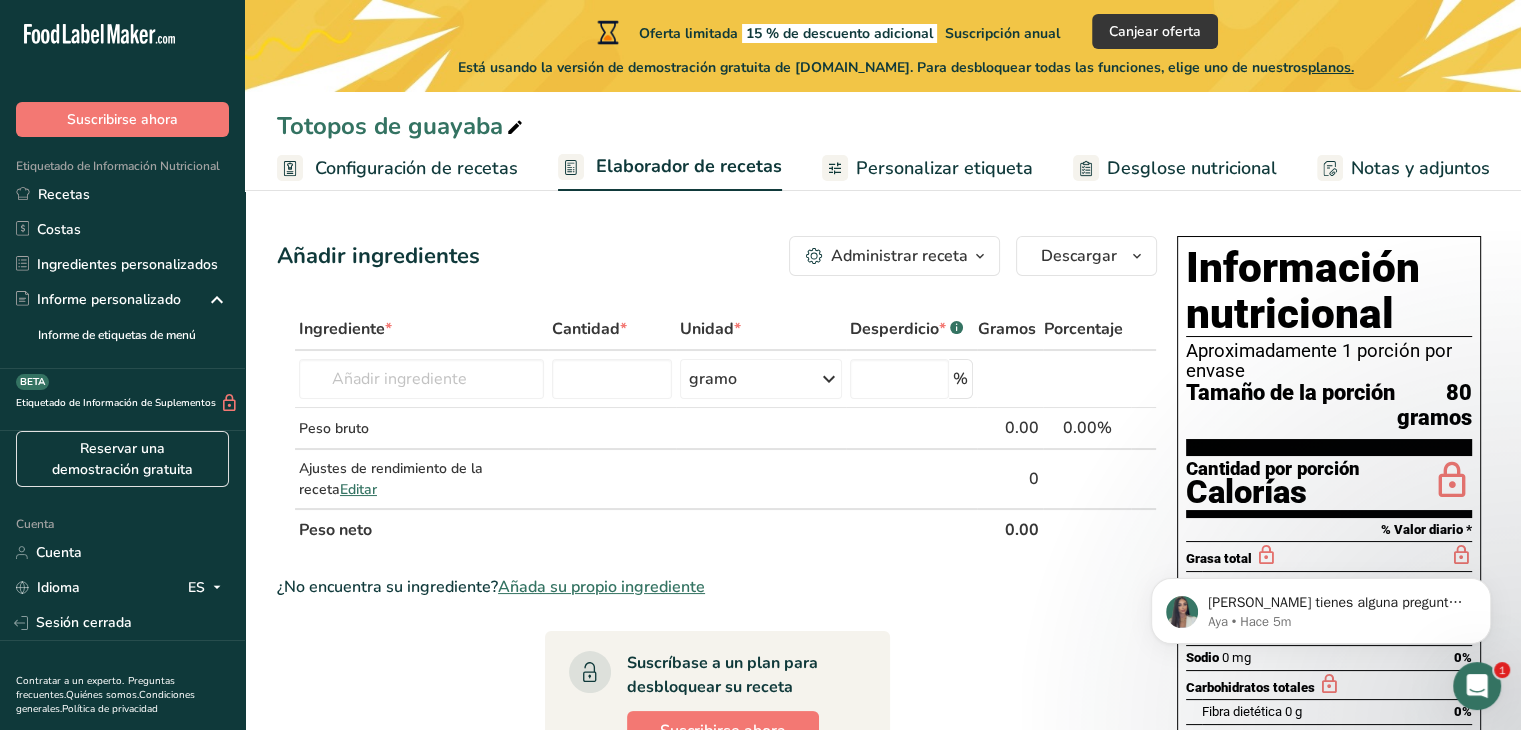 click on "Administrar receta" at bounding box center [899, 256] 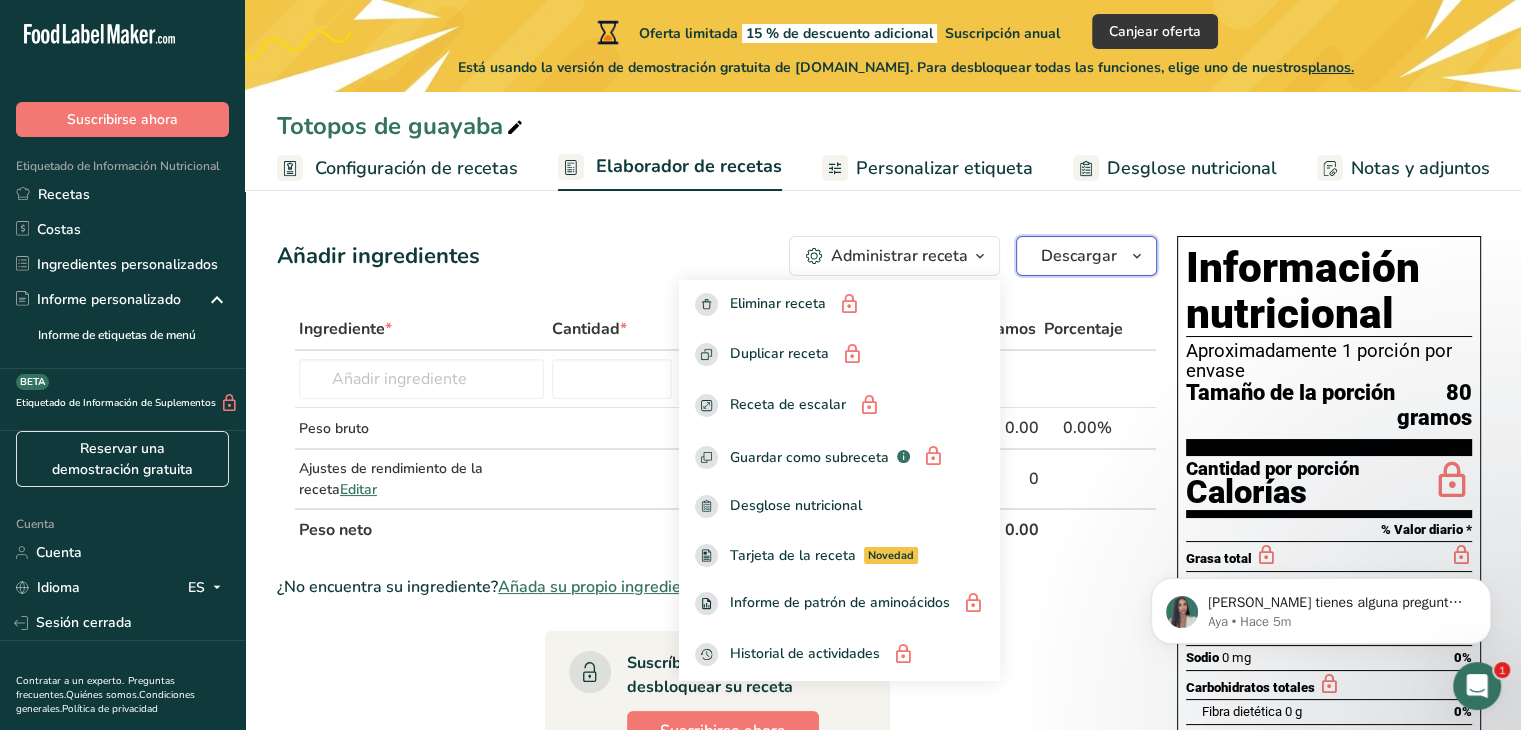 click on "Descargar" at bounding box center [1086, 256] 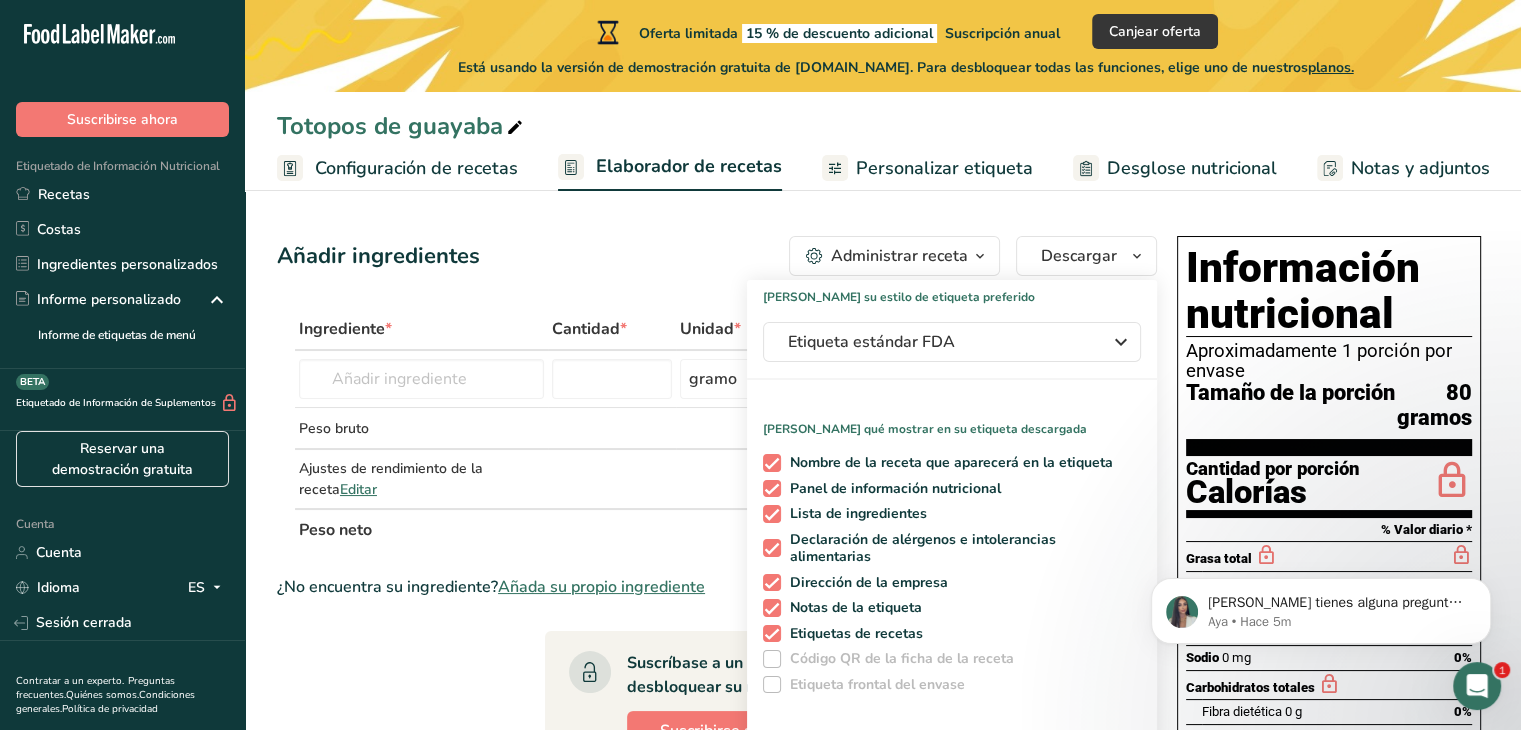 click on "Aproximadamente 1 porción por envase" at bounding box center [1329, 361] 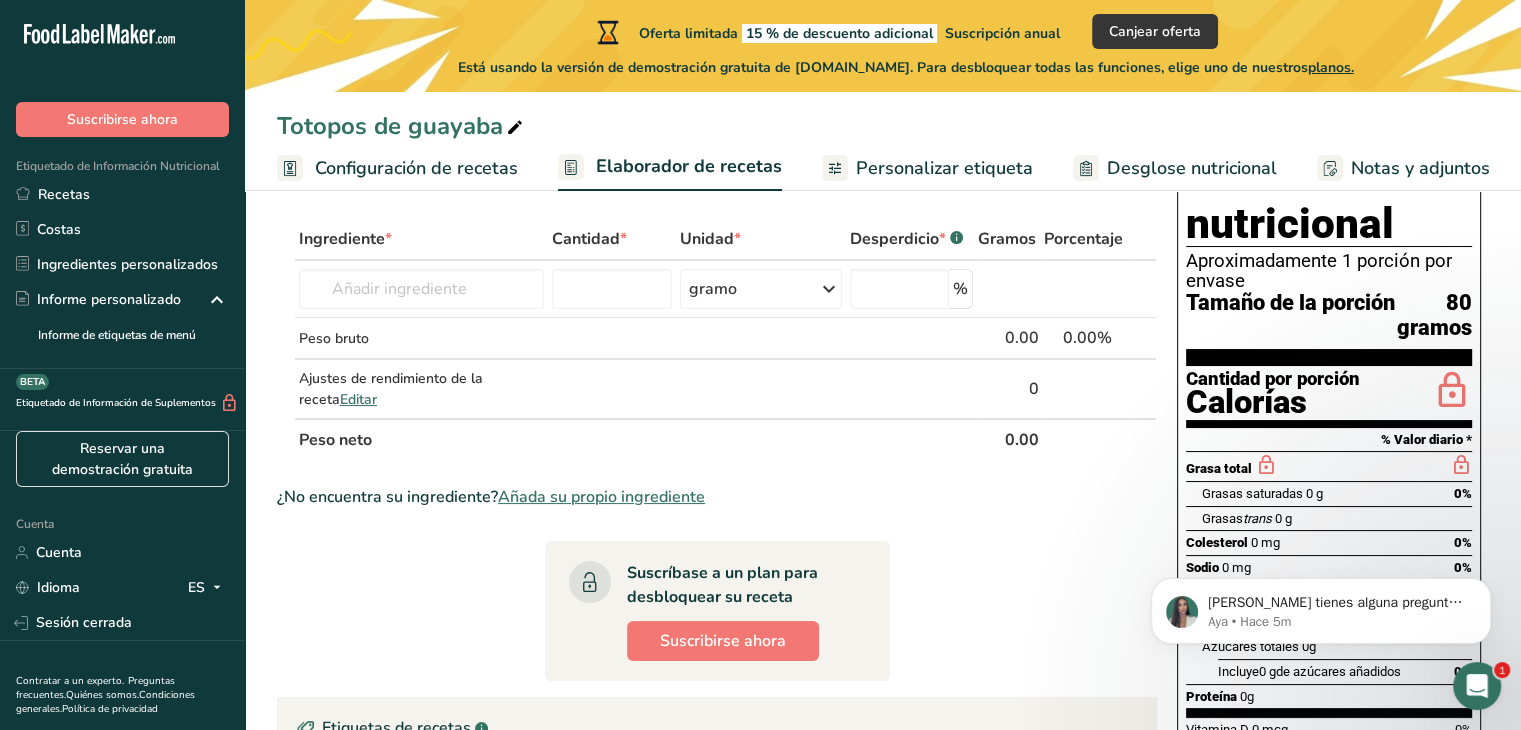 scroll, scrollTop: 85, scrollLeft: 0, axis: vertical 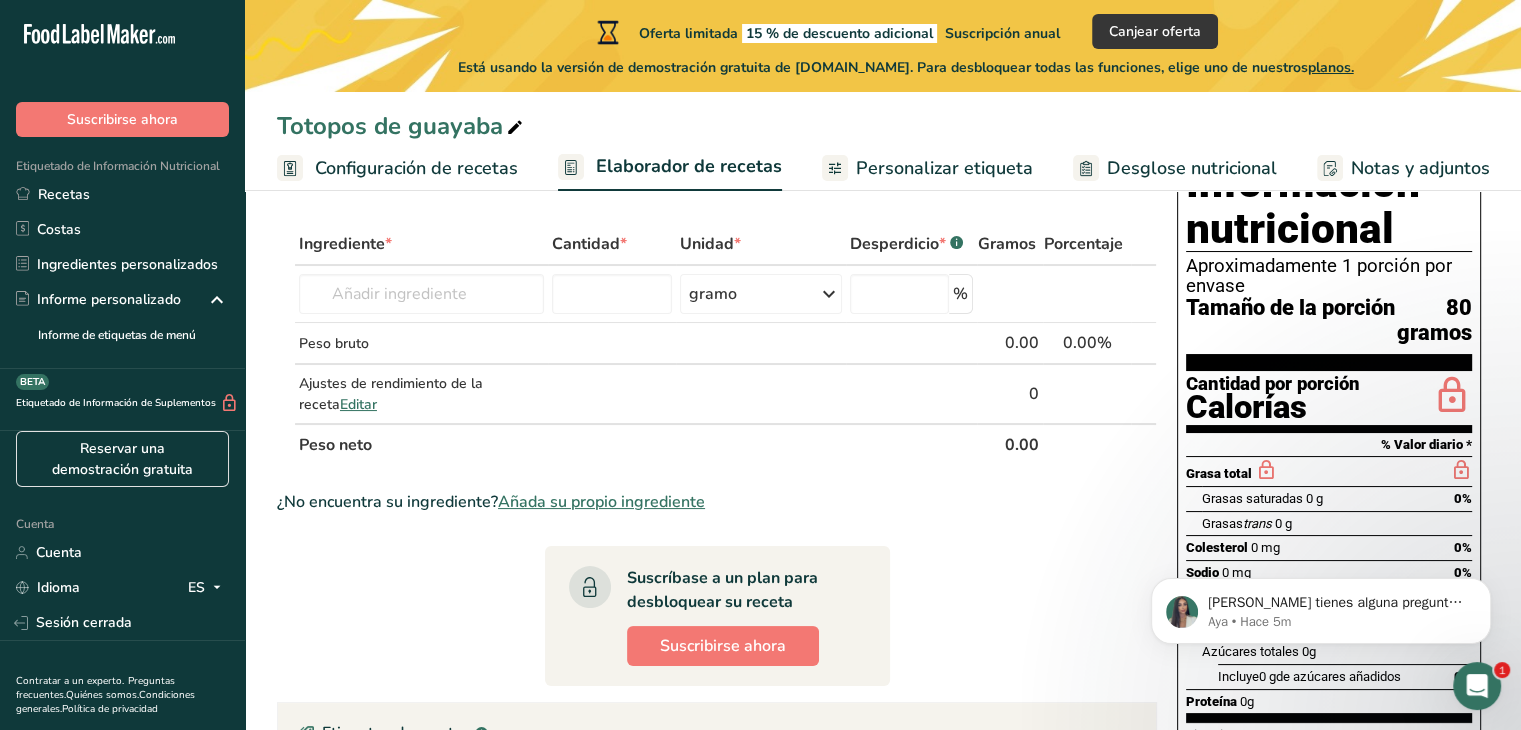 click on "80 gramos" at bounding box center [1433, 320] 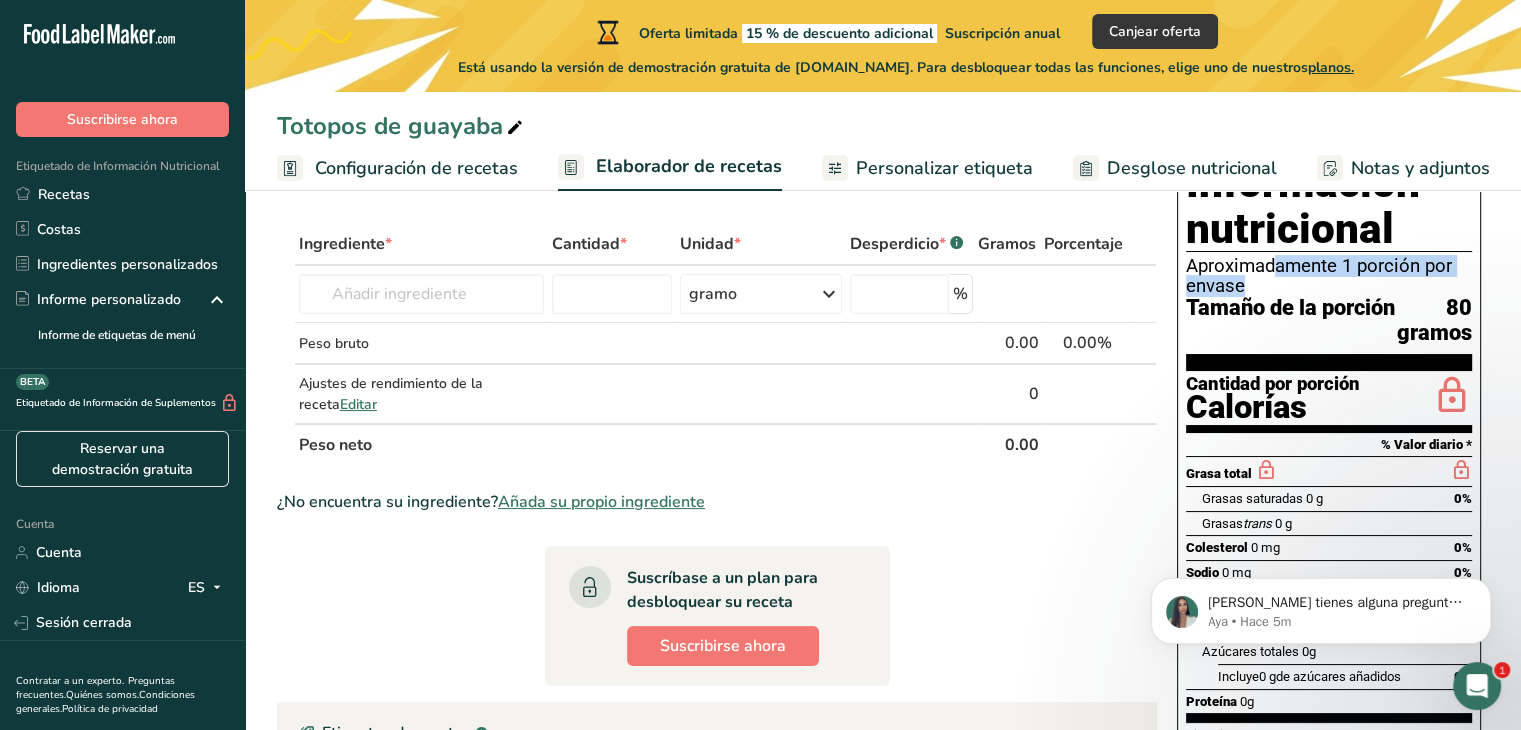 click on "Aproximadamente 1 porción por envase" at bounding box center (1329, 276) 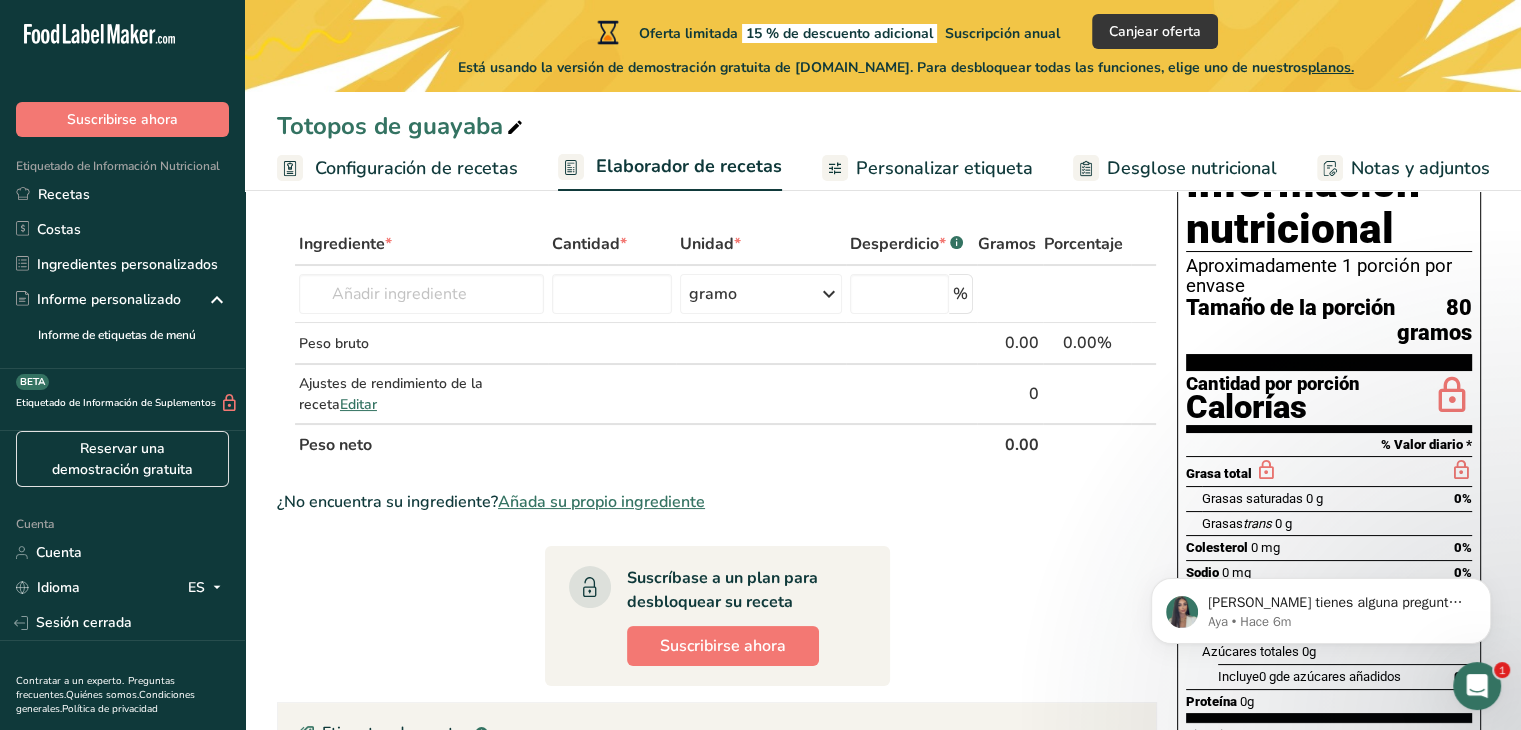 click on "Información nutricional" at bounding box center (1303, 205) 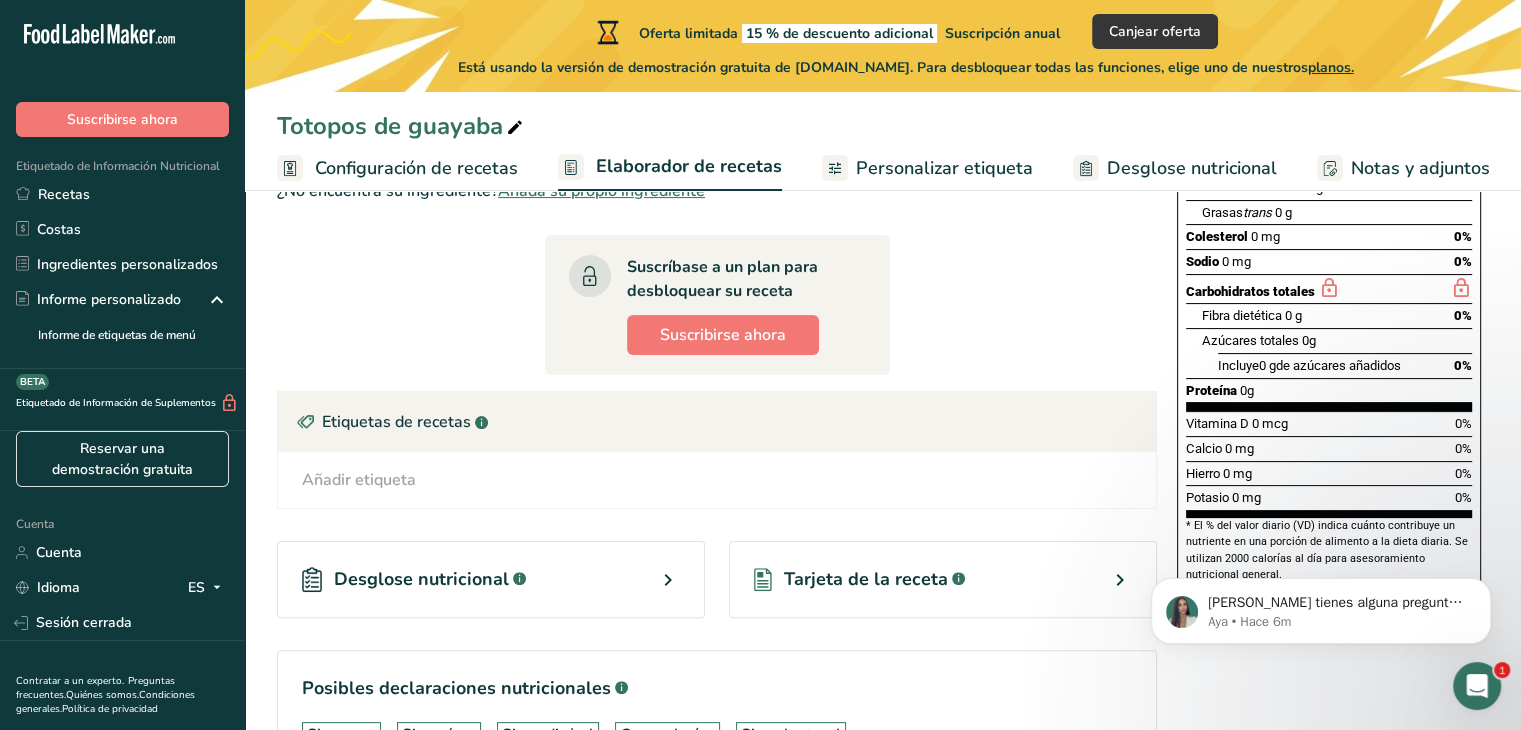 scroll, scrollTop: 412, scrollLeft: 0, axis: vertical 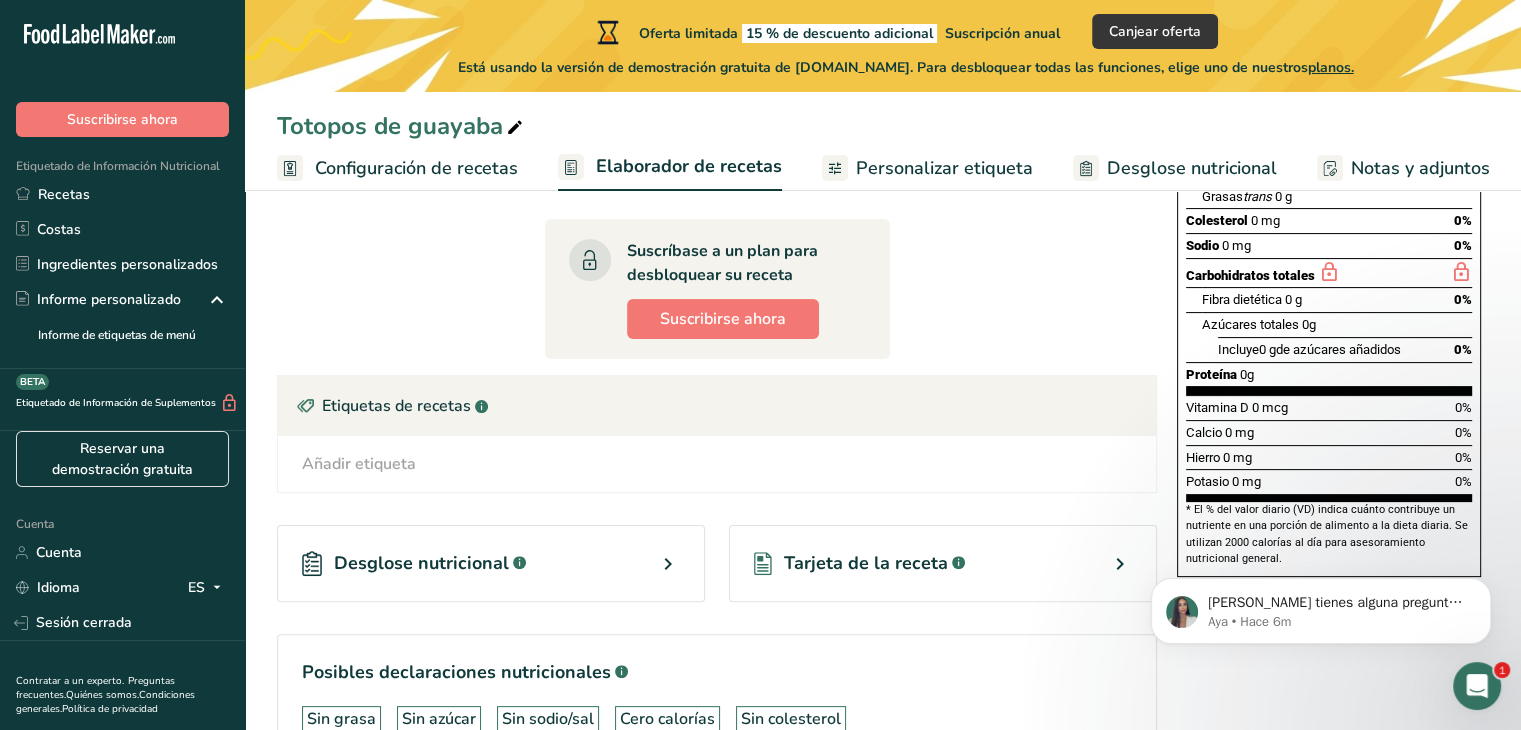 click on "Añadir etiqueta
Etiquetas estándar Etiquetas personalizadas
Fuente de antioxidantes
Efecto prebiótico
Fuente de omega 3
Proteína de origen vegetal
Libre de lácteos
Libre de gluten
Vegano
Vegetariano
Libre de soja
Fuente de grasas saludables
Fuente de vitaminas B
Orgánico
Certificado orgánico
No GMO
Kosher pareve
Kosher lácteo
Halal
Sin aditivos sintéticos
Etiqueta limpia" at bounding box center (717, 464) 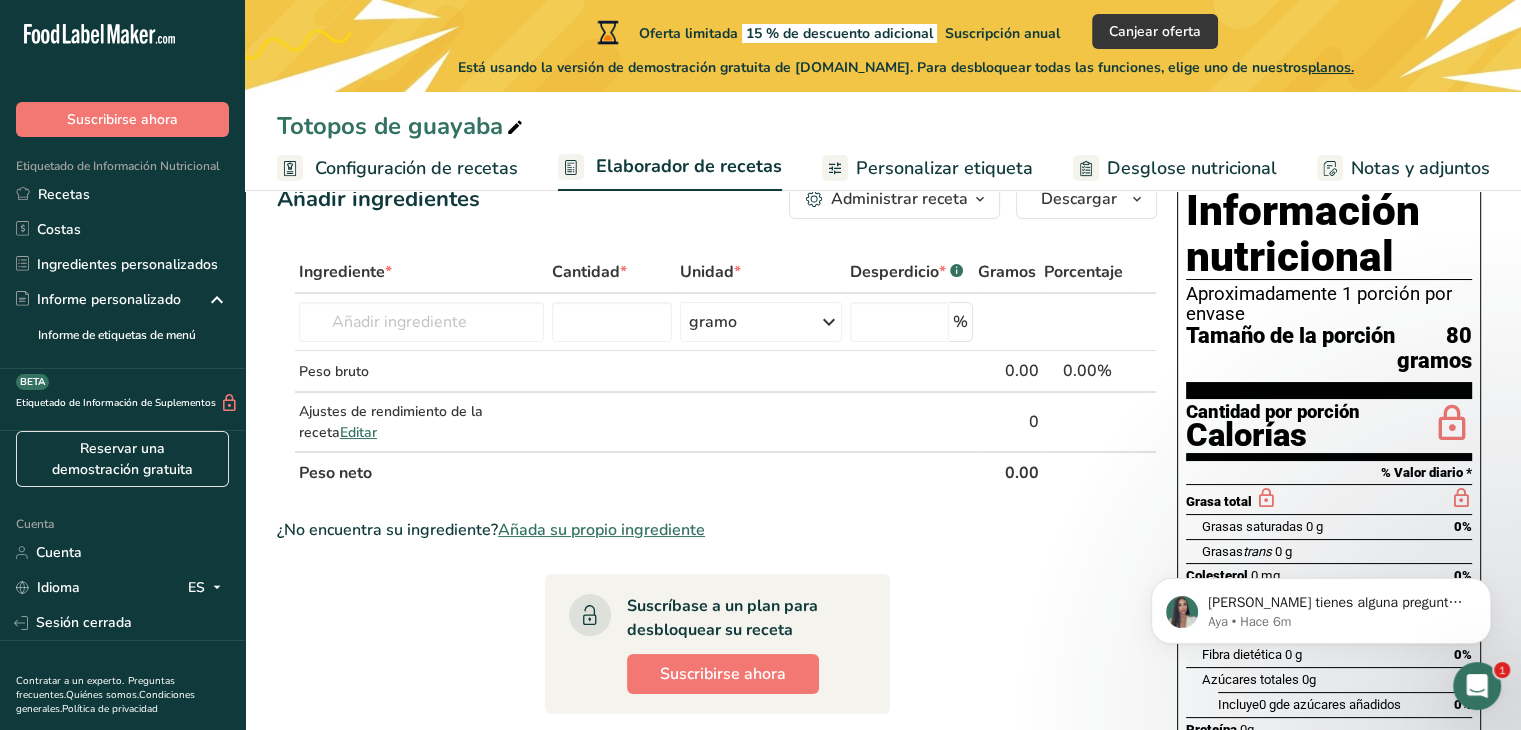 scroll, scrollTop: 58, scrollLeft: 0, axis: vertical 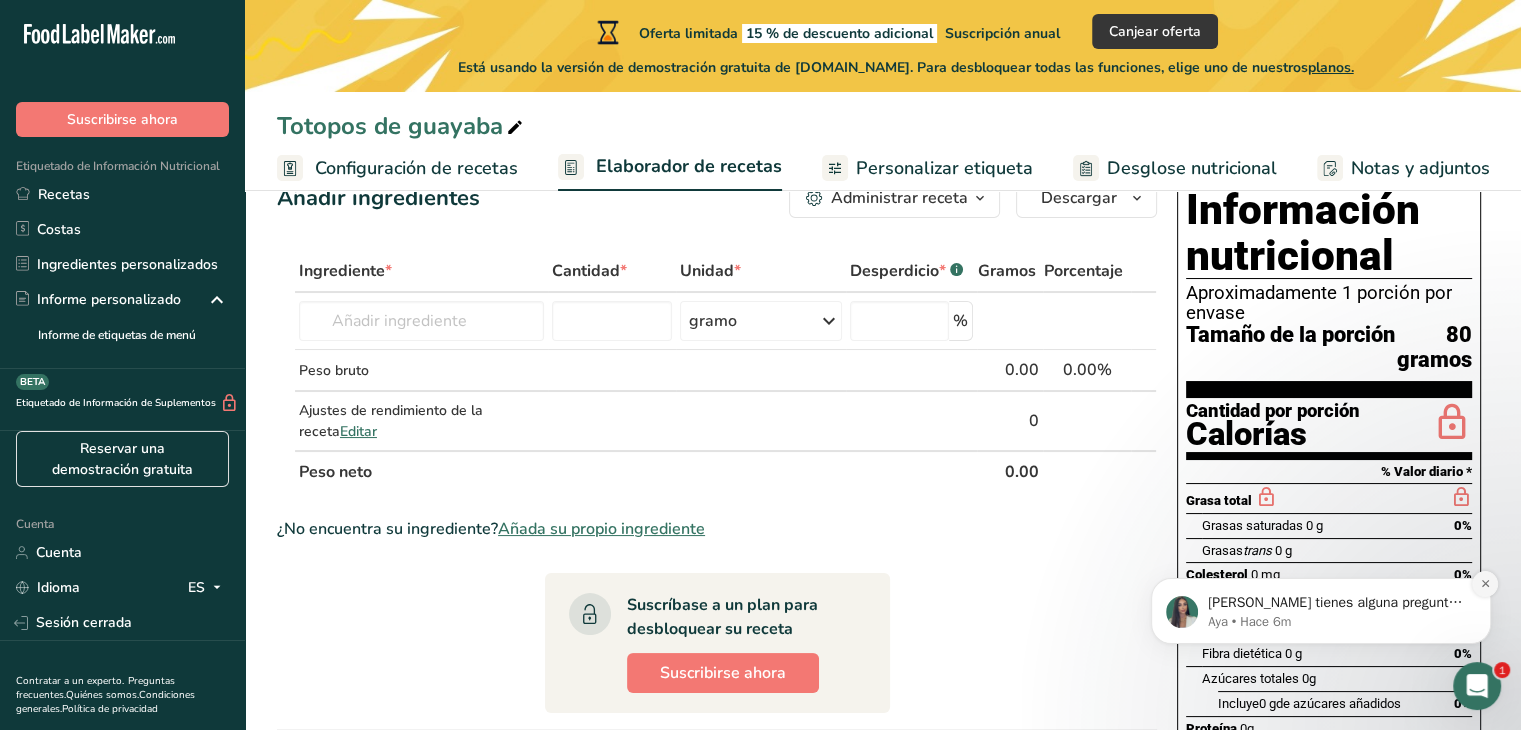 click at bounding box center (1485, 584) 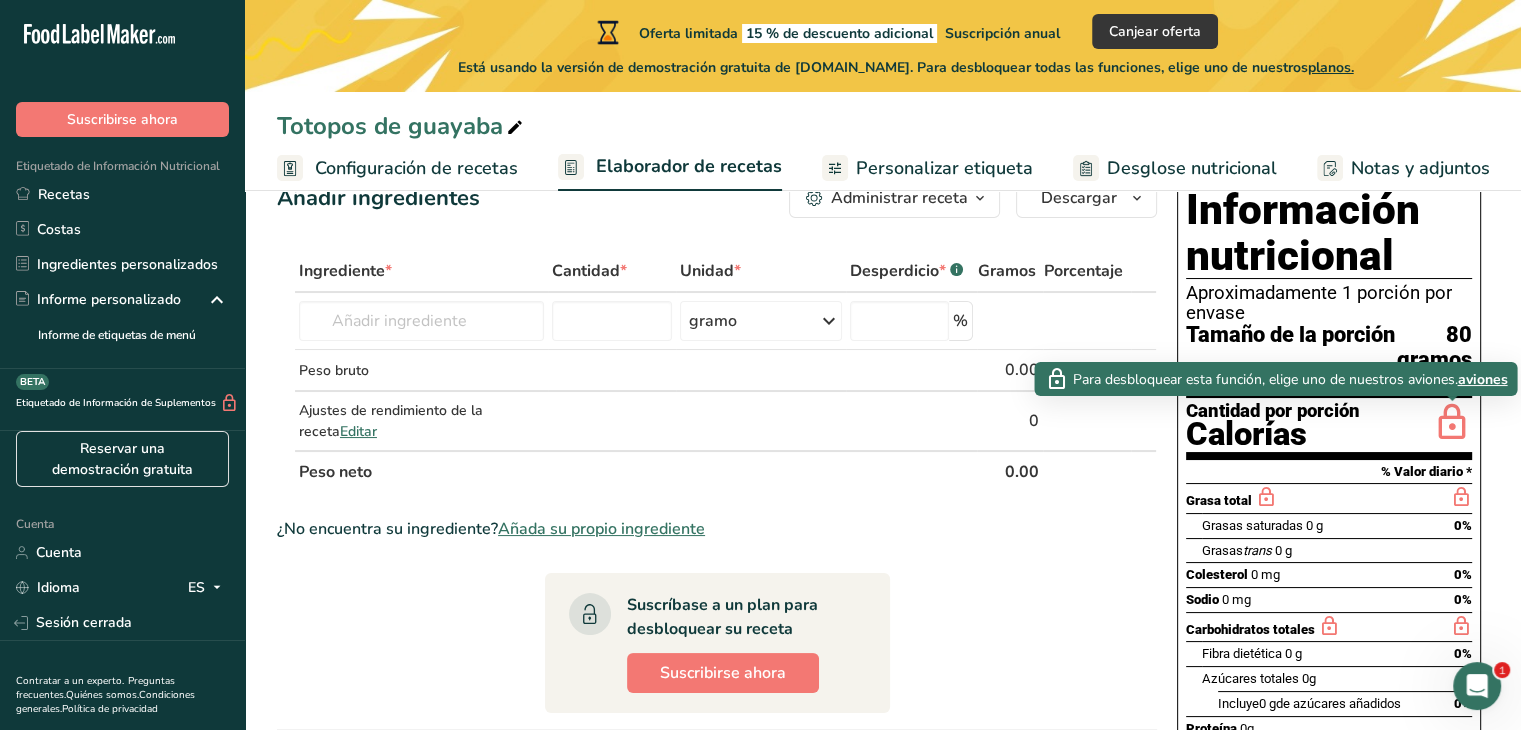 click at bounding box center (1452, 423) 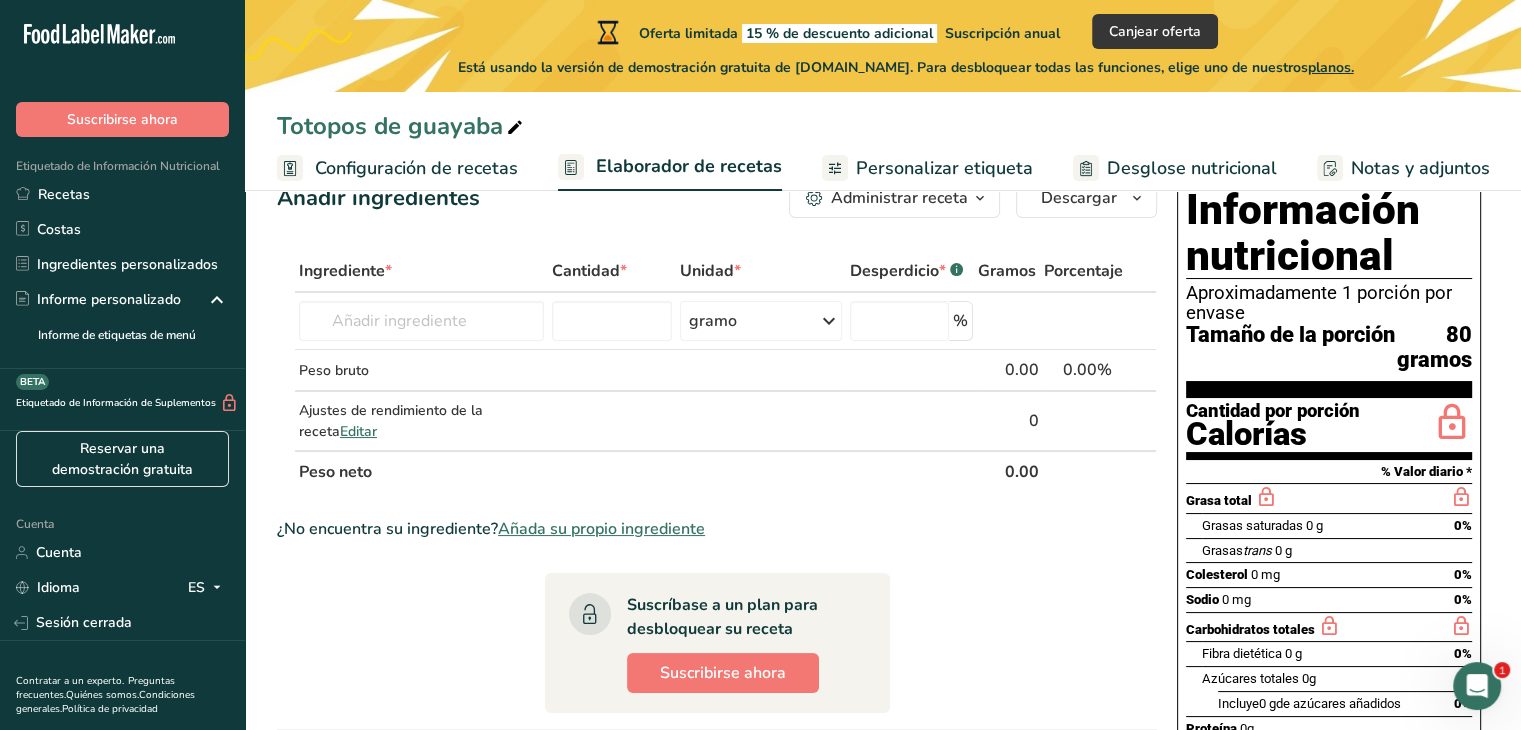 click at bounding box center [1452, 423] 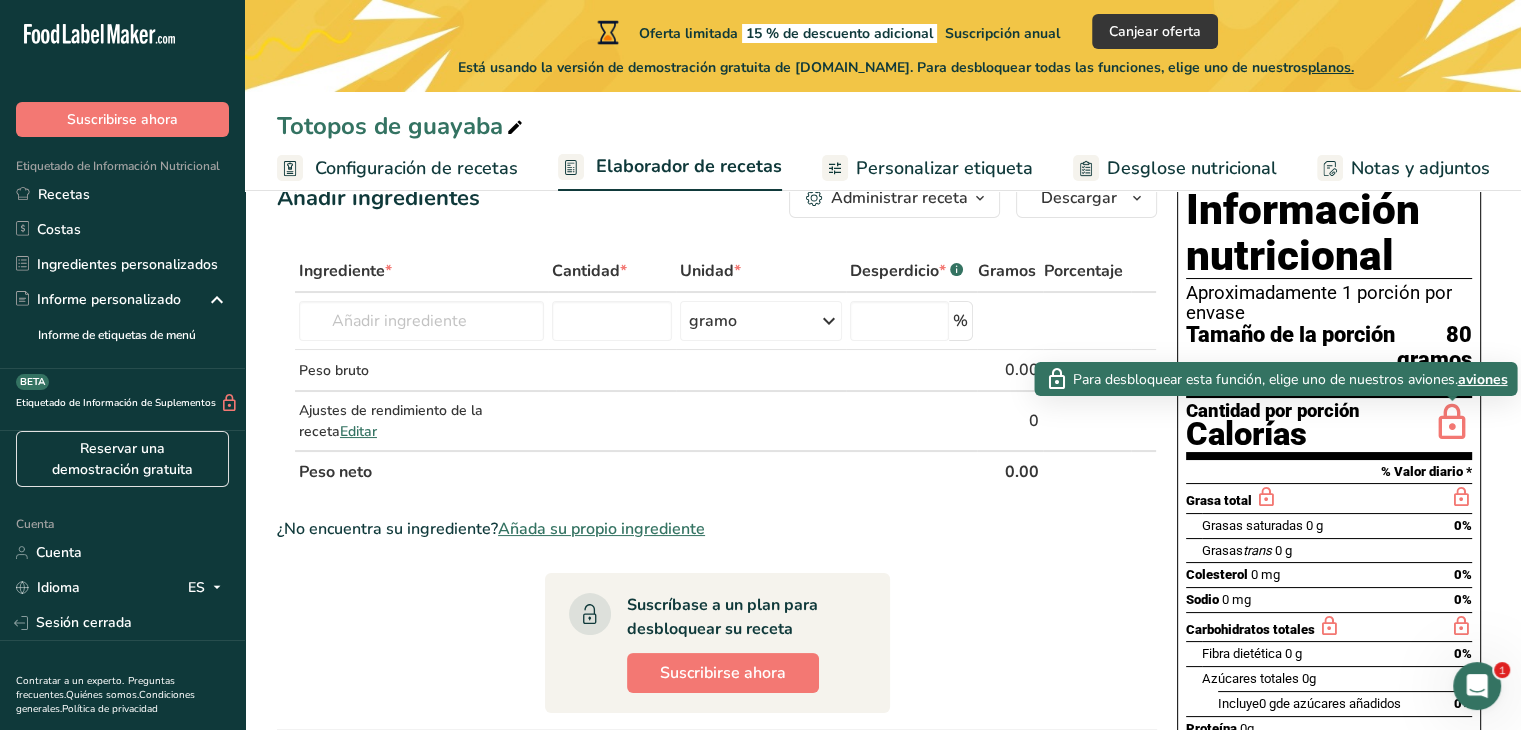 click at bounding box center (1452, 423) 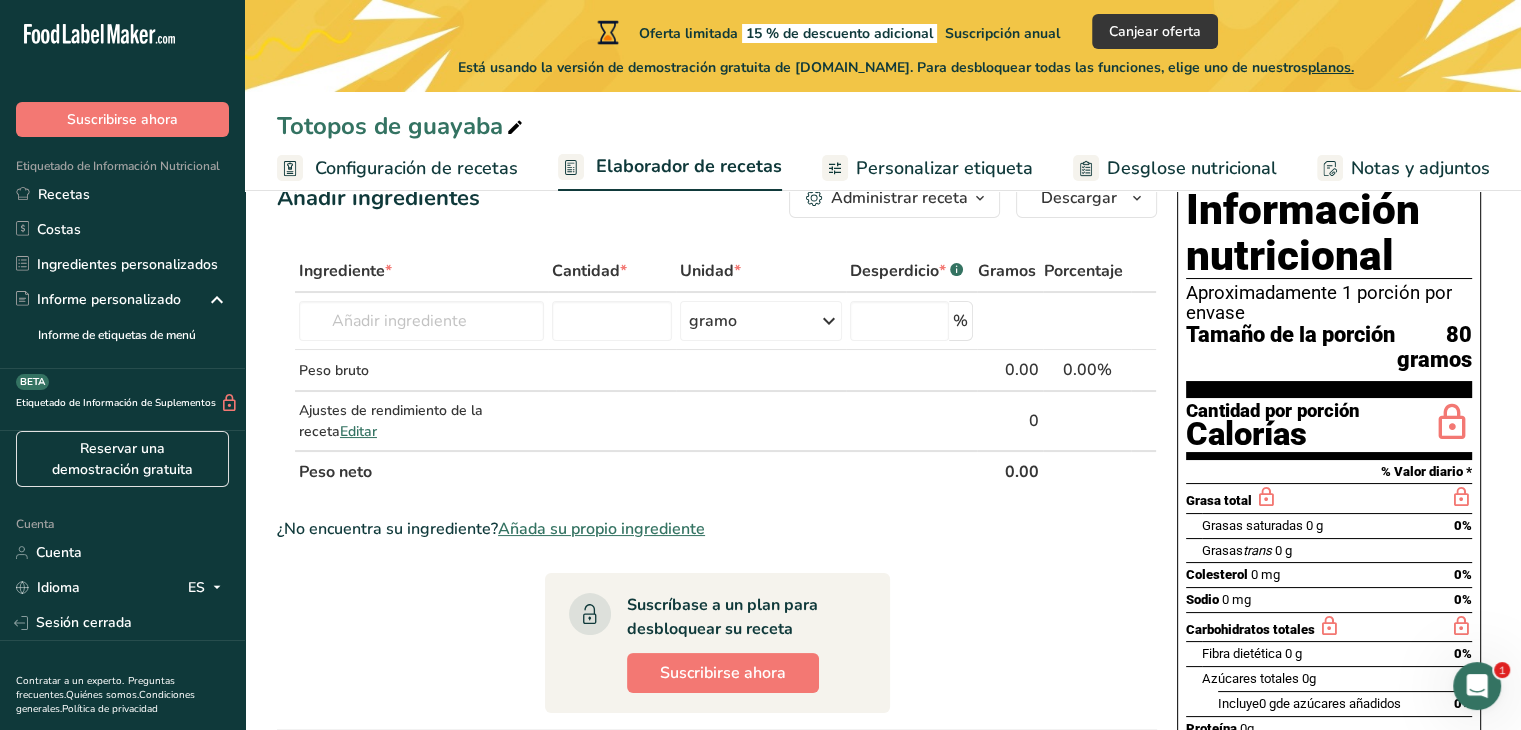 click at bounding box center [1452, 423] 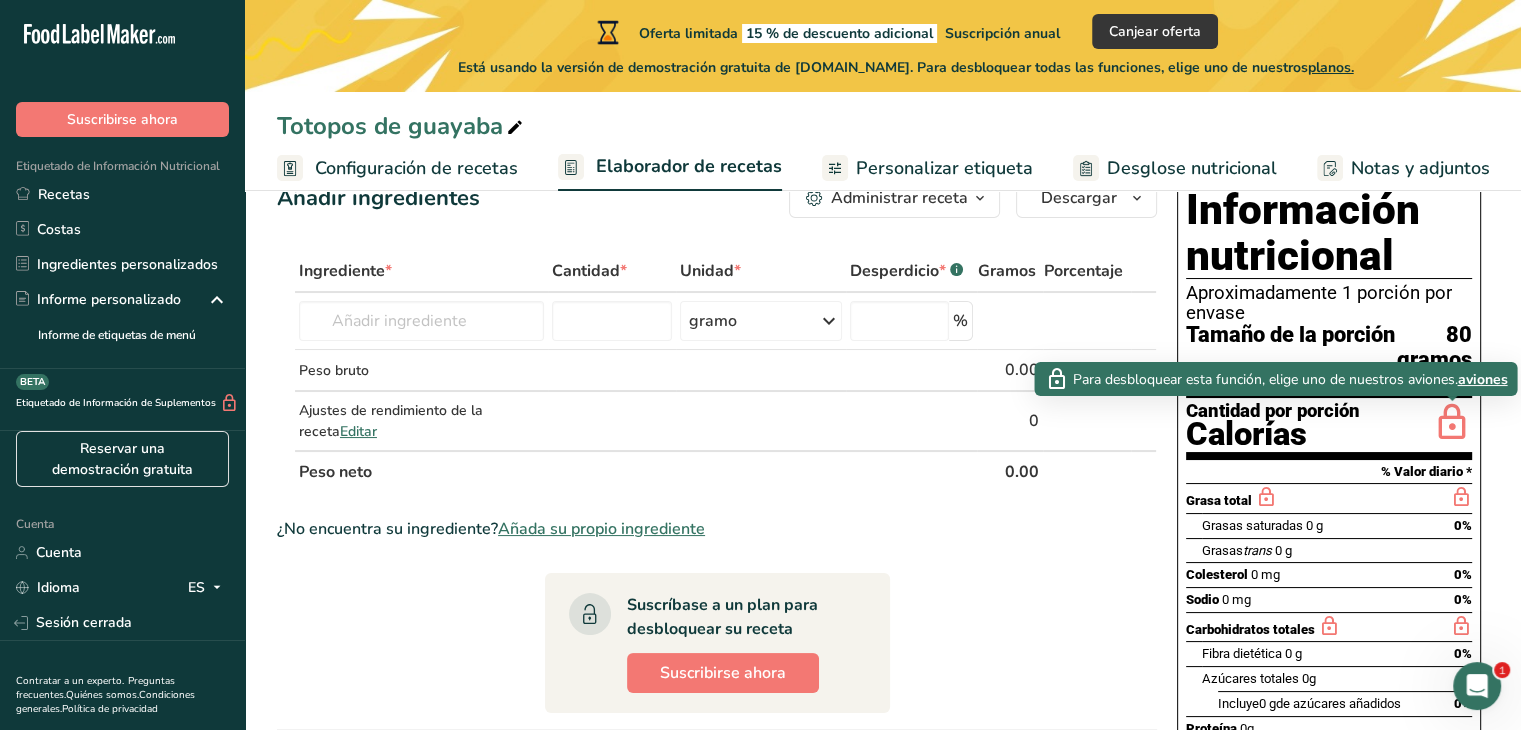 click on "aviones" at bounding box center [1482, 379] 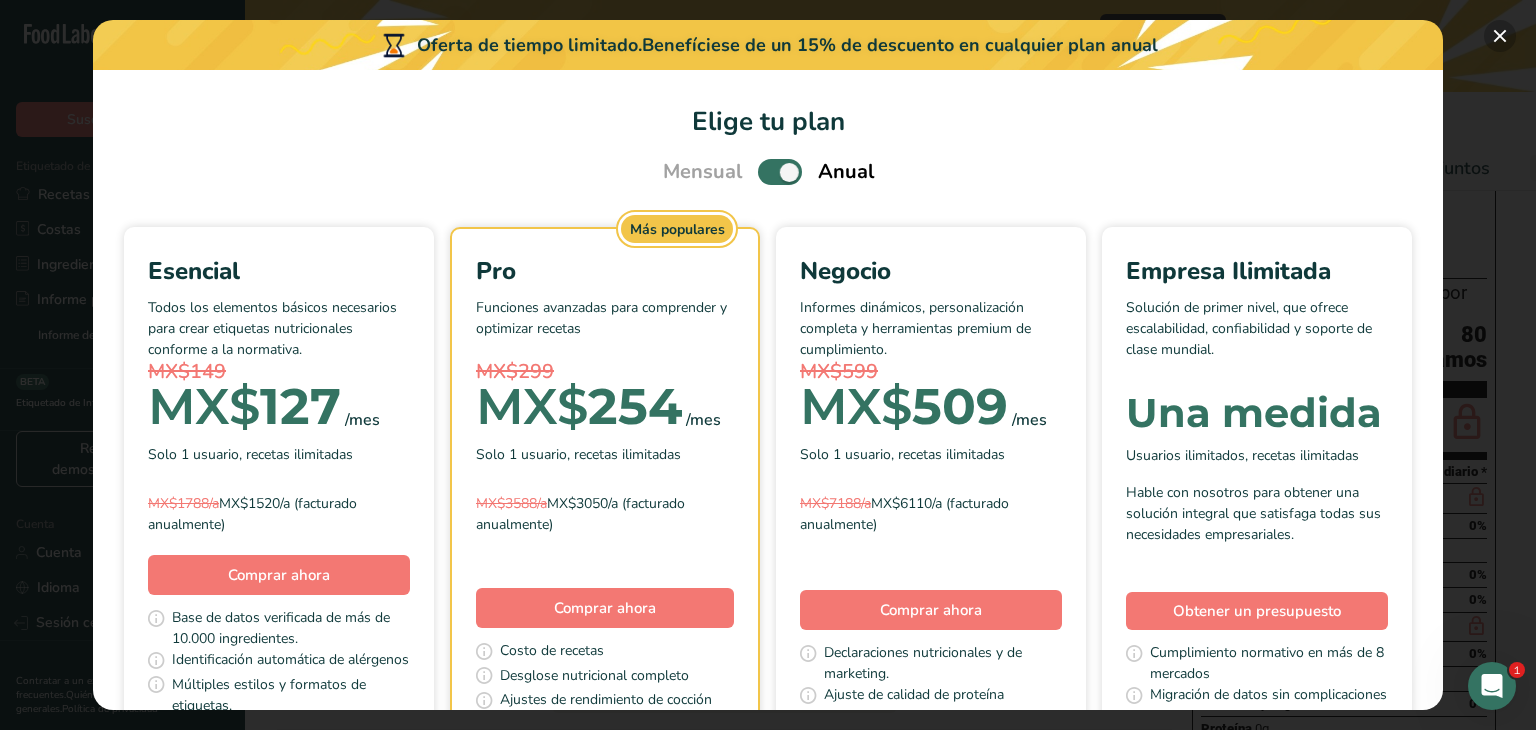 click at bounding box center (1500, 36) 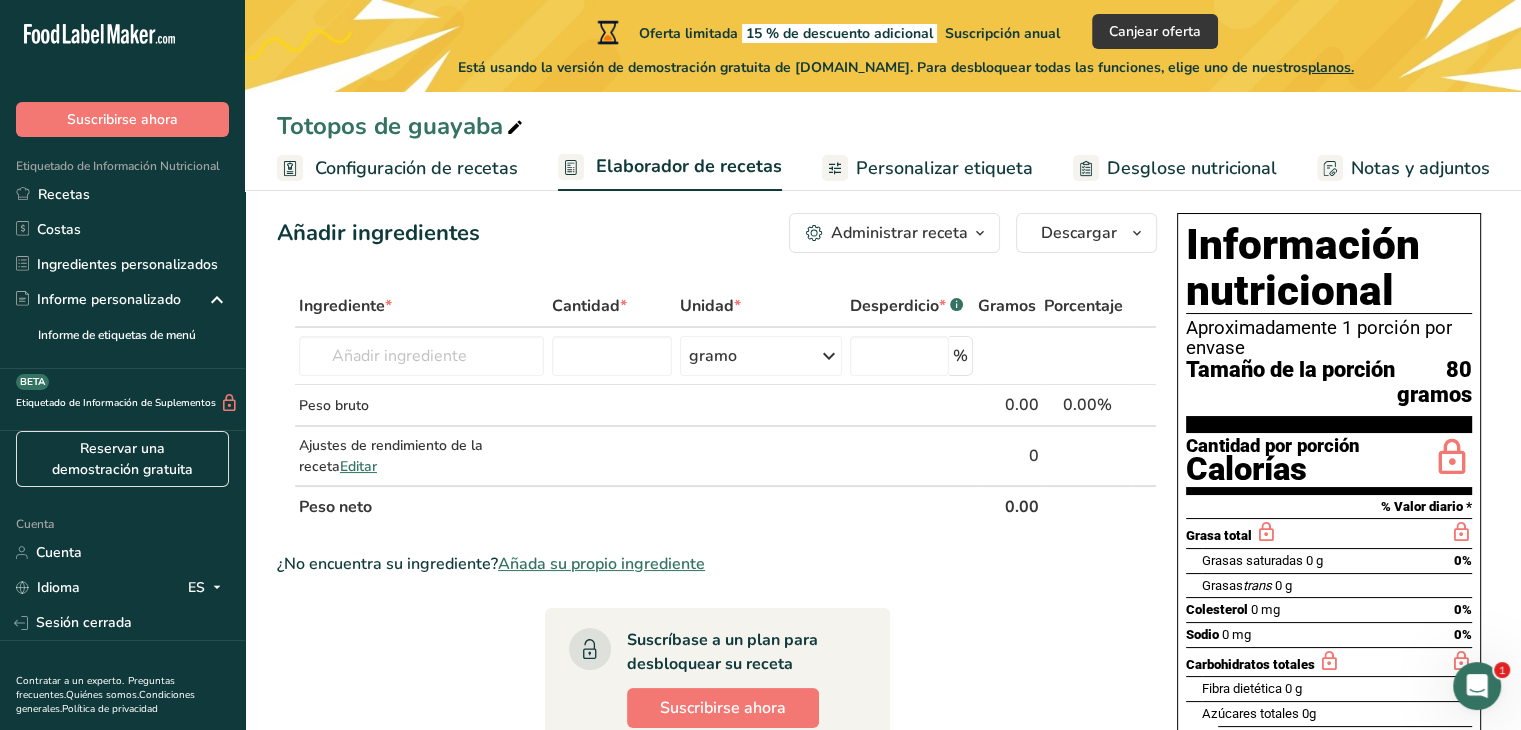 scroll, scrollTop: 14, scrollLeft: 0, axis: vertical 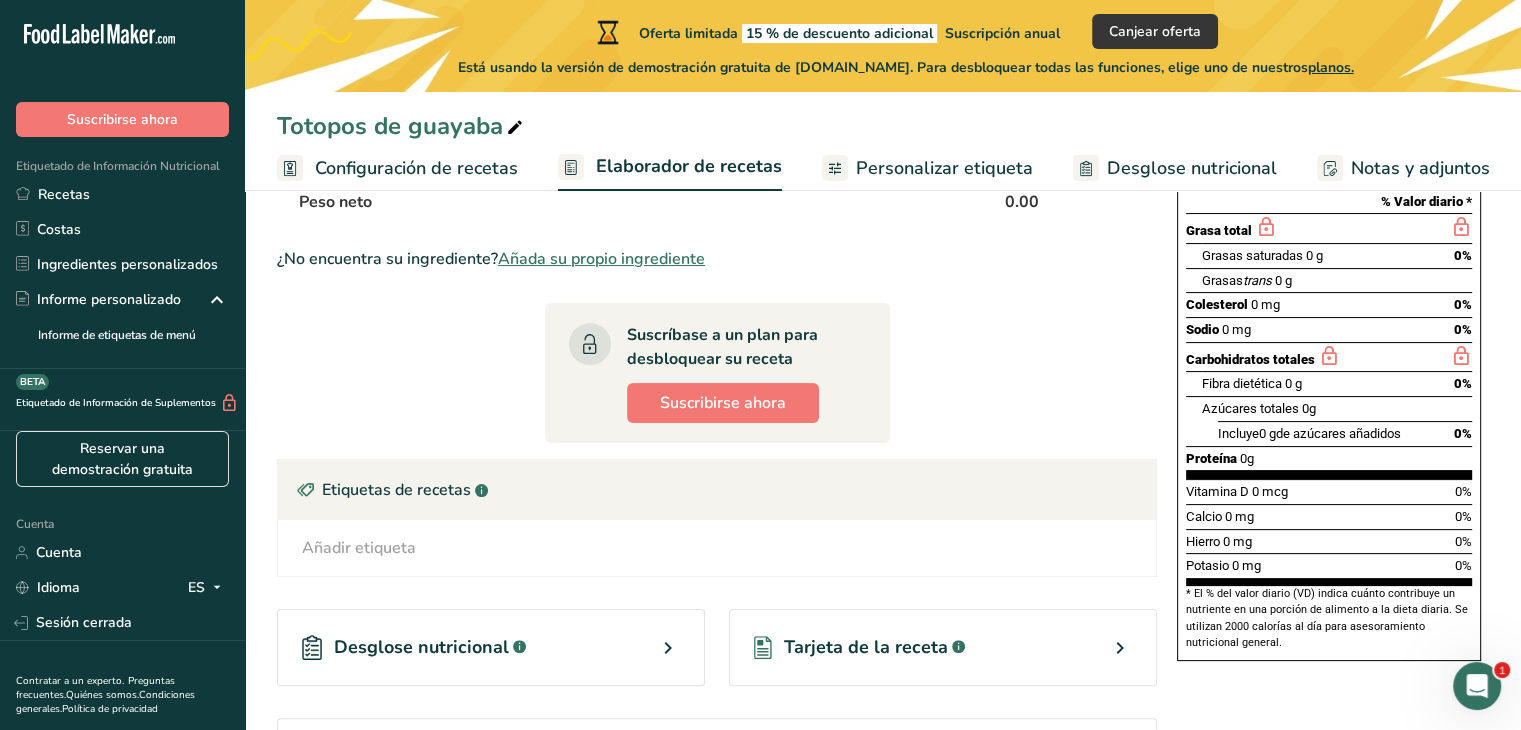 drag, startPoint x: 1291, startPoint y: 218, endPoint x: 1408, endPoint y: 421, distance: 234.30322 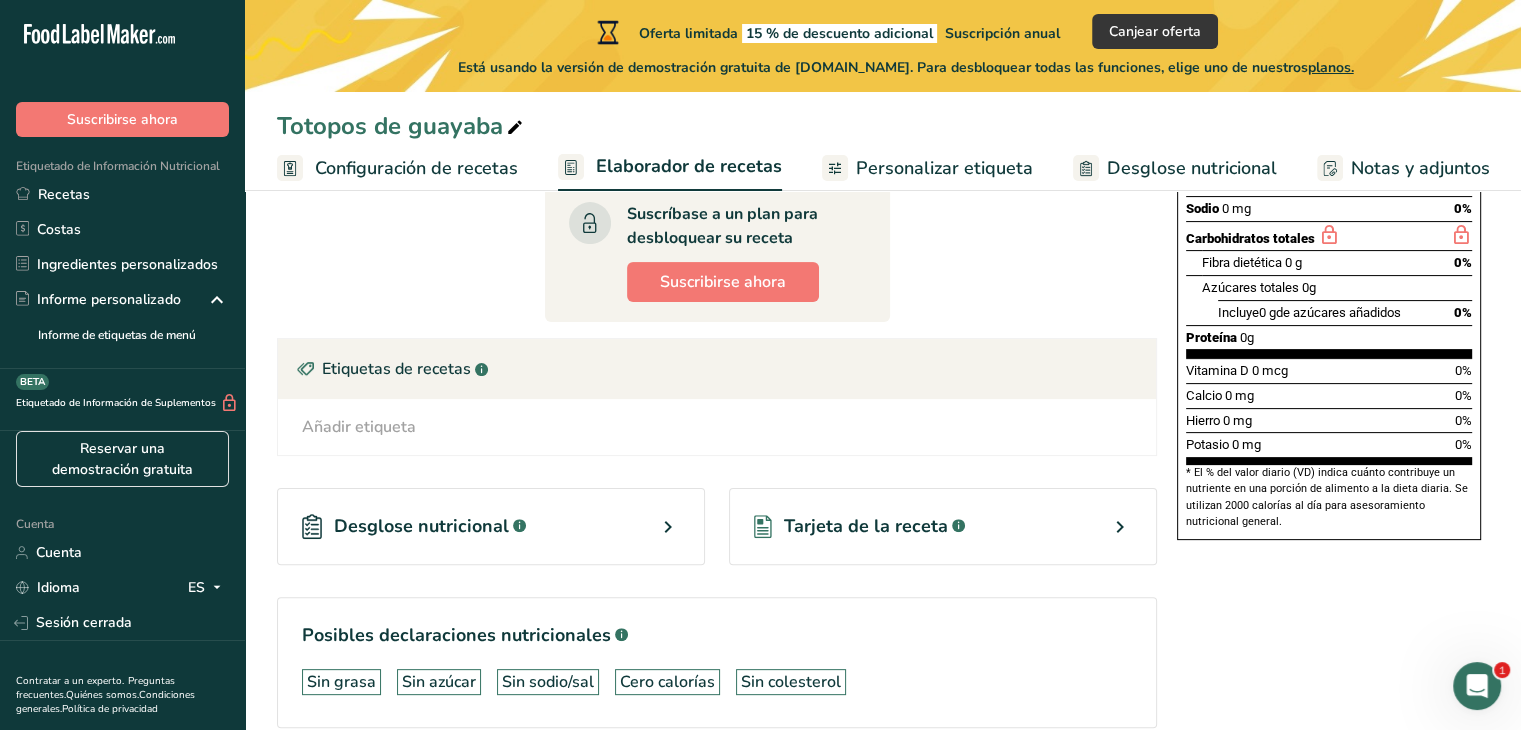scroll, scrollTop: 540, scrollLeft: 0, axis: vertical 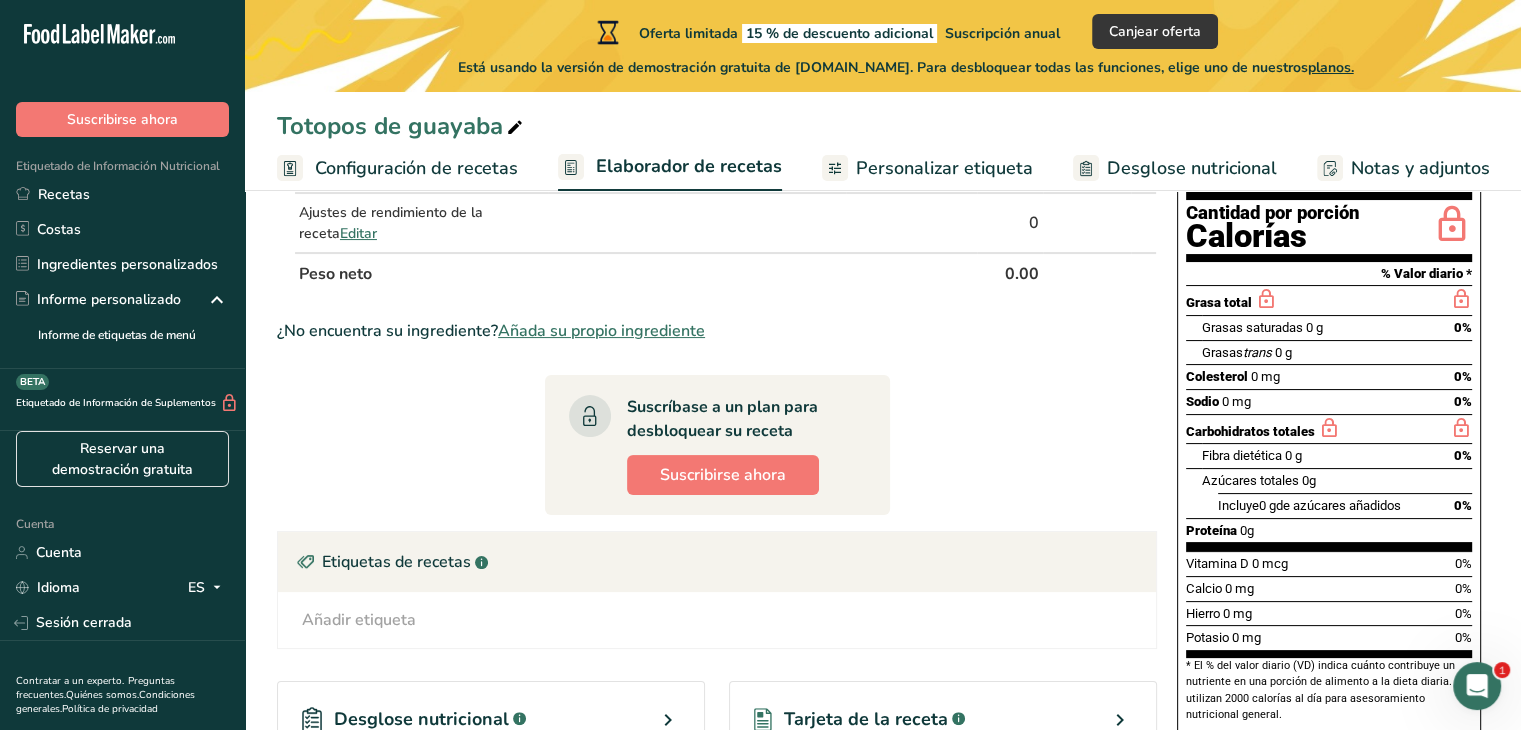 click on "Cantidad por porción" at bounding box center [1273, 213] 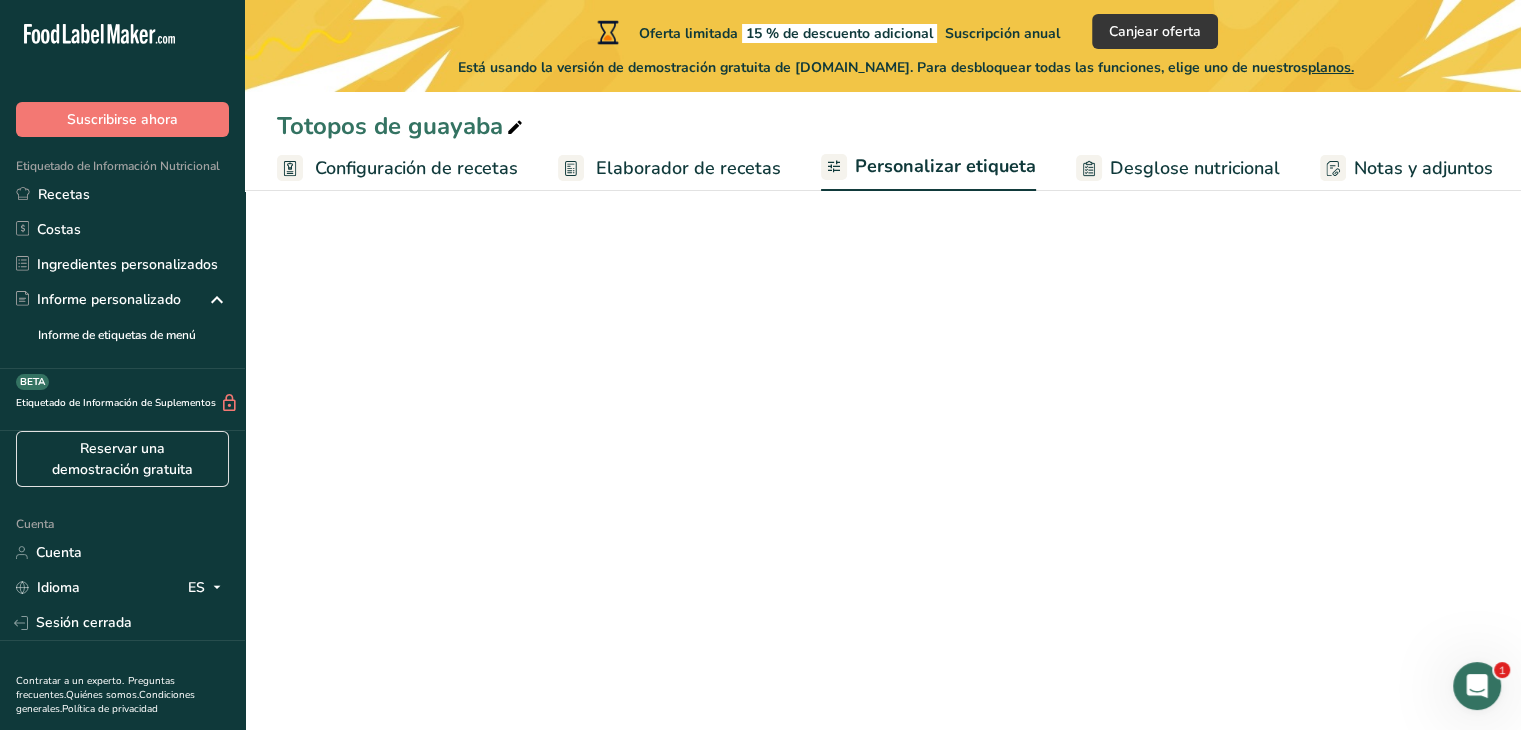 scroll, scrollTop: 0, scrollLeft: 232, axis: horizontal 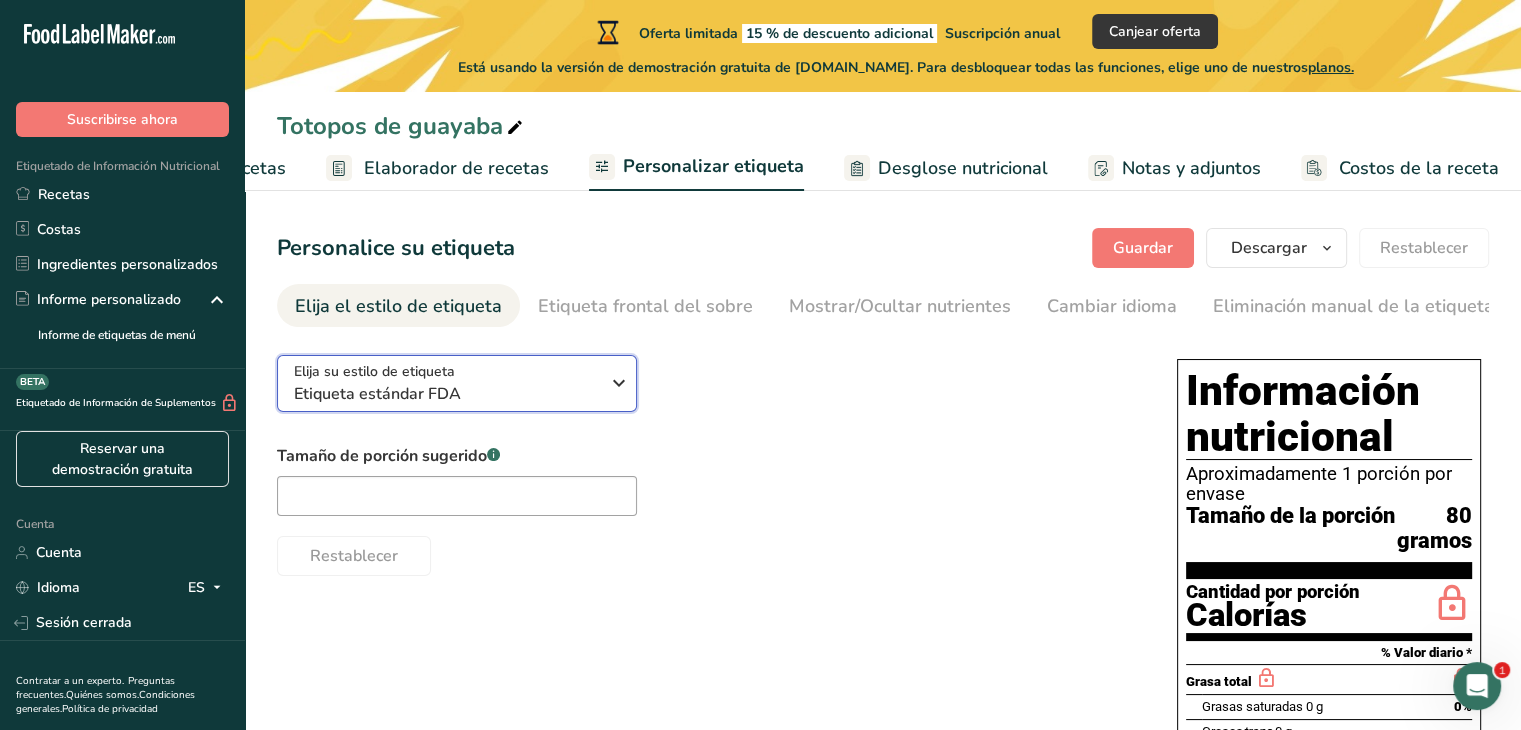 click on "Elija su estilo de etiqueta
Etiqueta estándar FDA" at bounding box center (454, 383) 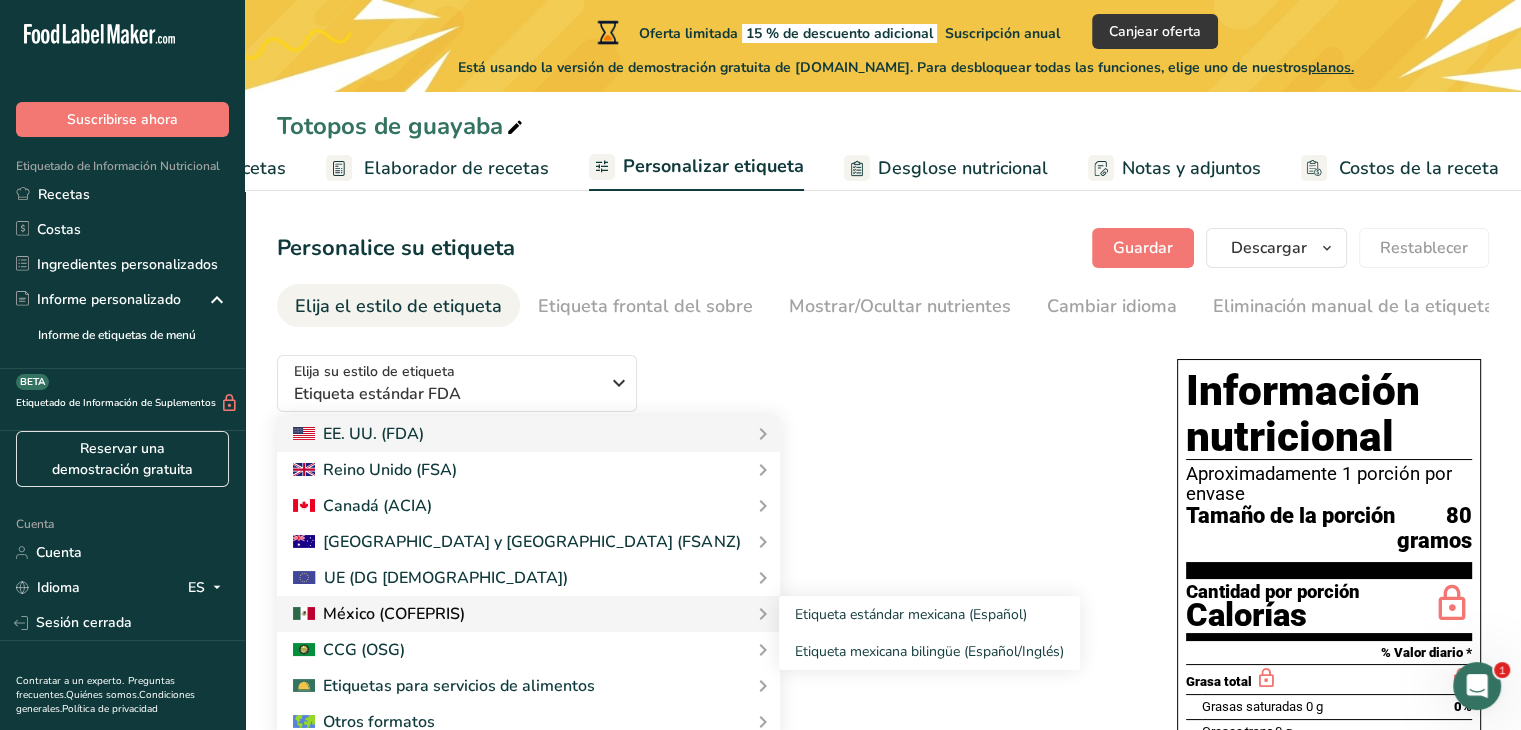 click on "México (COFEPRIS)" at bounding box center [394, 614] 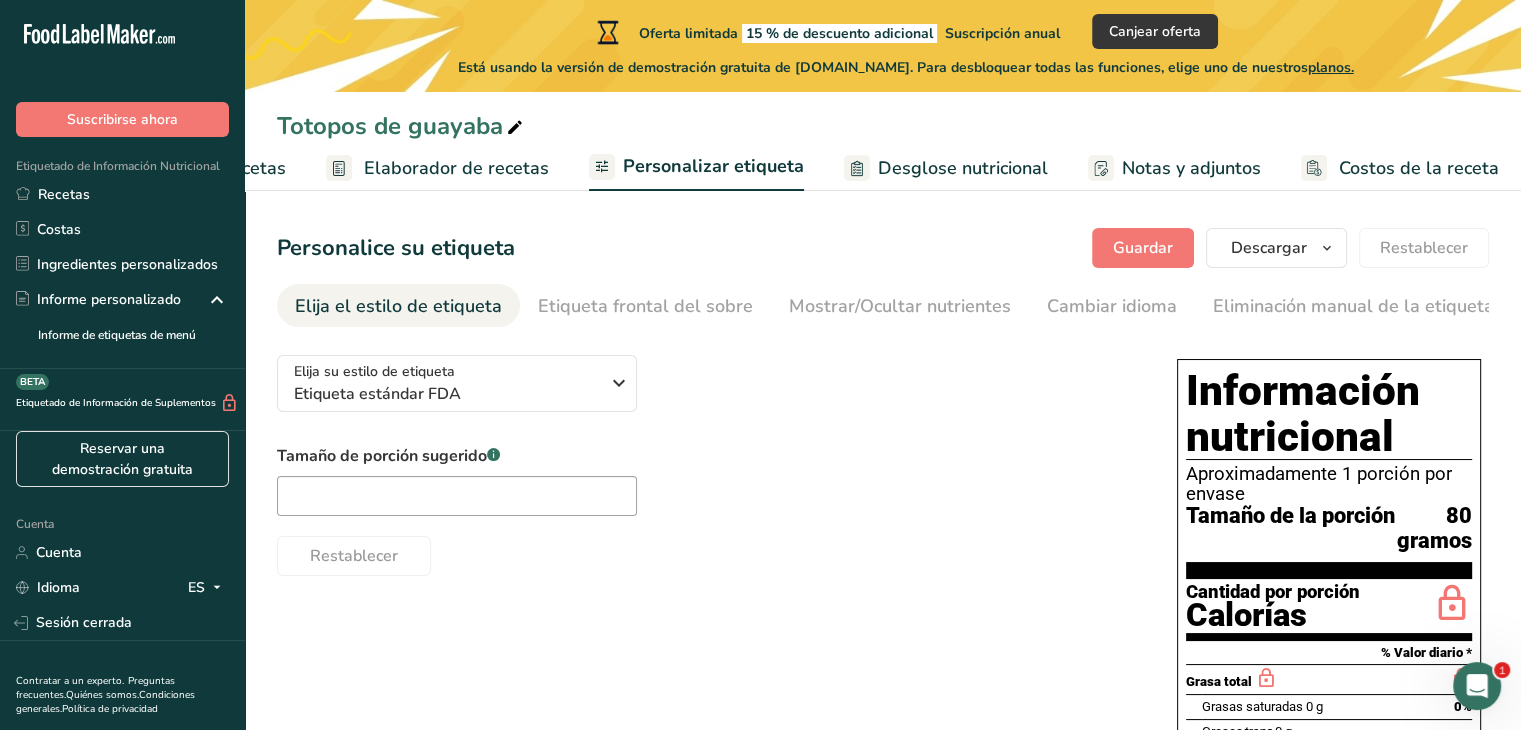 click on "Tamaño de porción sugerido
.a-a{fill:#347362;}.b-a{fill:#fff;}
Restablecer" at bounding box center (707, 510) 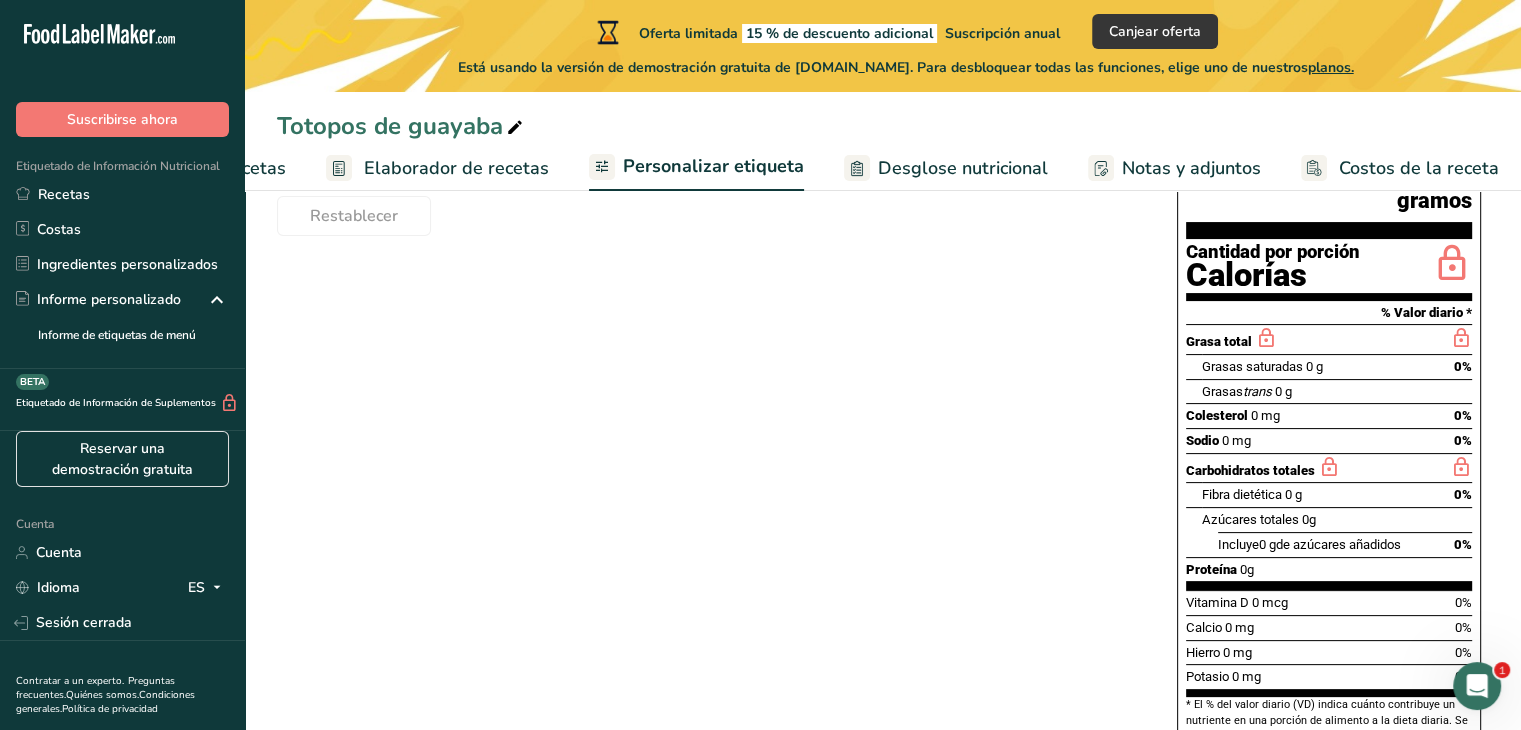 scroll, scrollTop: 432, scrollLeft: 0, axis: vertical 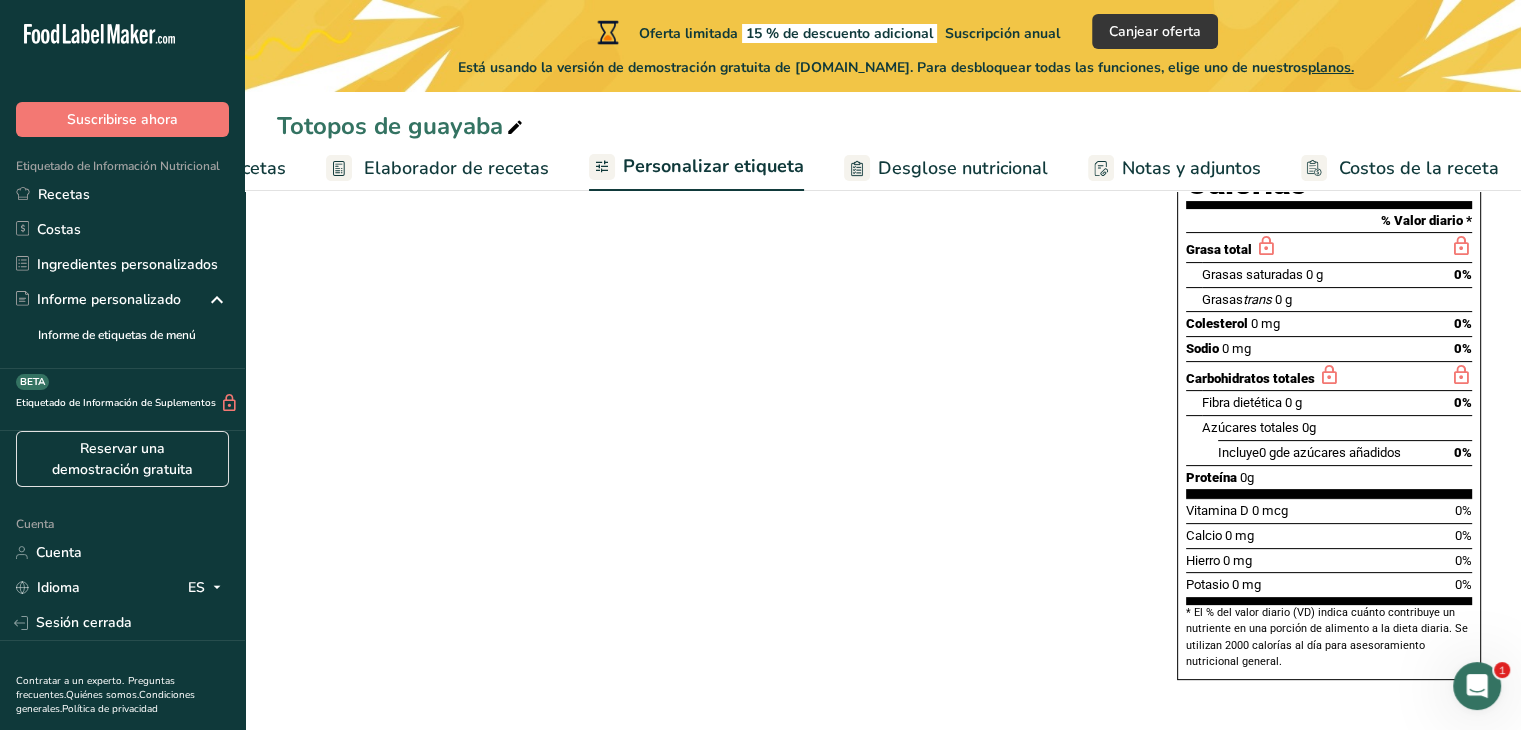 click on "Calcio
0 mg
0%" at bounding box center [1329, 535] 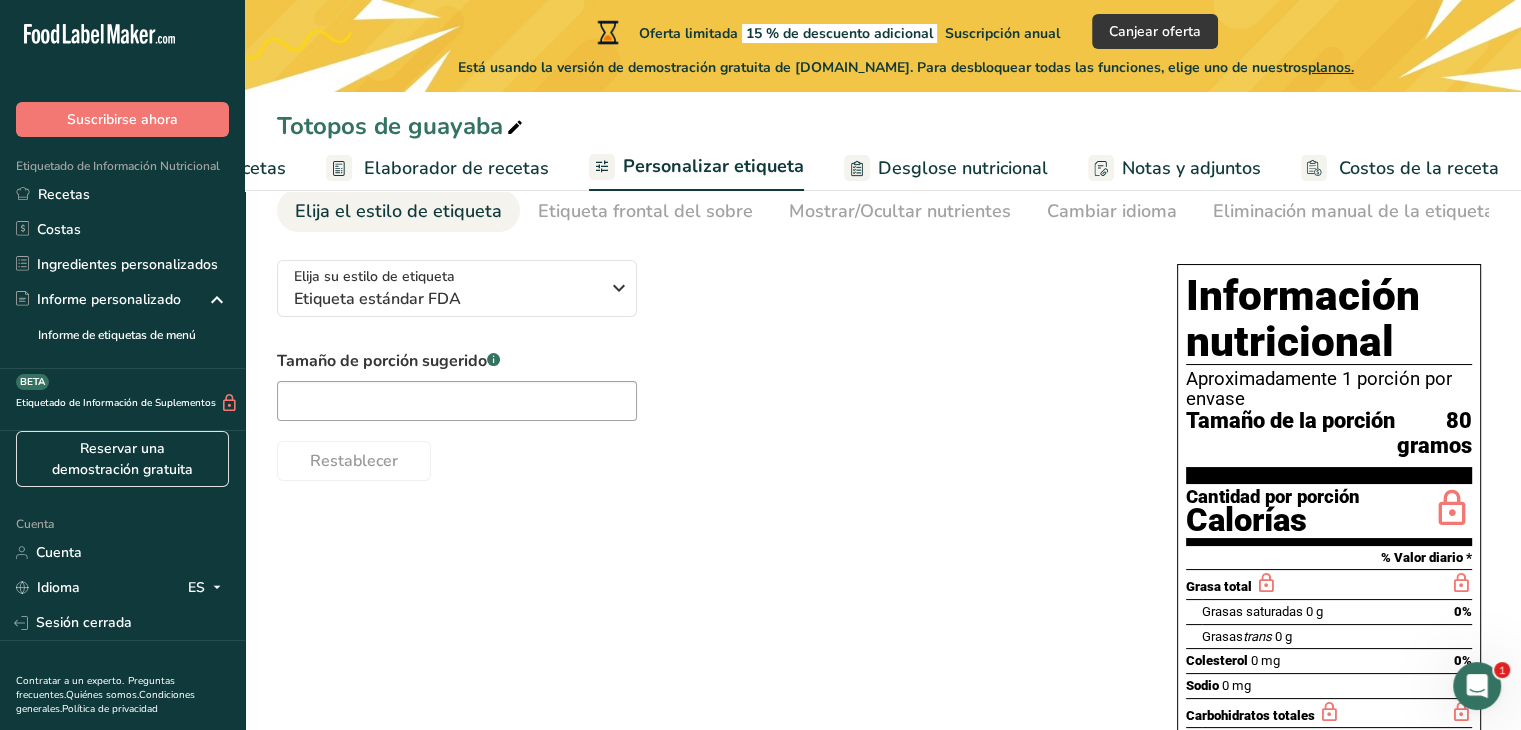 scroll, scrollTop: 92, scrollLeft: 0, axis: vertical 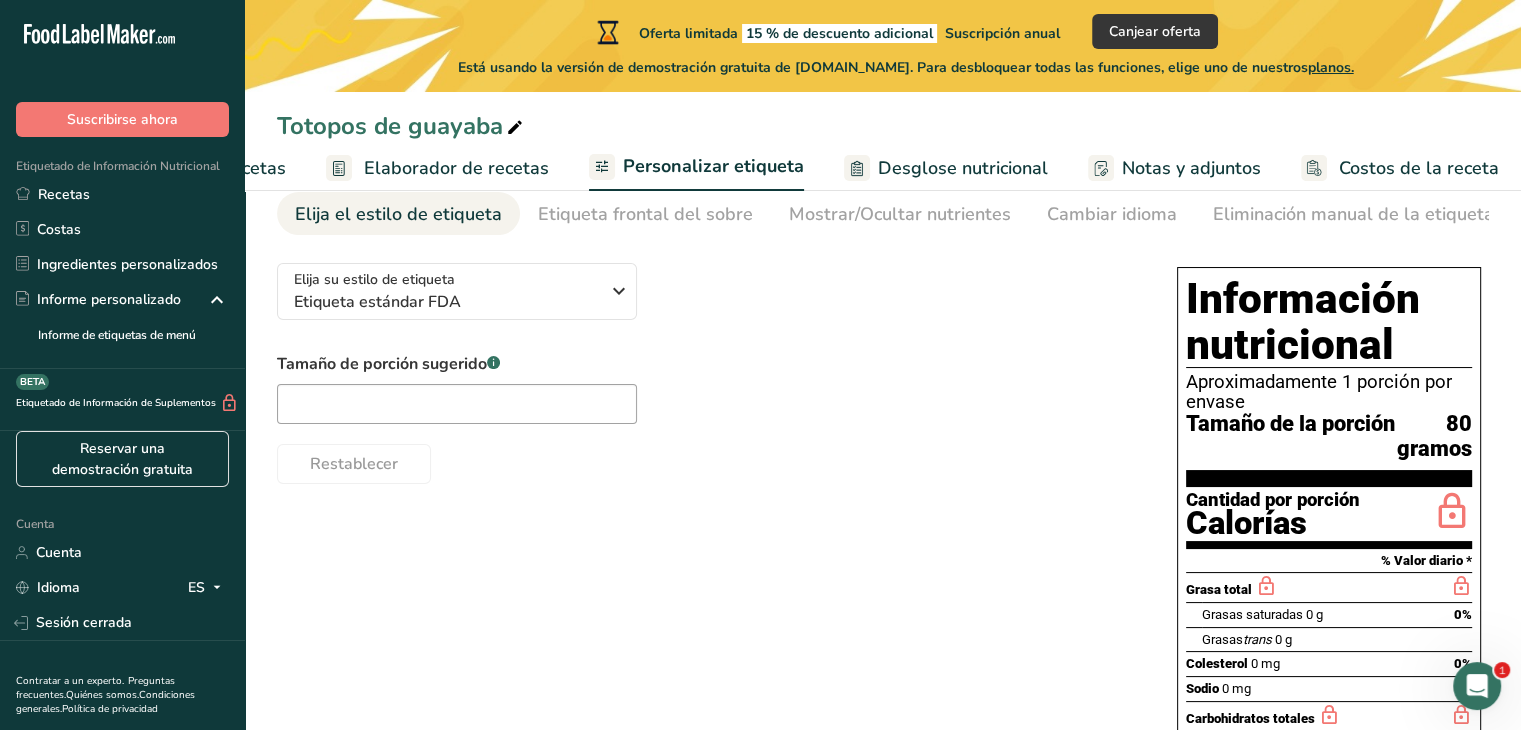 click on "Costos de la receta" at bounding box center (1419, 168) 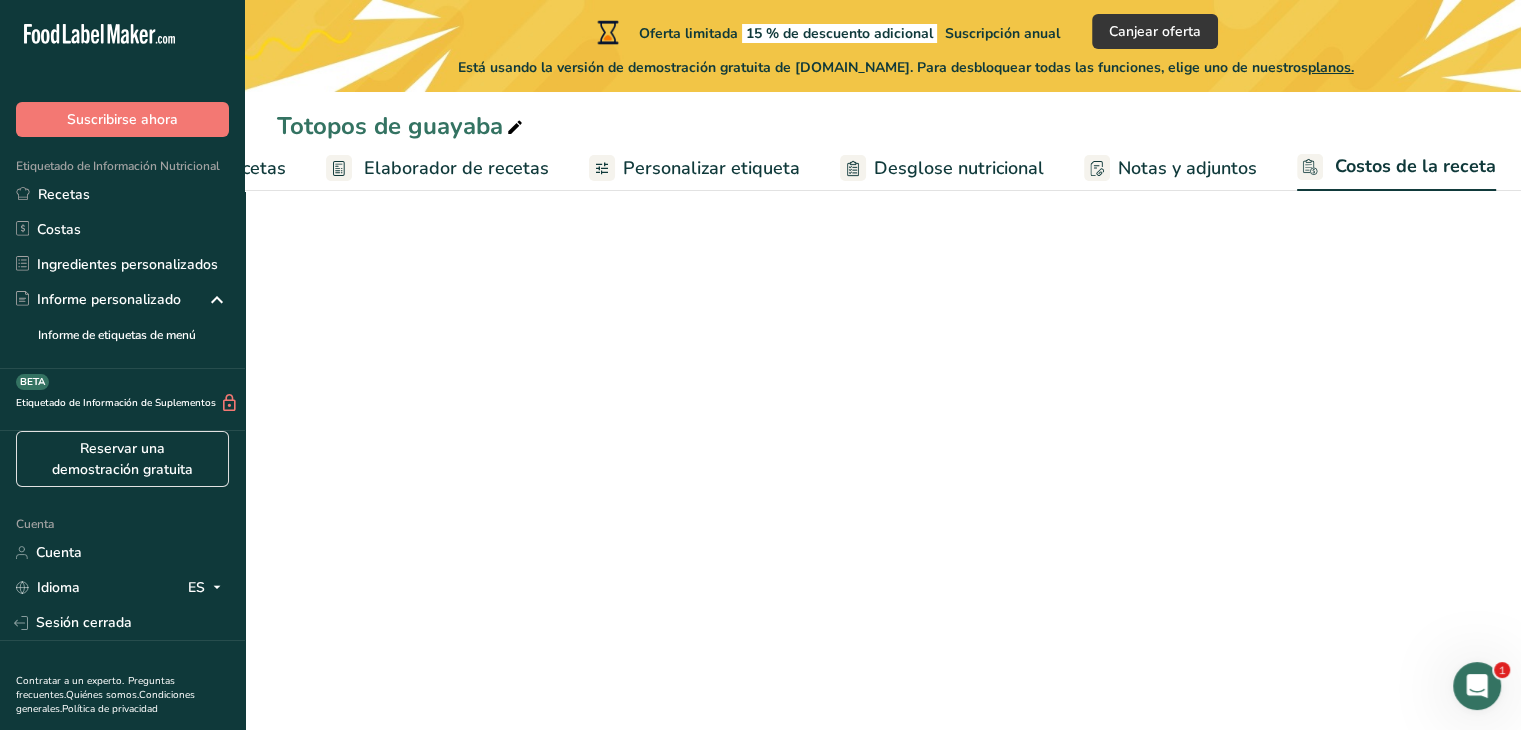 scroll, scrollTop: 0, scrollLeft: 231, axis: horizontal 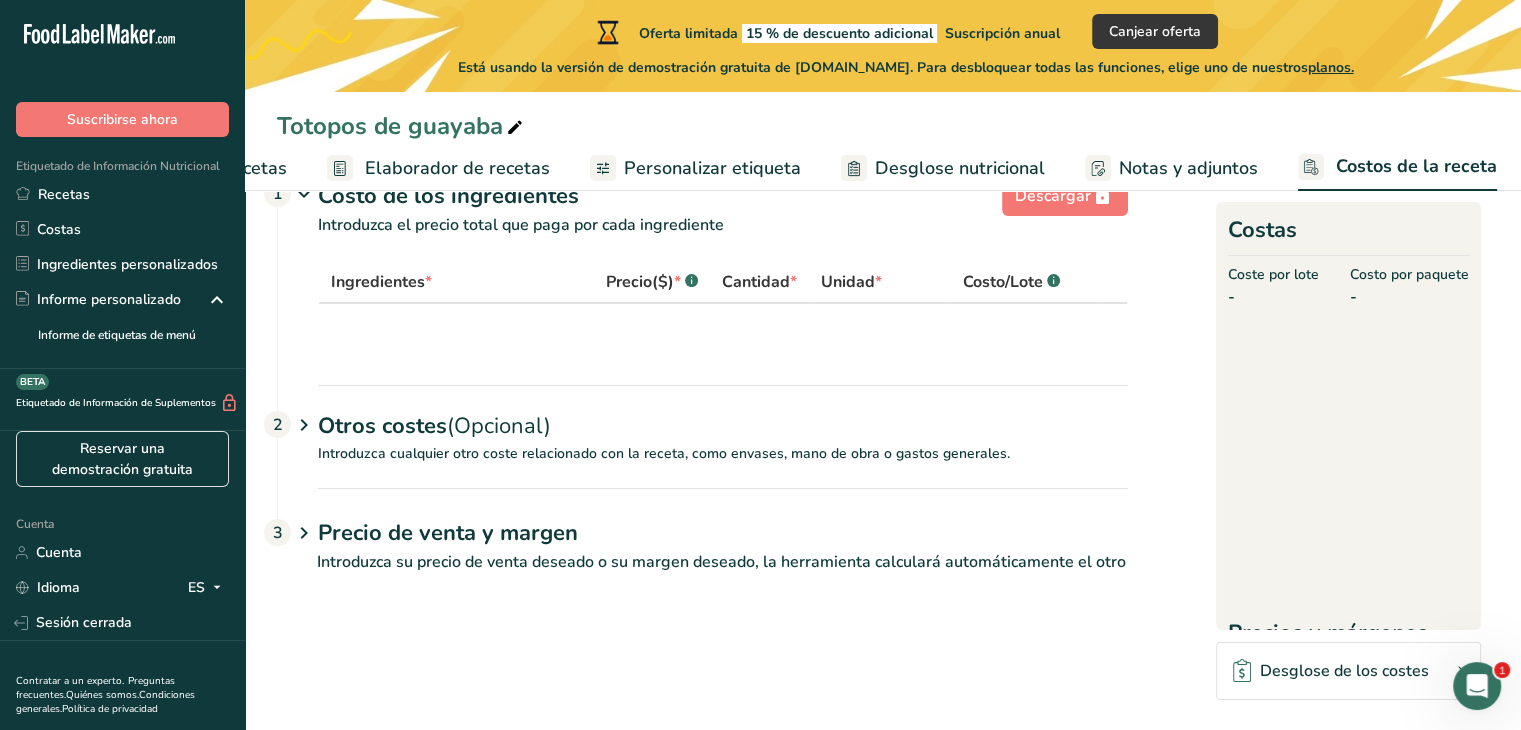 click on "Notas y adjuntos" at bounding box center (1188, 168) 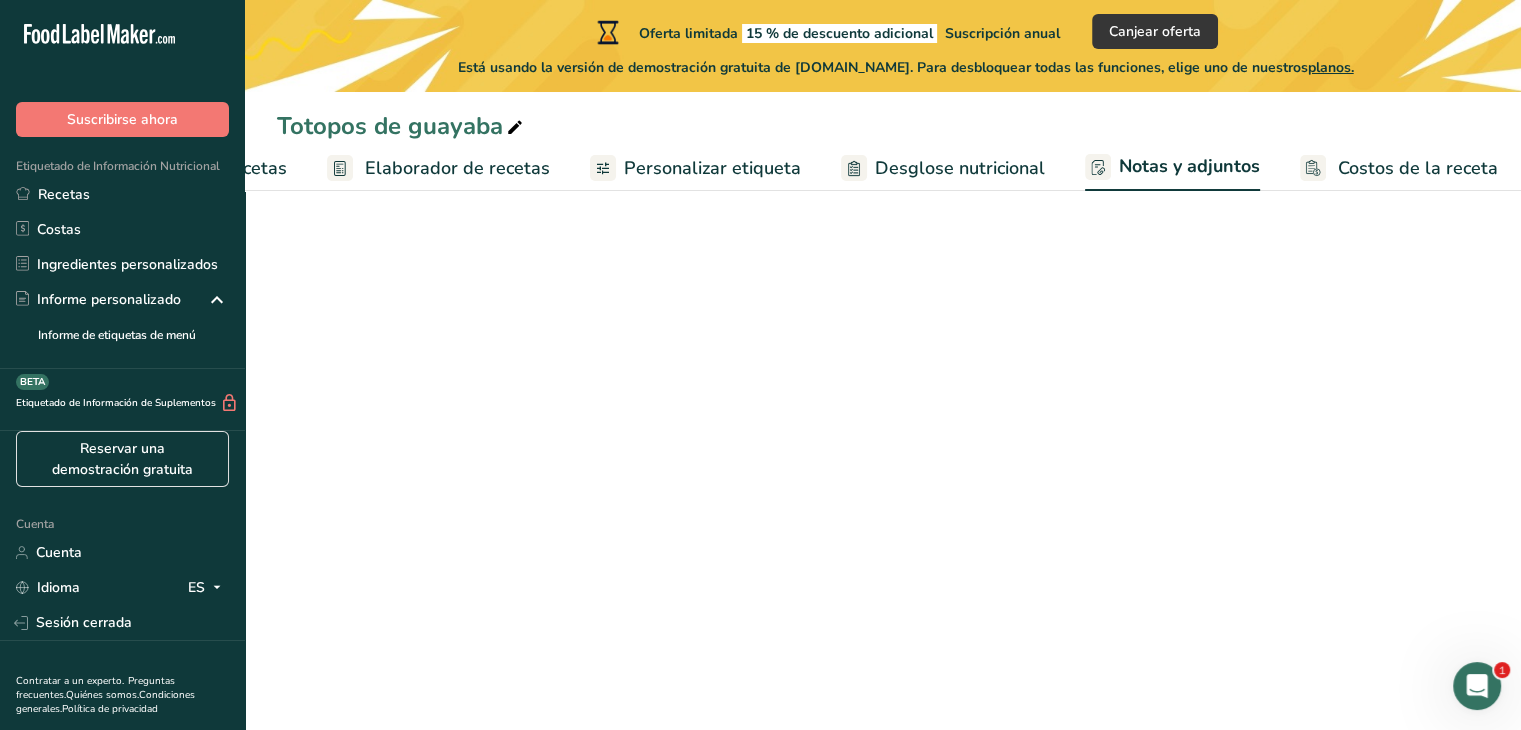 scroll, scrollTop: 100, scrollLeft: 0, axis: vertical 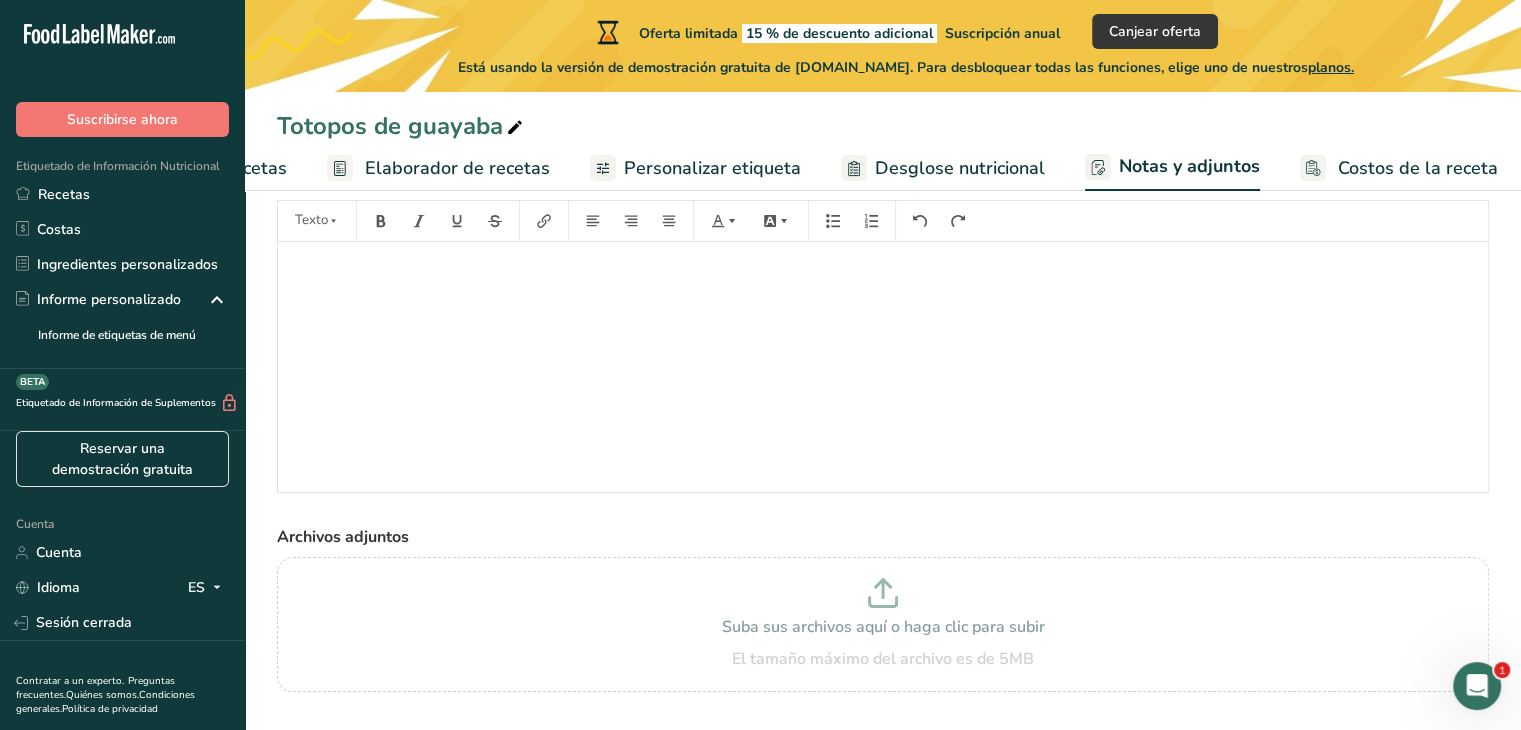 click on "Desglose nutricional" at bounding box center (960, 168) 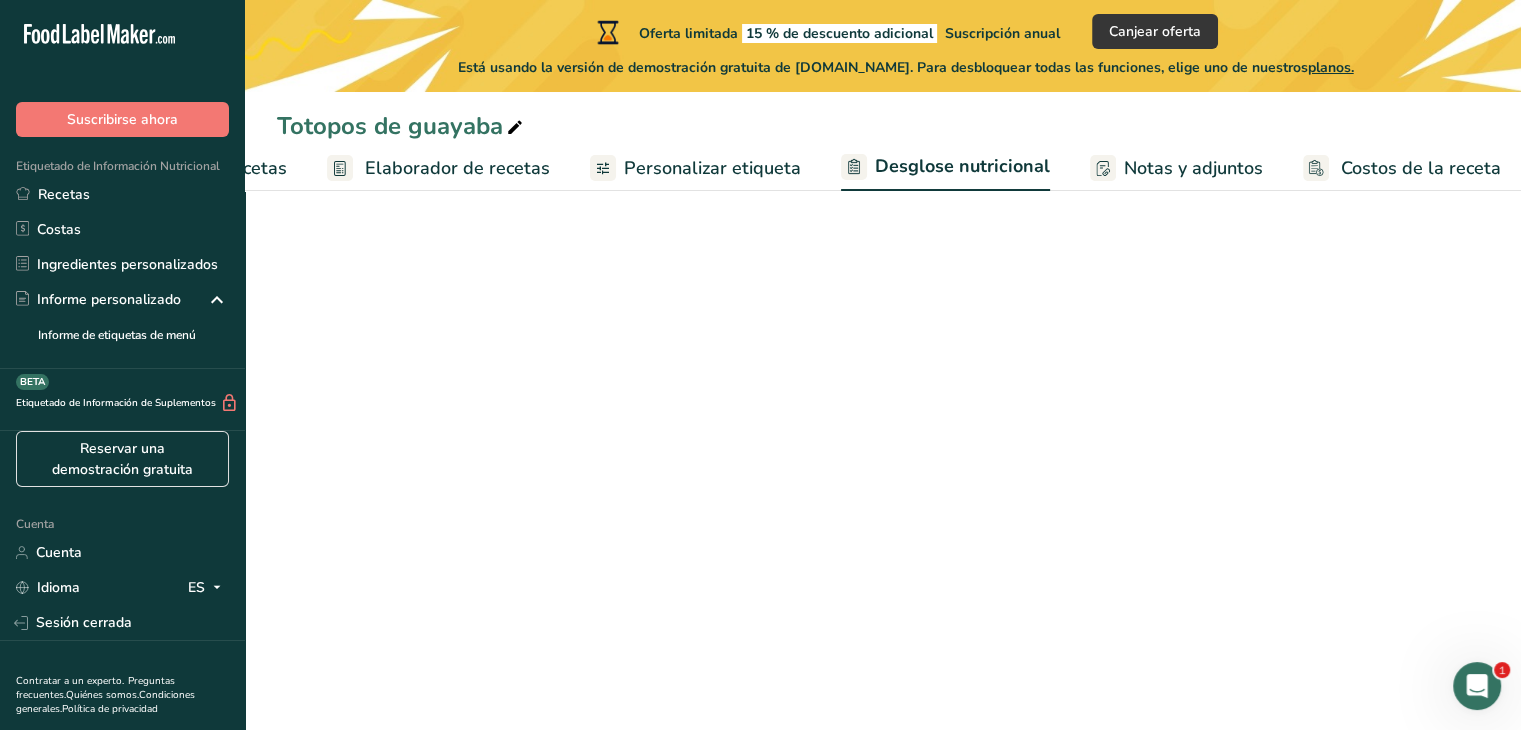 scroll, scrollTop: 0, scrollLeft: 232, axis: horizontal 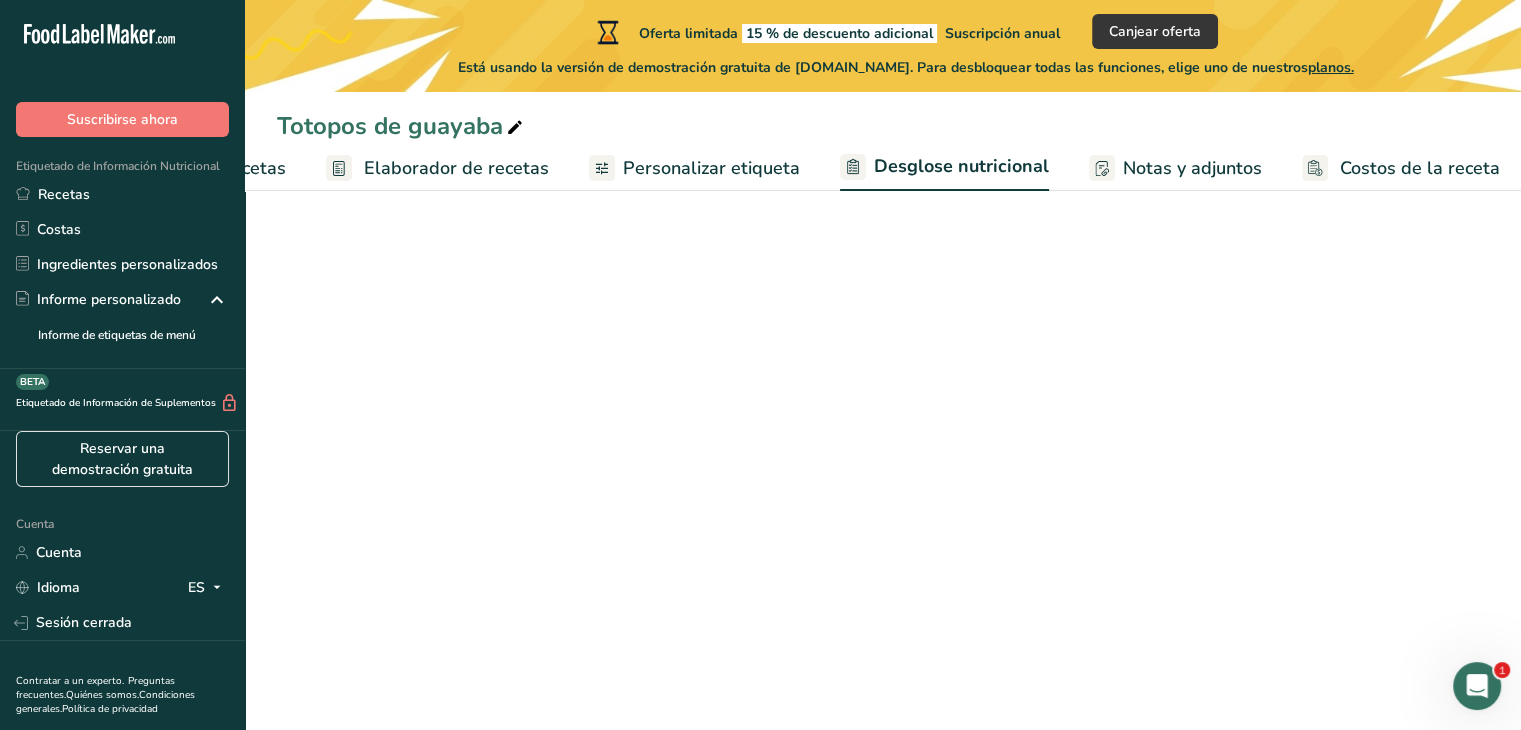 select on "Calories" 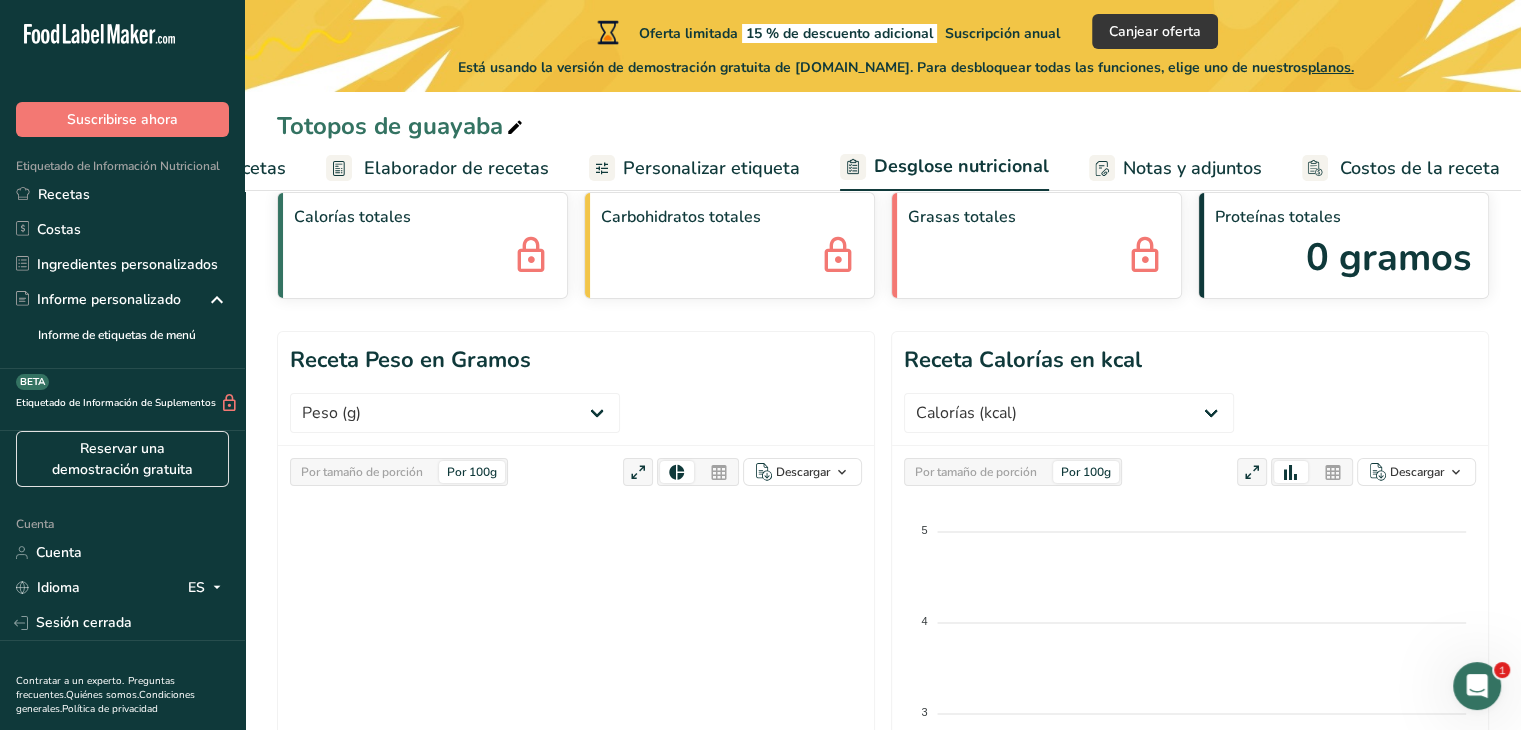 click on "Personalizar etiqueta" at bounding box center [711, 168] 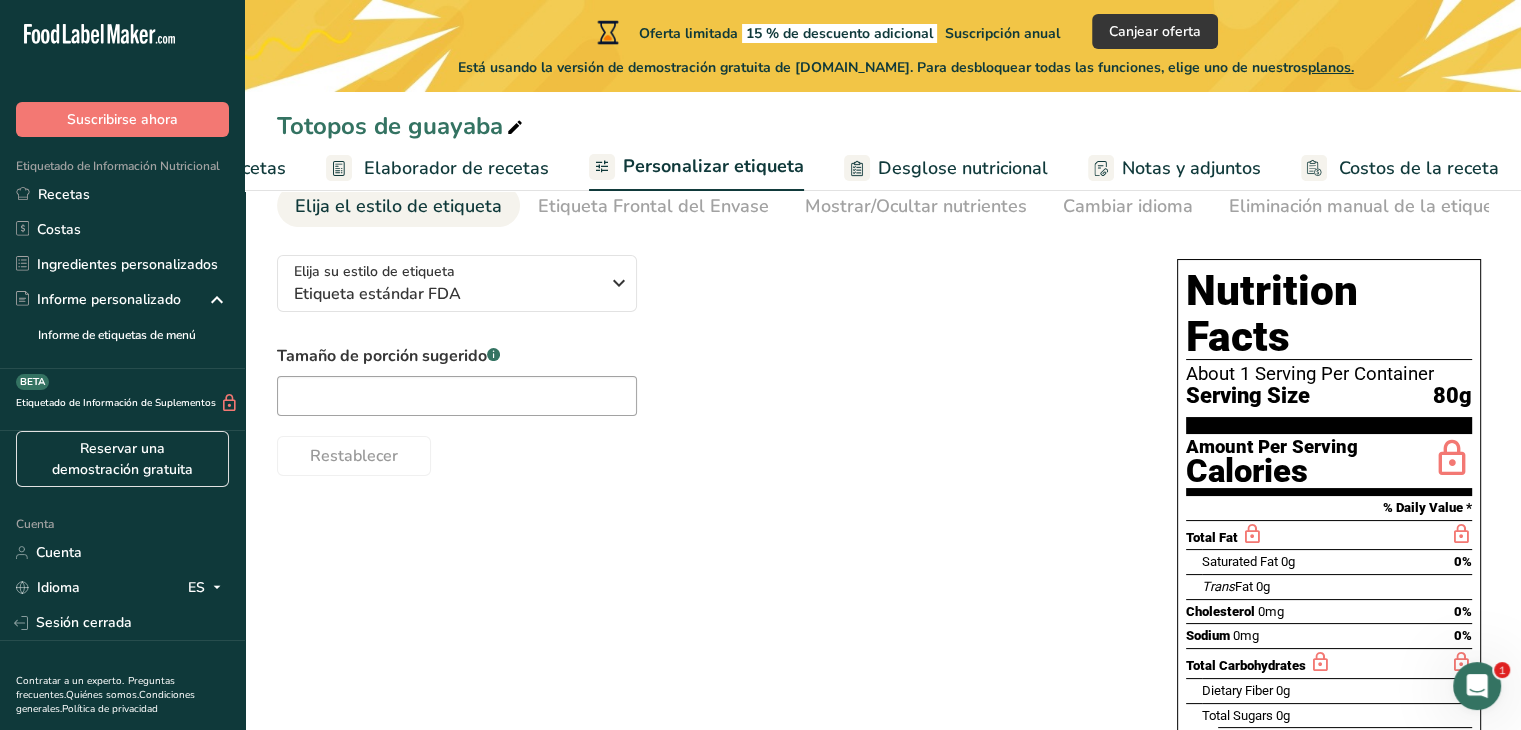 scroll, scrollTop: 0, scrollLeft: 0, axis: both 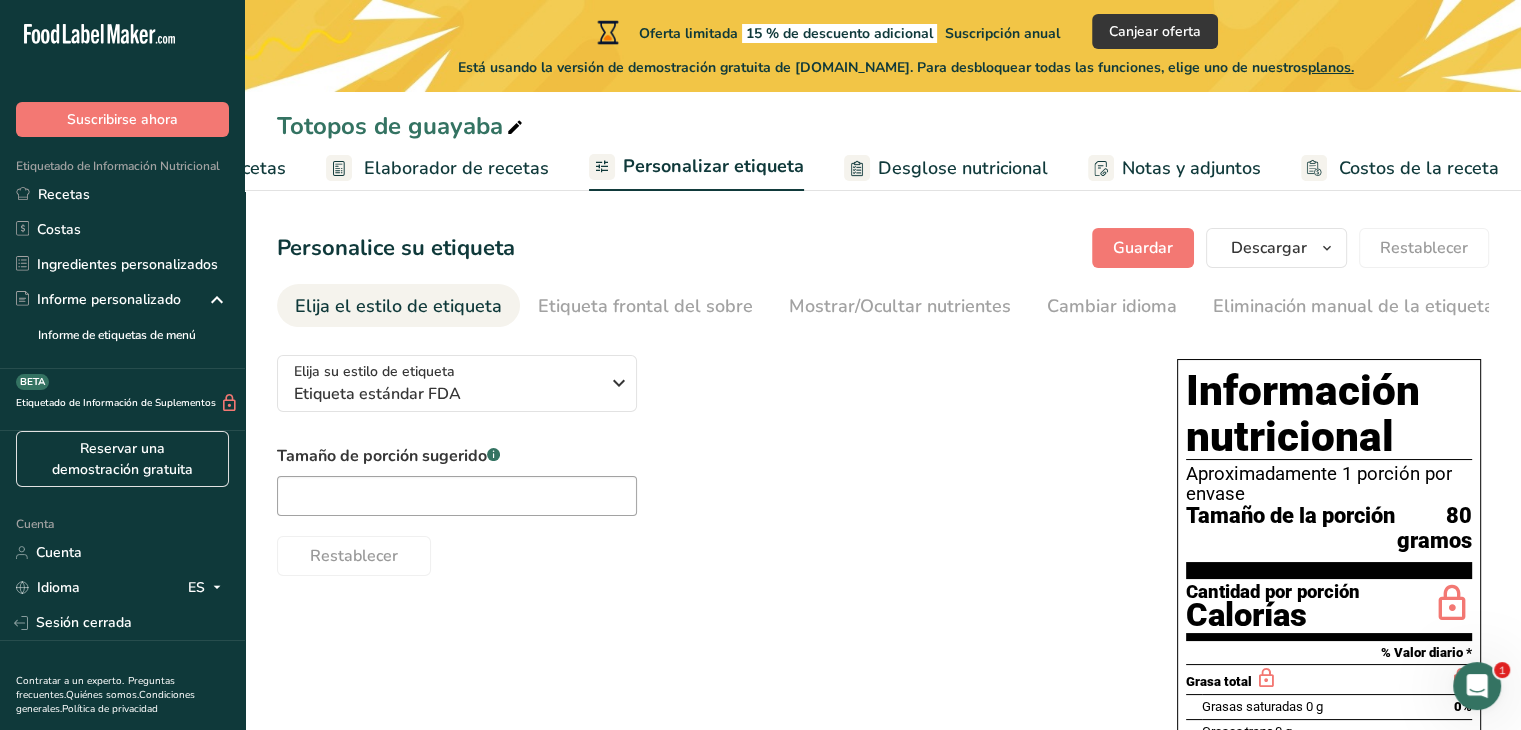 click on "Información nutricional" at bounding box center (1303, 413) 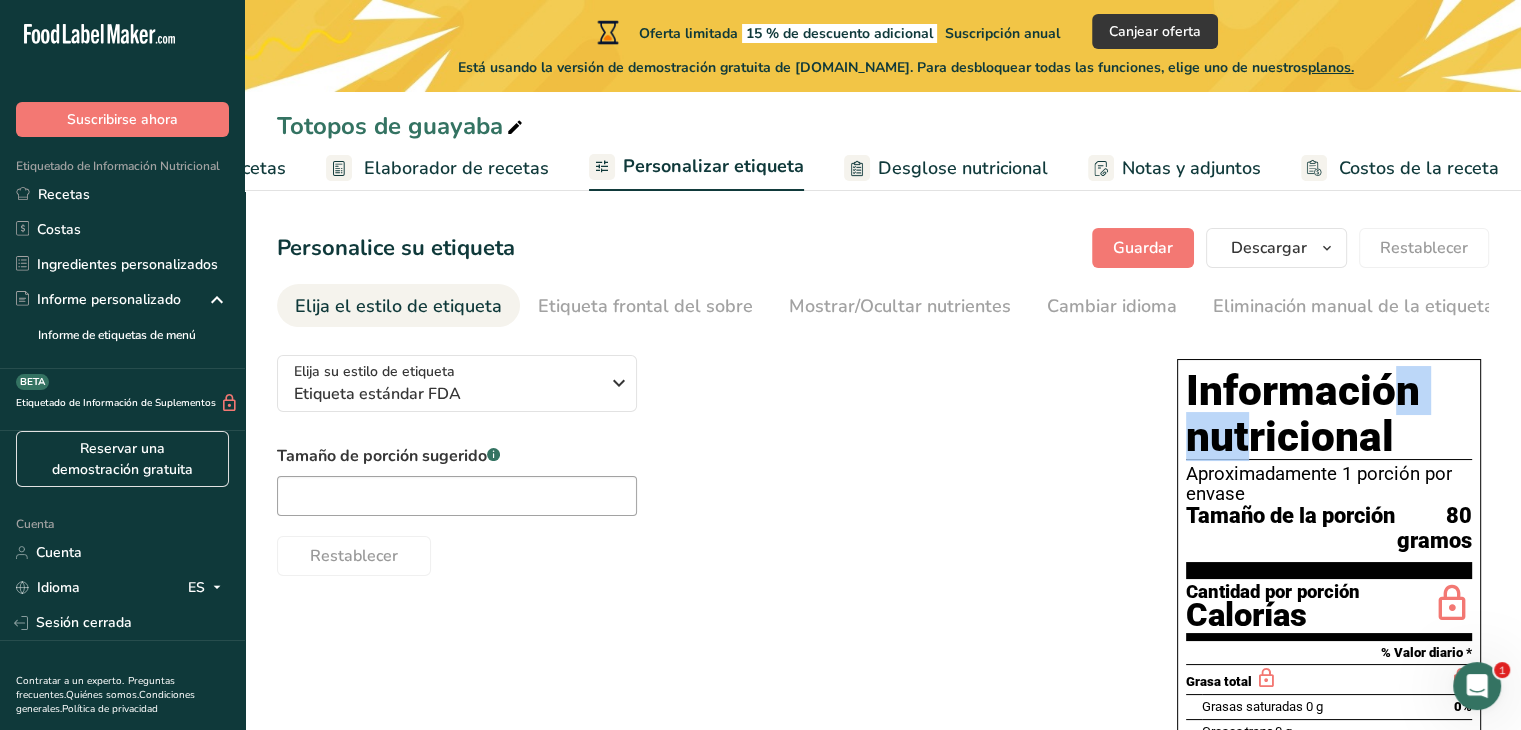 drag, startPoint x: 1197, startPoint y: 377, endPoint x: 1304, endPoint y: 401, distance: 109.65856 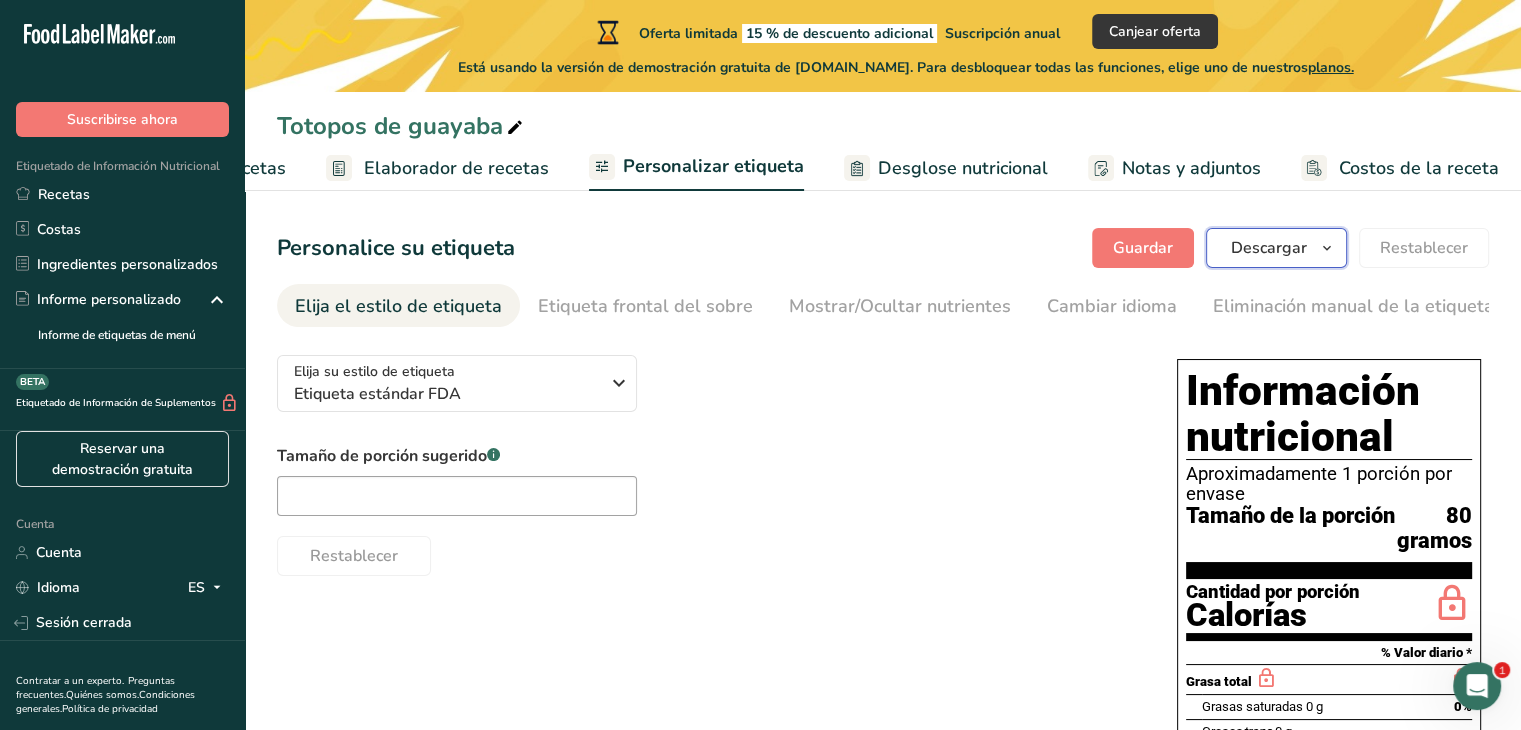 click on "Descargar" at bounding box center [1269, 248] 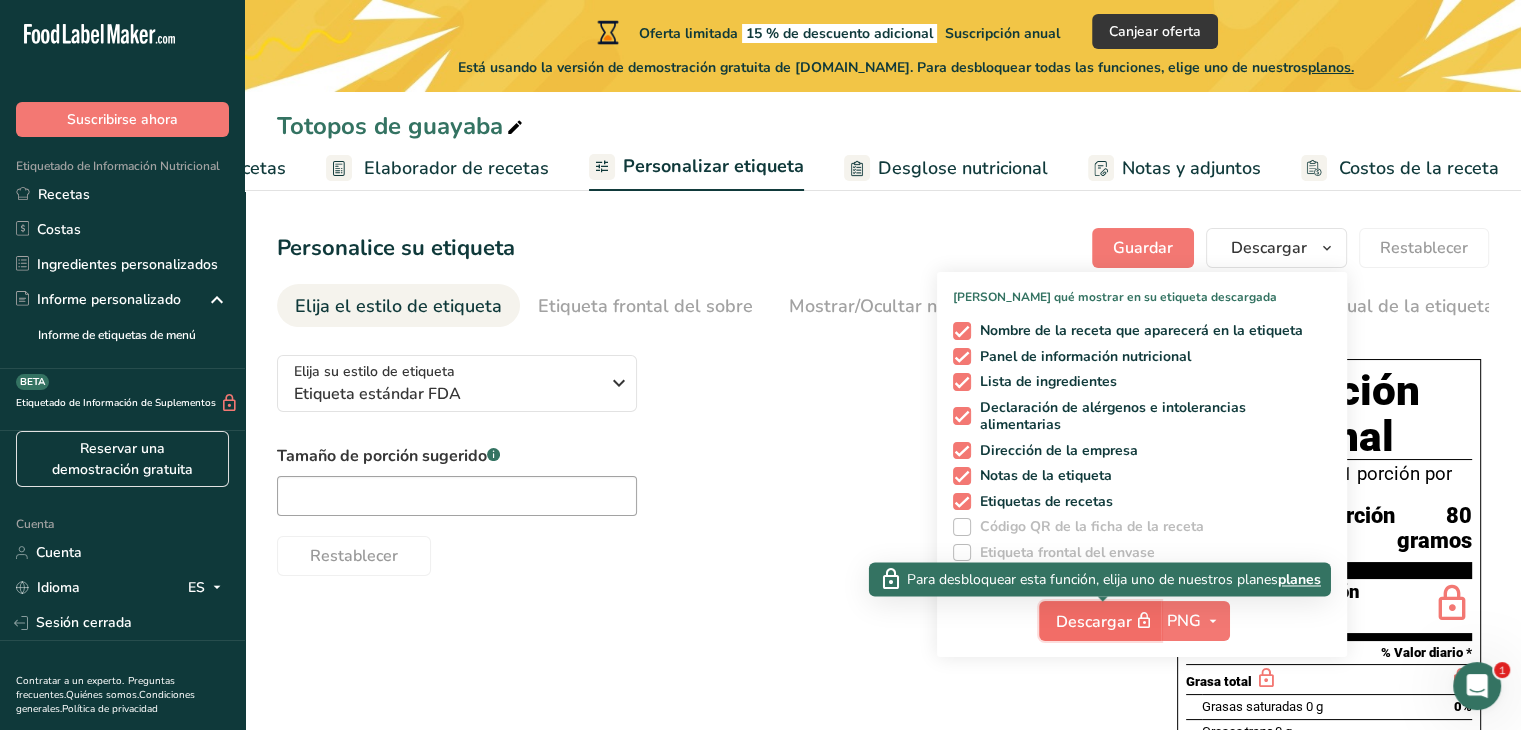 click on "Descargar" at bounding box center [1106, 621] 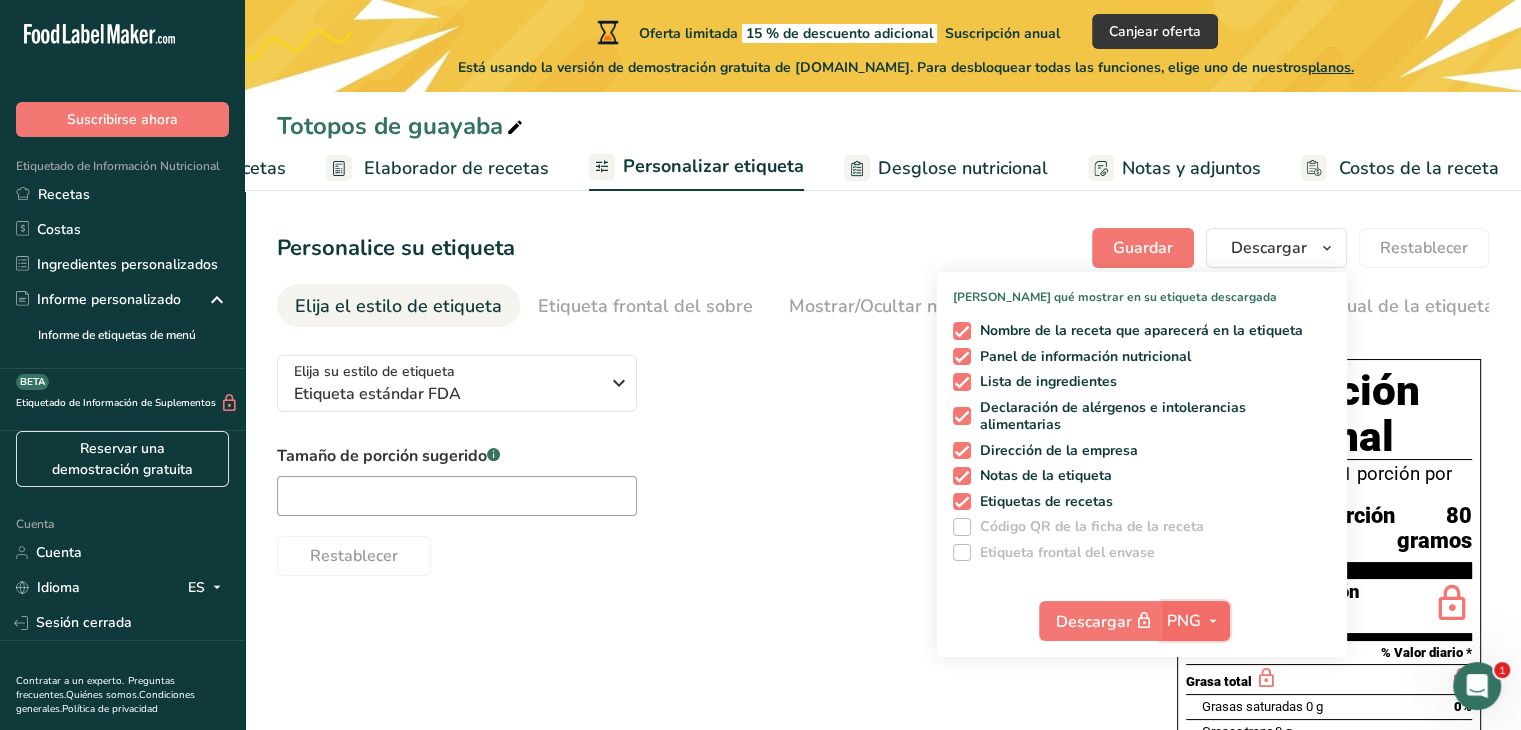 click on "PNG" at bounding box center [1195, 621] 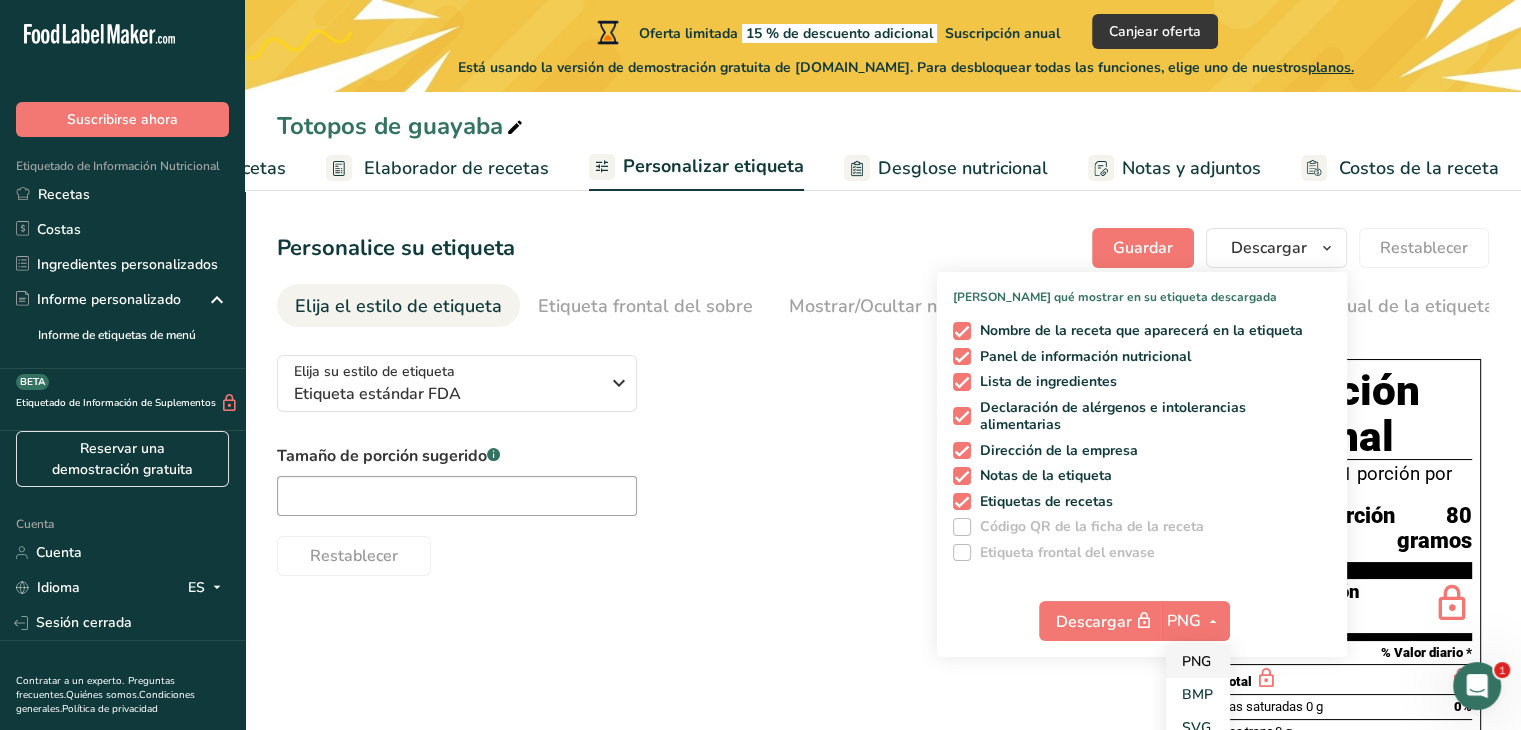 click on "PNG" at bounding box center (1196, 661) 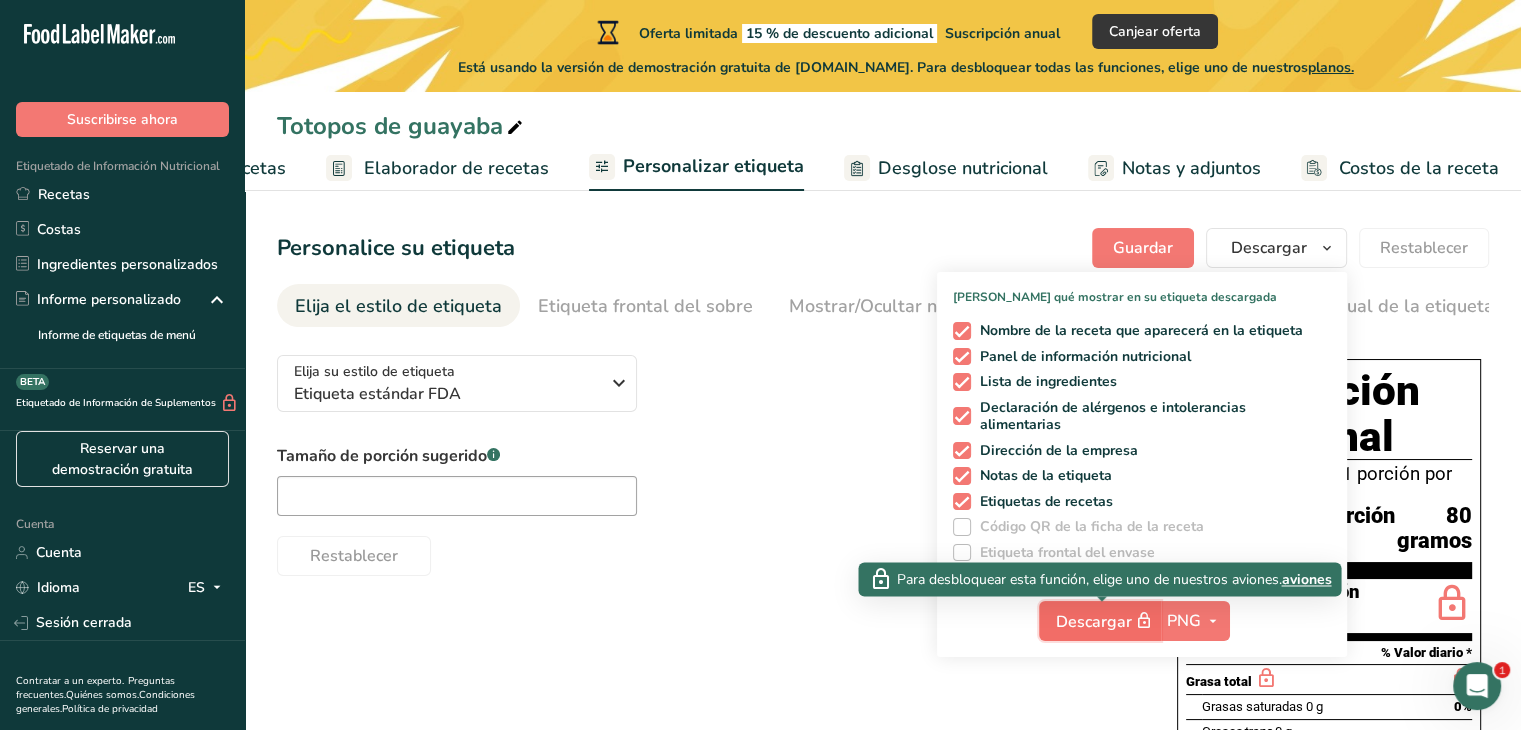 click on "Descargar" at bounding box center [1094, 622] 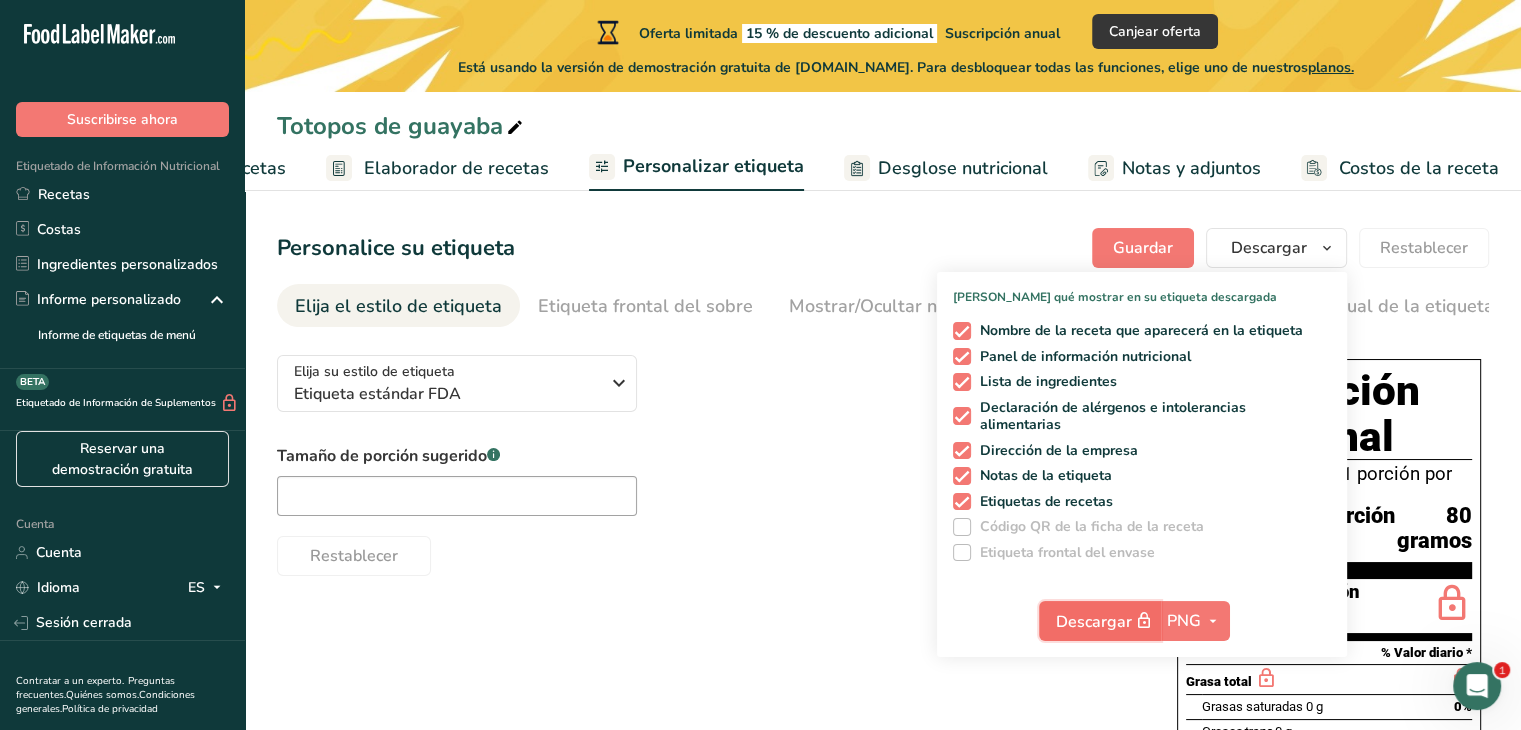 click on "Descargar" at bounding box center (1094, 622) 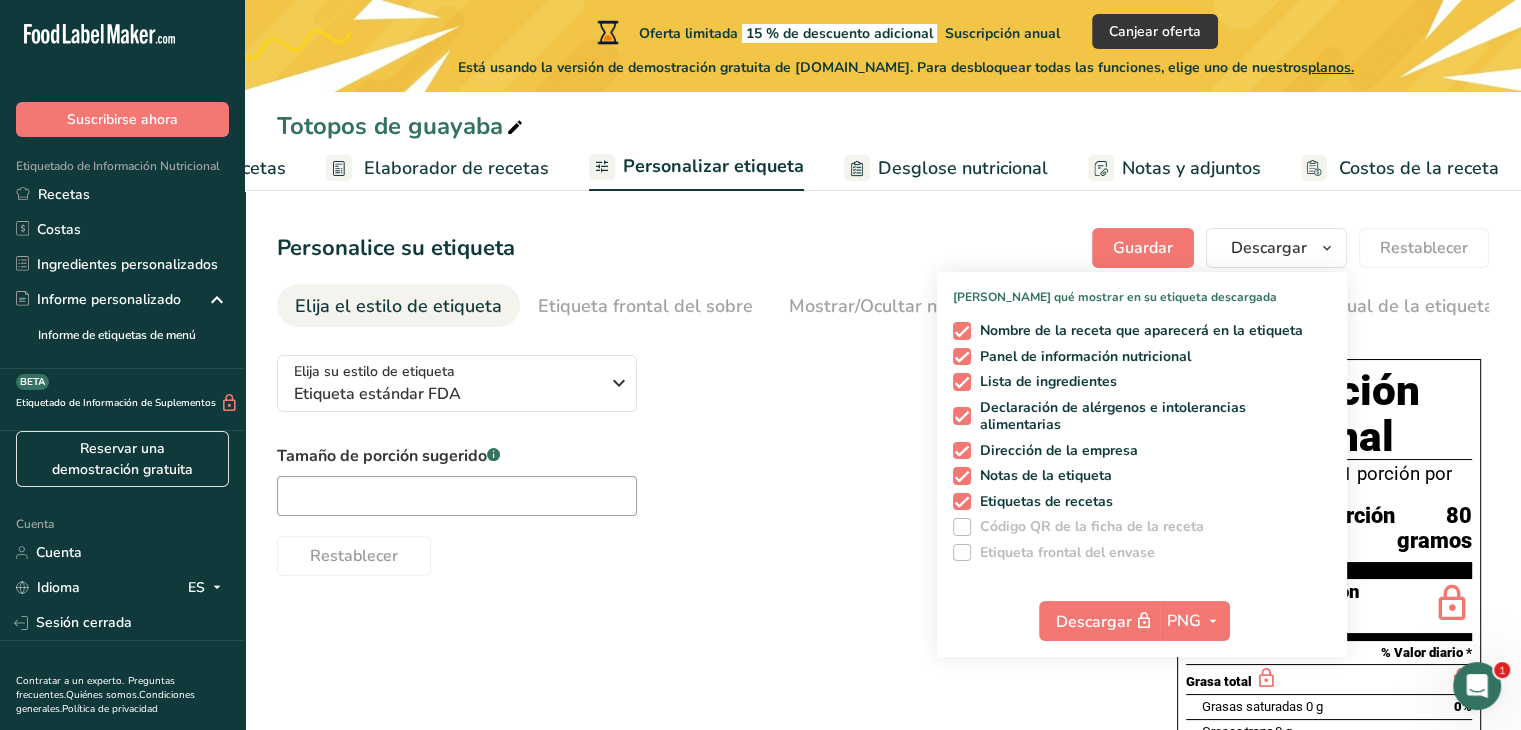 click on "Aproximadamente 1 porción por envase" at bounding box center [1319, 484] 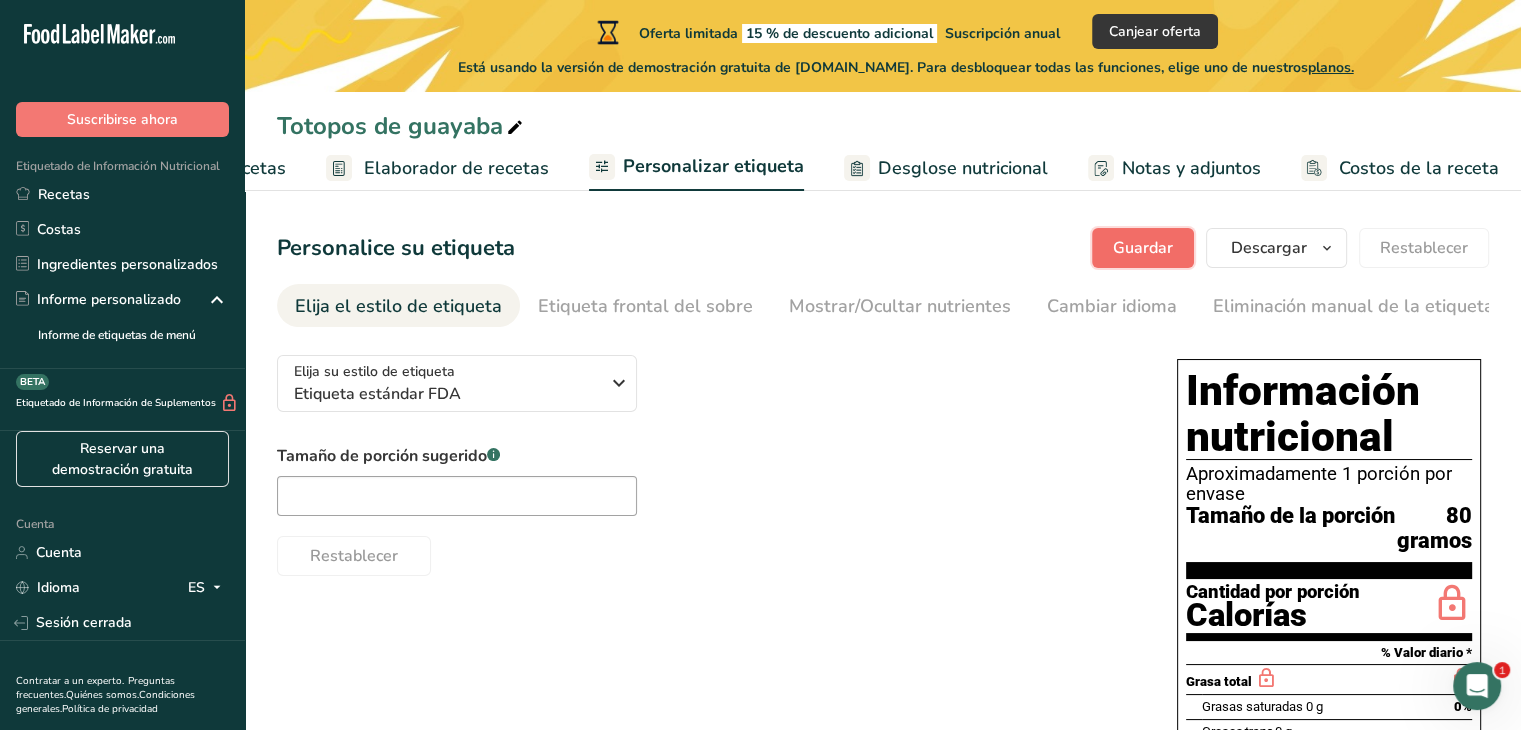 click on "Guardar" at bounding box center [1143, 248] 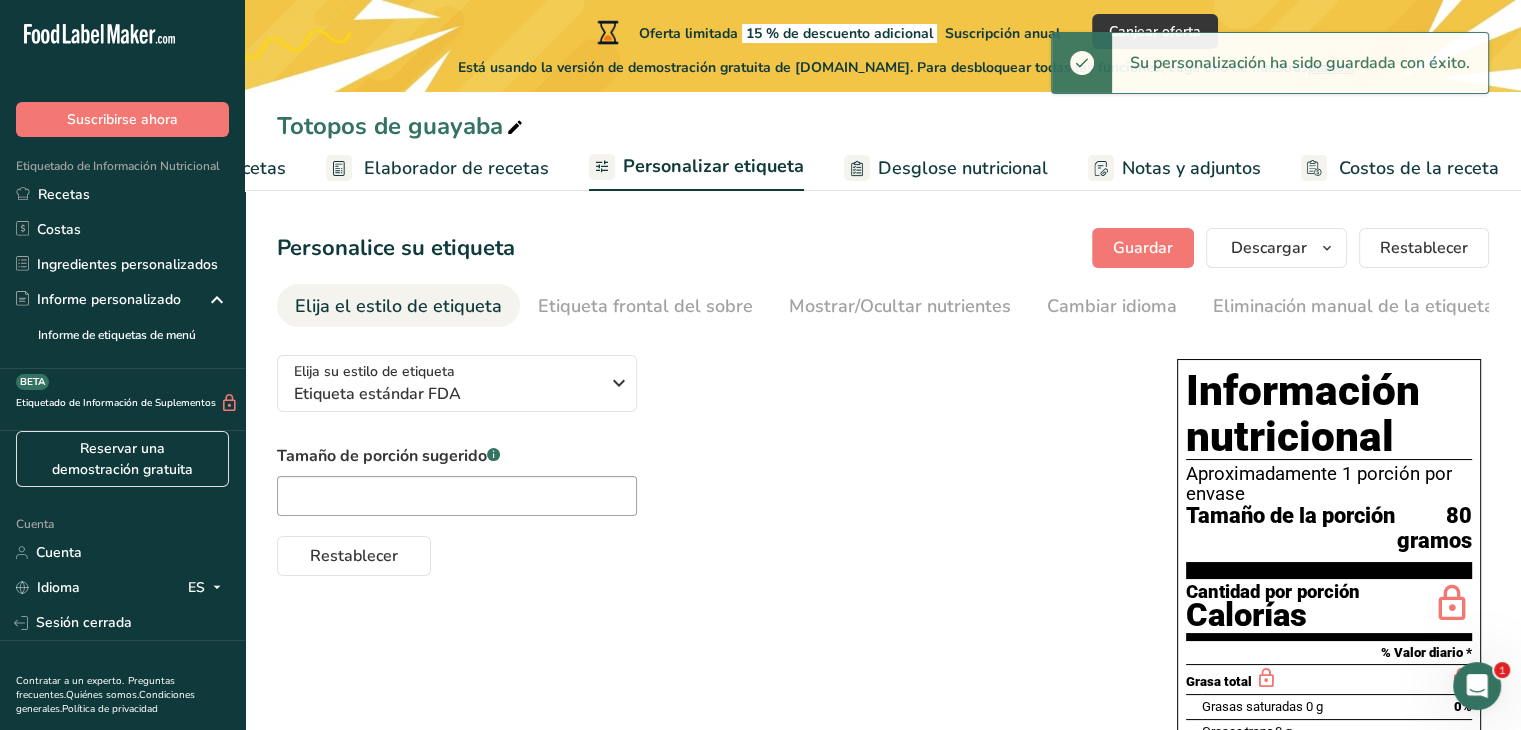 click on "Su personalización ha sido guardada con éxito." at bounding box center (1300, 63) 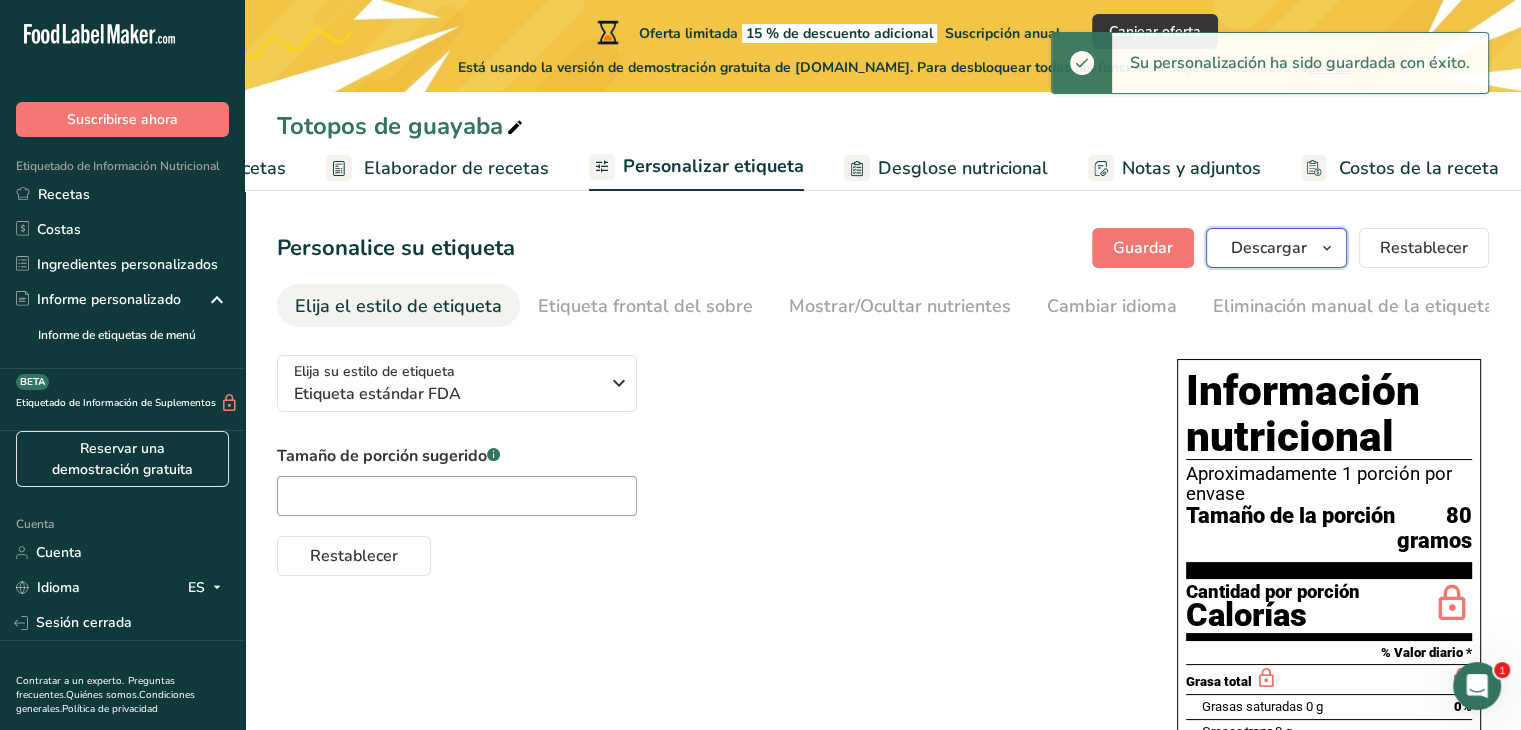 click on "Descargar" at bounding box center [1276, 248] 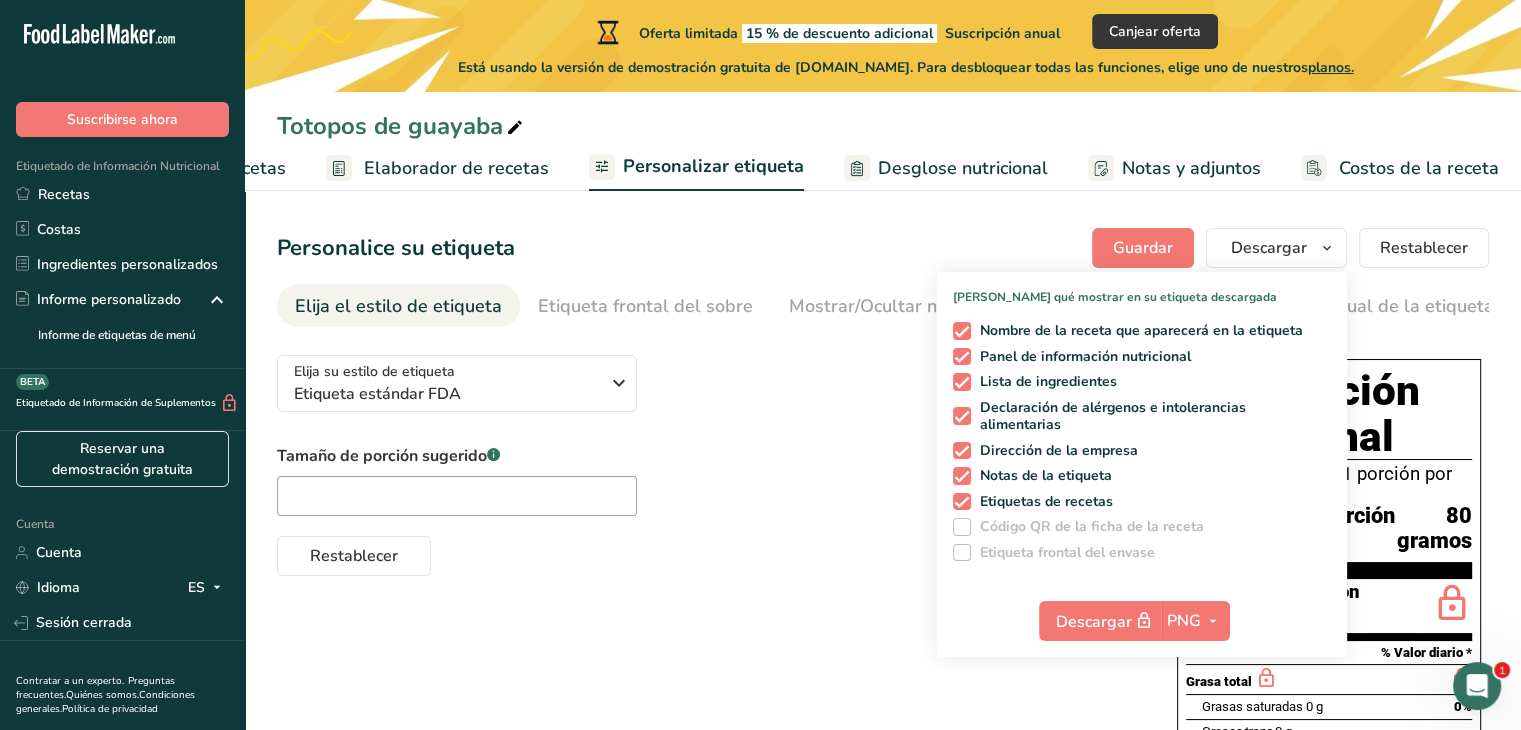 click on "Elija su estilo de etiqueta
Etiqueta estándar FDA
EE. UU. (FDA)
Etiqueta estándar FDA
Etiqueta tabular FDA
Etiqueta lineal FDA
Etiqueta simplificada de la FDA
Etiqueta FDA de dos columnas (Por porción/Por envase)
Etiqueta FDA de dos columnas (Tal como se vende/Tal como se prepara)
Etiqueta estándar FDA agregada
Etiqueta estándar FDA con micronutrientes listados lado a lado
Reino Unido (FSA)
Etiqueta obligatoria del Reino Unido "Parte trasera del envase"
Etiqueta de semáforo del Reino Unido "Parte frontal del envase"
Canadá (ACIA)" at bounding box center [707, 457] 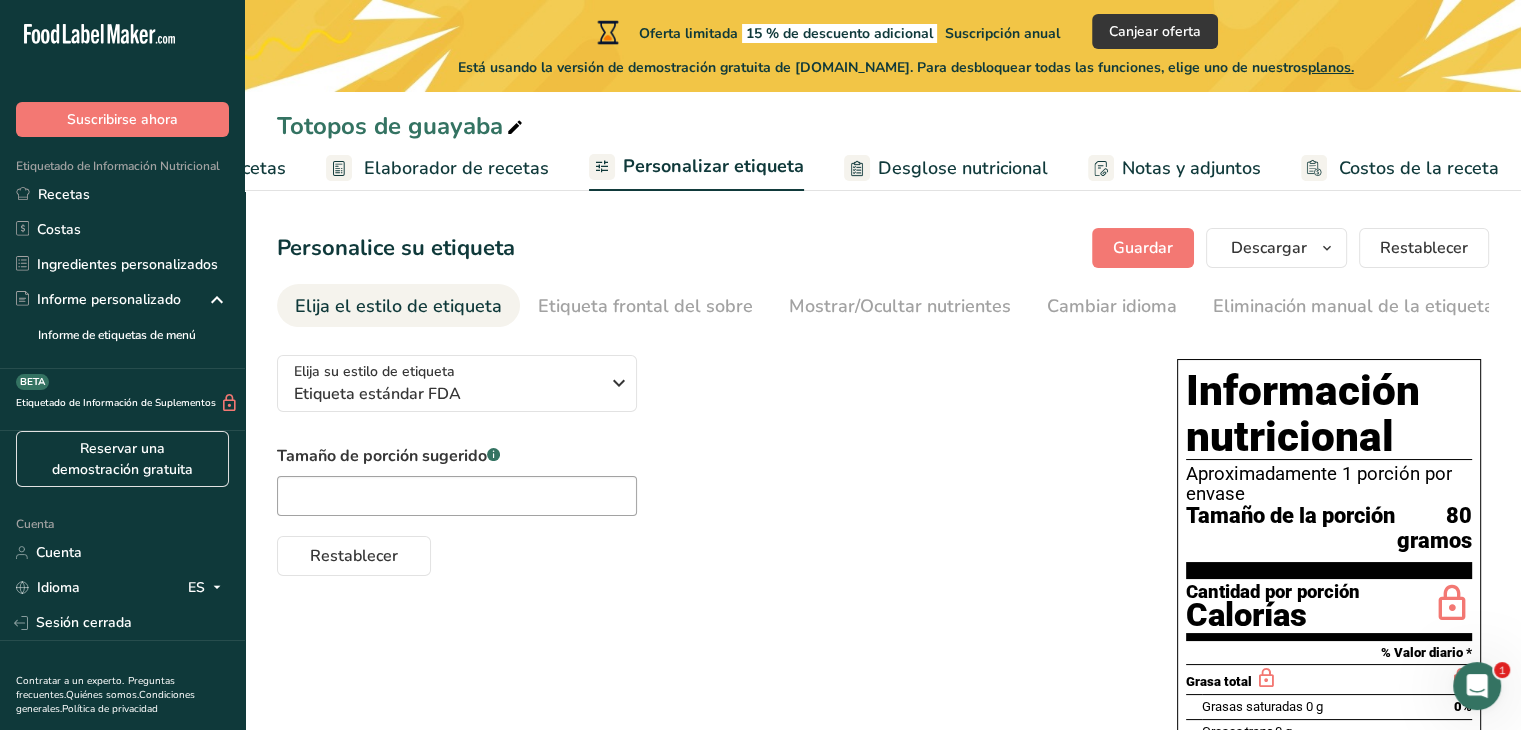click on "Aproximadamente 1 porción por envase" at bounding box center (1319, 484) 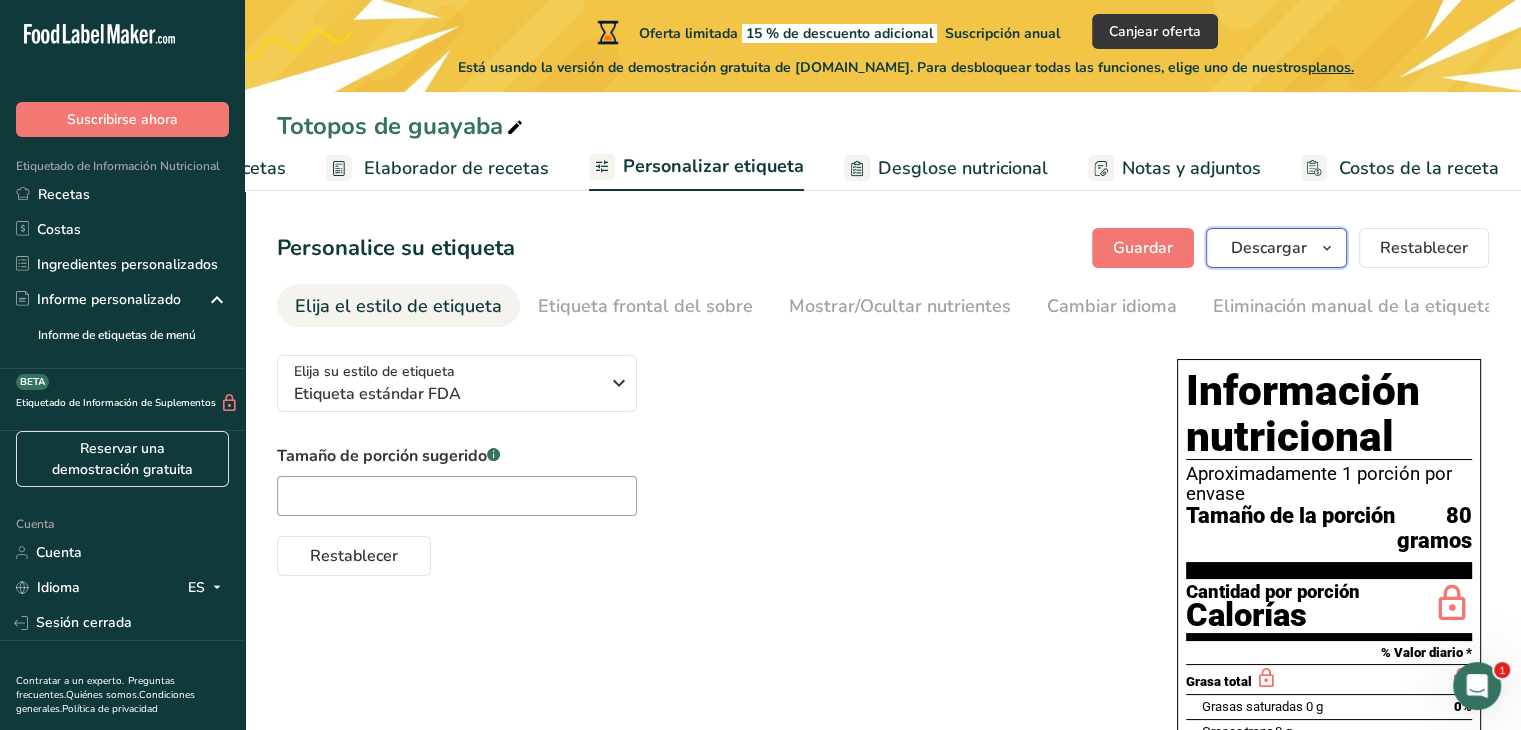click on "Descargar" at bounding box center [1269, 248] 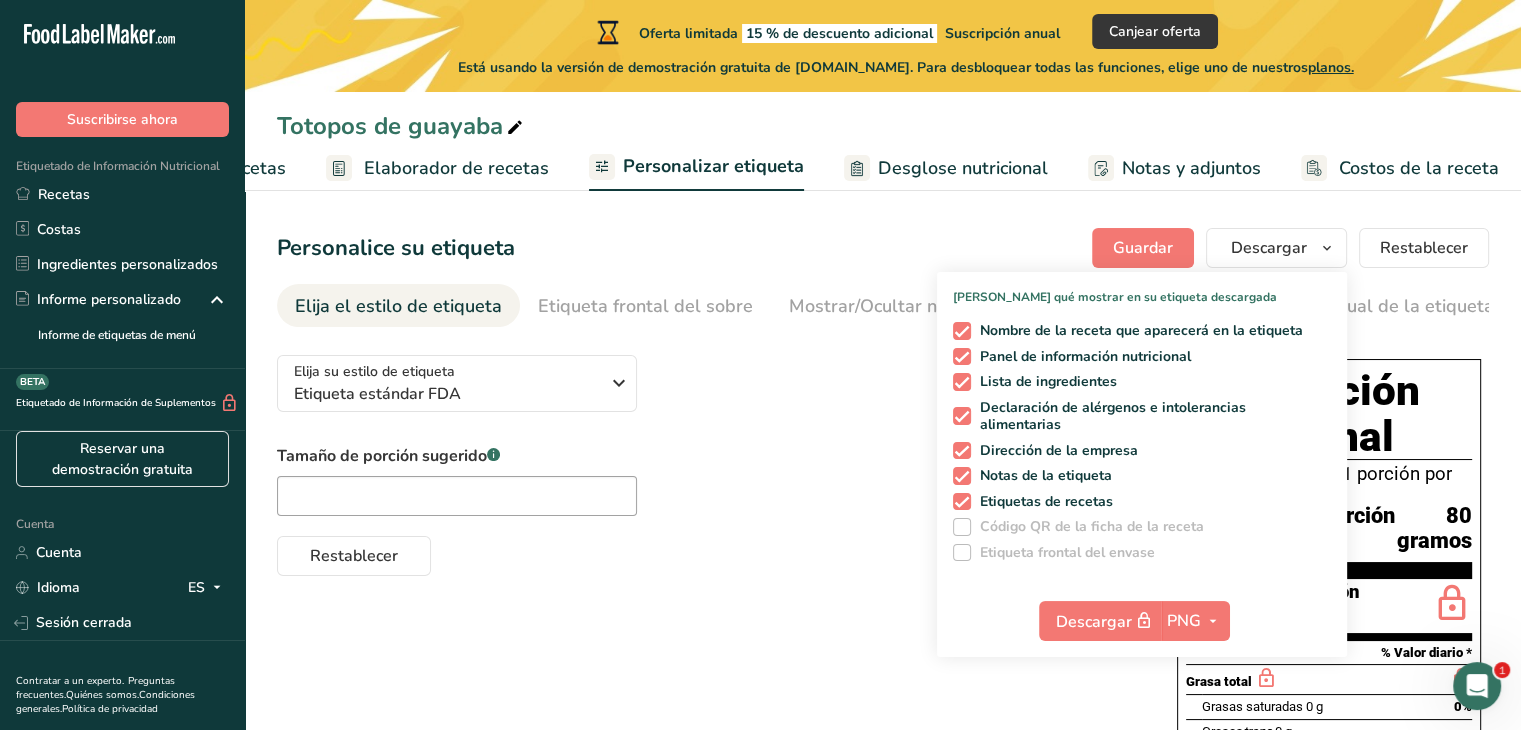 click on "Descargar
PNG
PNG
BMP
SVG
PDF
TXT" at bounding box center [1142, 625] 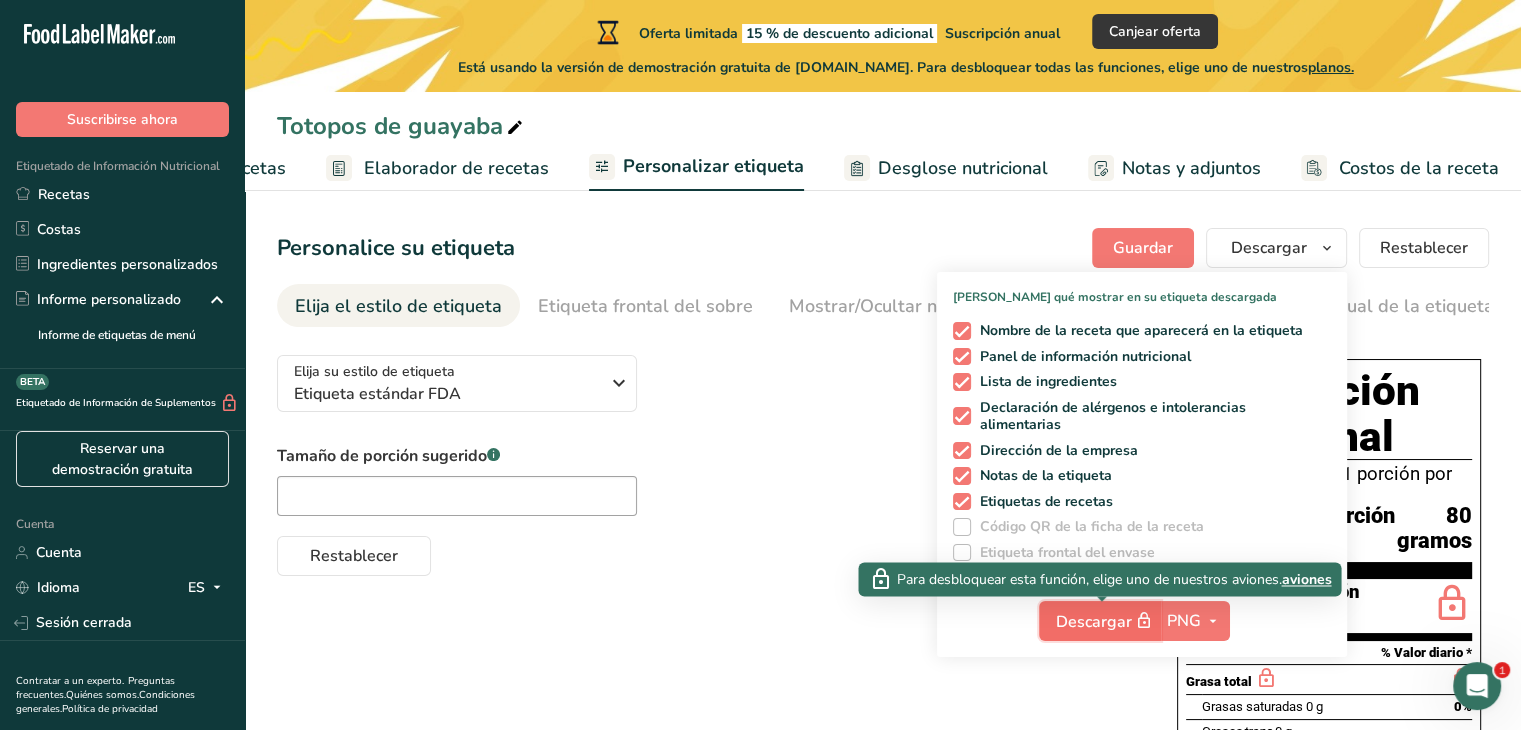 click at bounding box center (1144, 621) 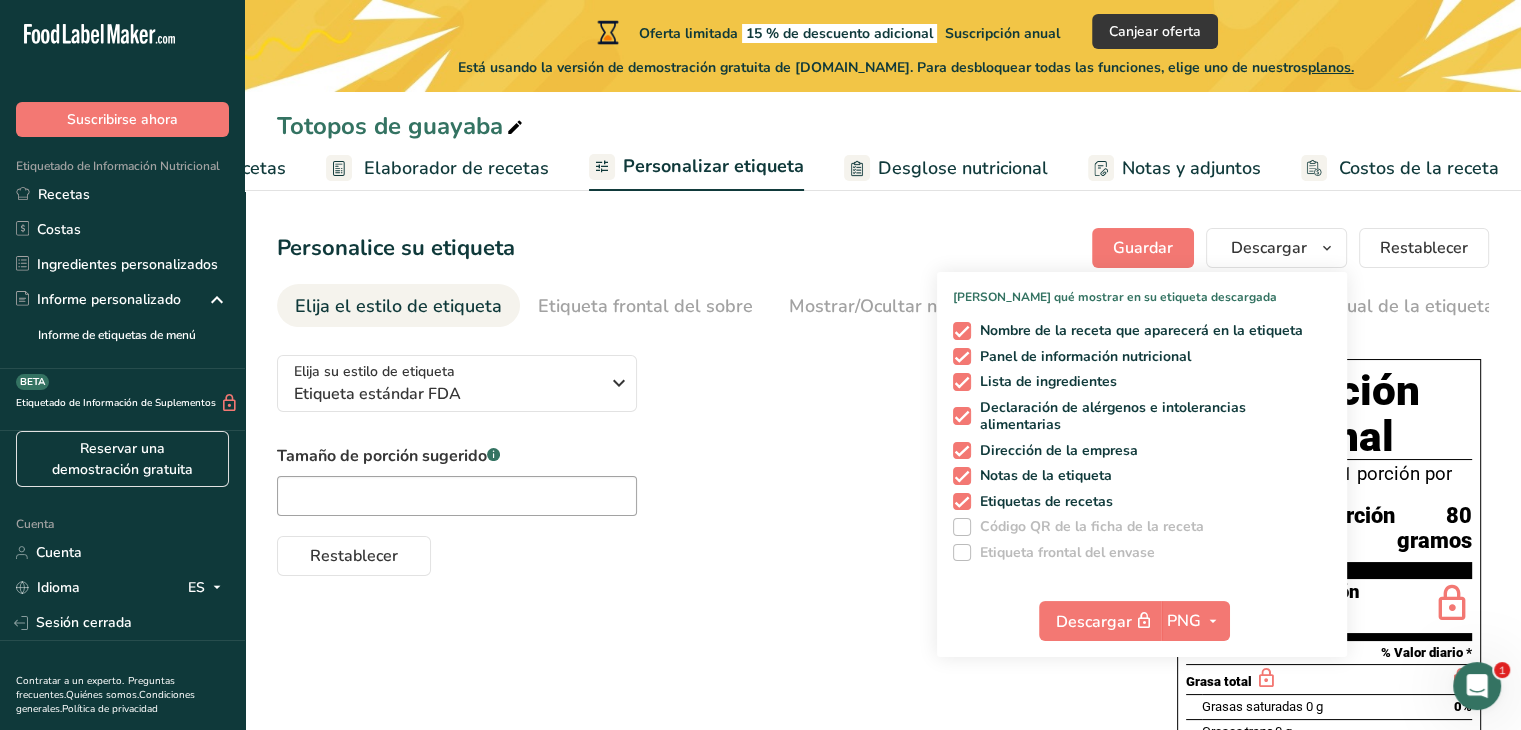 click on "Restablecer" at bounding box center [707, 552] 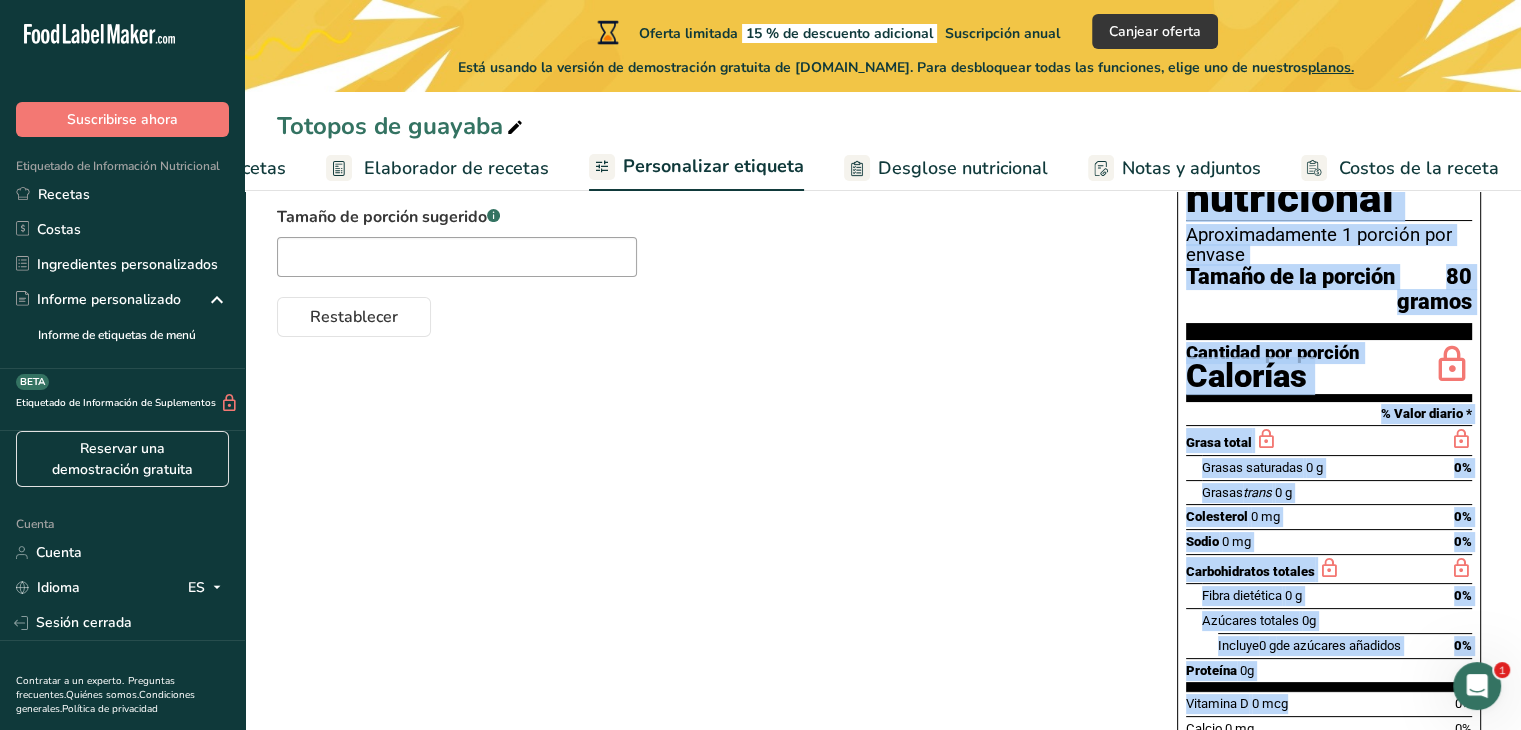 scroll, scrollTop: 432, scrollLeft: 0, axis: vertical 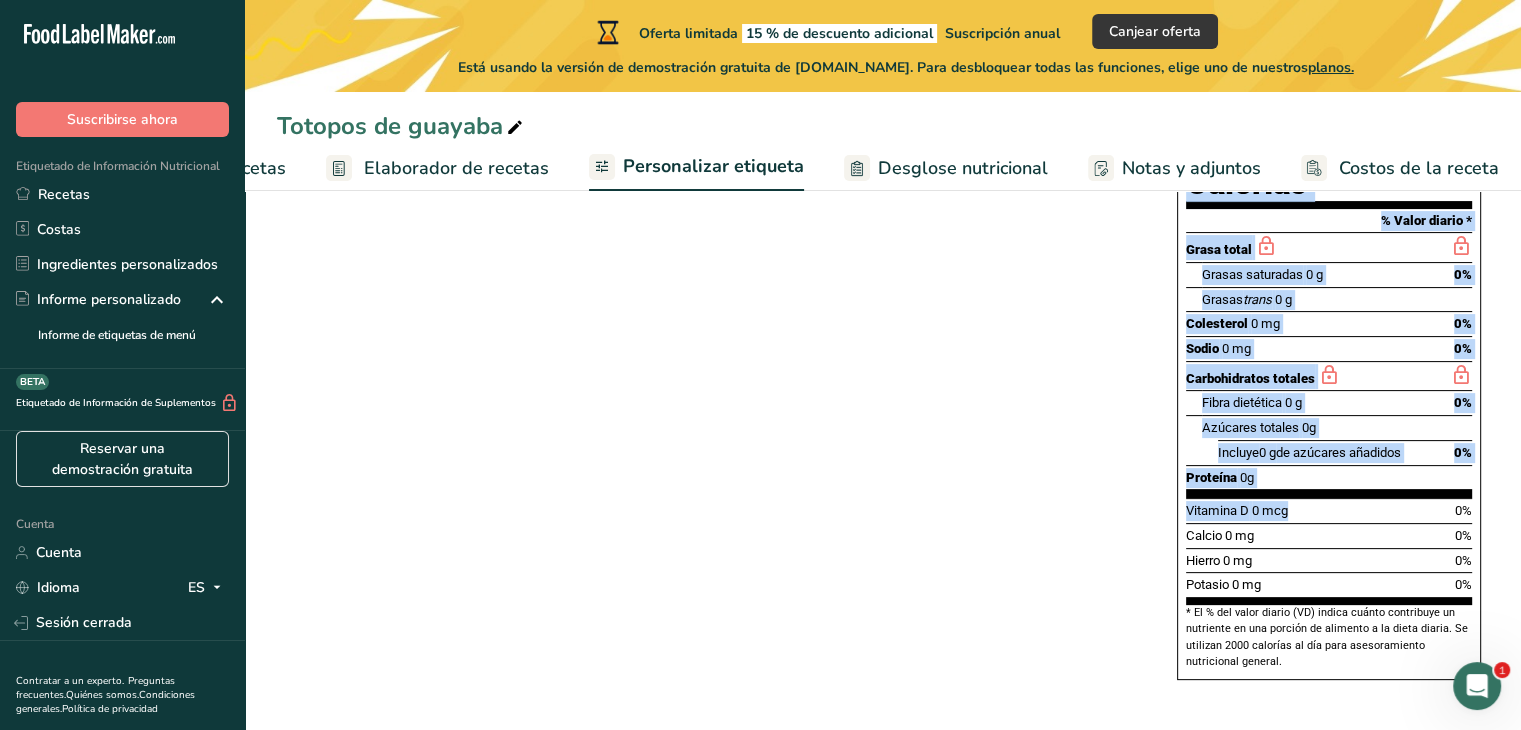 drag, startPoint x: 1172, startPoint y: 231, endPoint x: 1417, endPoint y: 660, distance: 494.03036 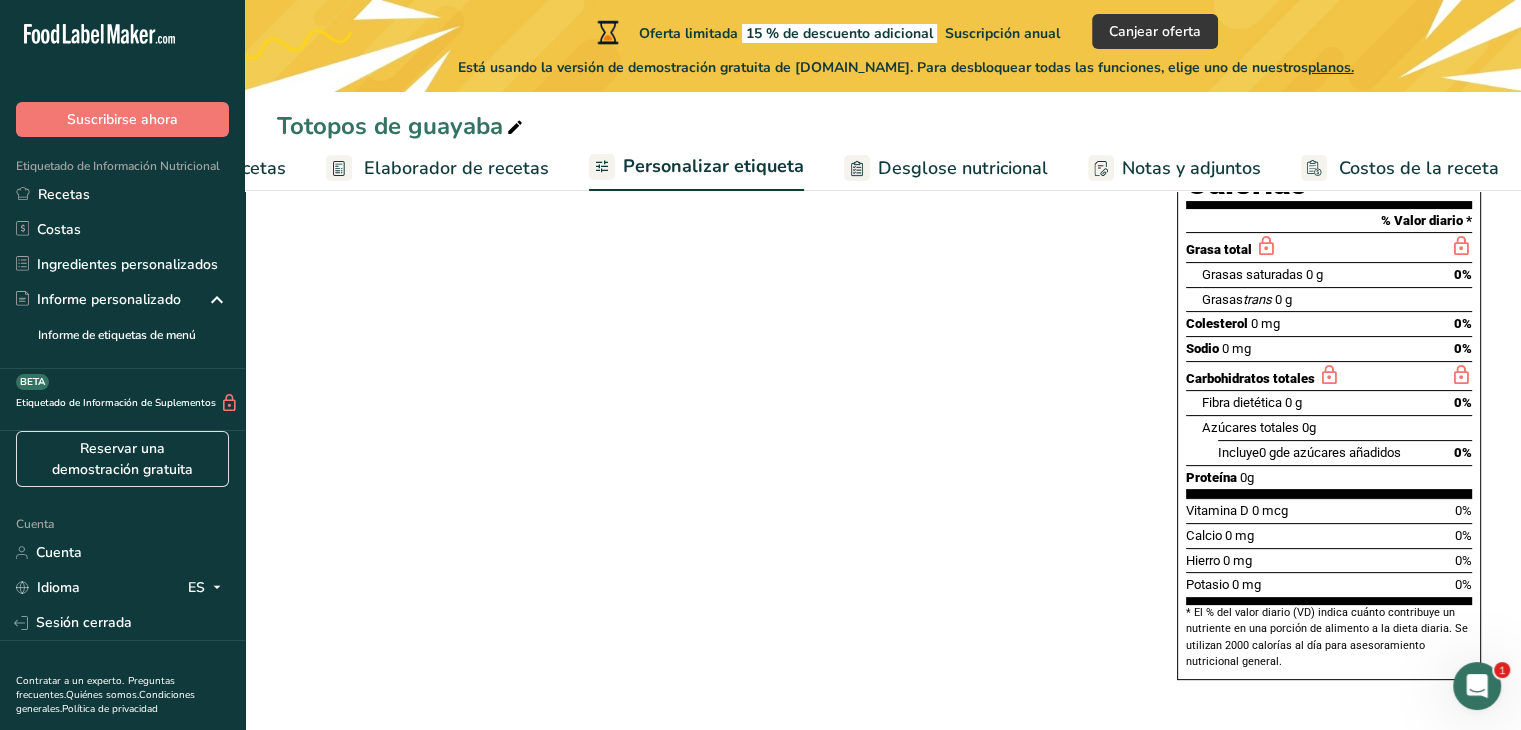 click on "Elija su estilo de etiqueta
Etiqueta estándar FDA
EE. UU. (FDA)
Etiqueta estándar FDA
Etiqueta tabular FDA
Etiqueta lineal FDA
Etiqueta simplificada de la FDA
Etiqueta FDA de dos columnas (Por porción/Por envase)
Etiqueta FDA de dos columnas (Tal como se vende/Tal como se prepara)
Etiqueta estándar FDA agregada
Etiqueta estándar FDA con micronutrientes listados lado a lado
Reino Unido (FSA)
Etiqueta obligatoria del Reino Unido "Parte trasera del envase"
Etiqueta de semáforo del Reino Unido "Parte frontal del envase"
Canadá (ACIA)" at bounding box center (883, 303) 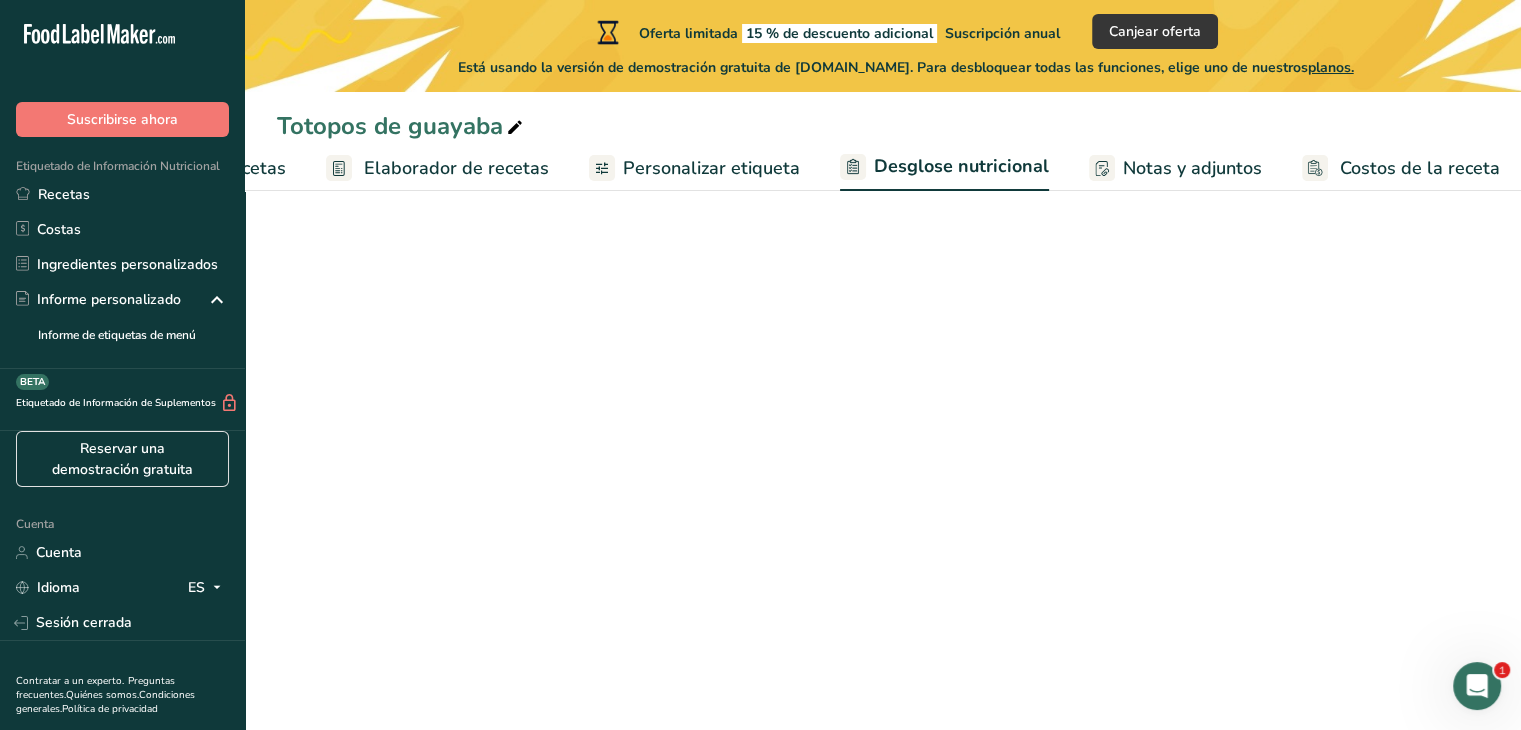 select on "Calories" 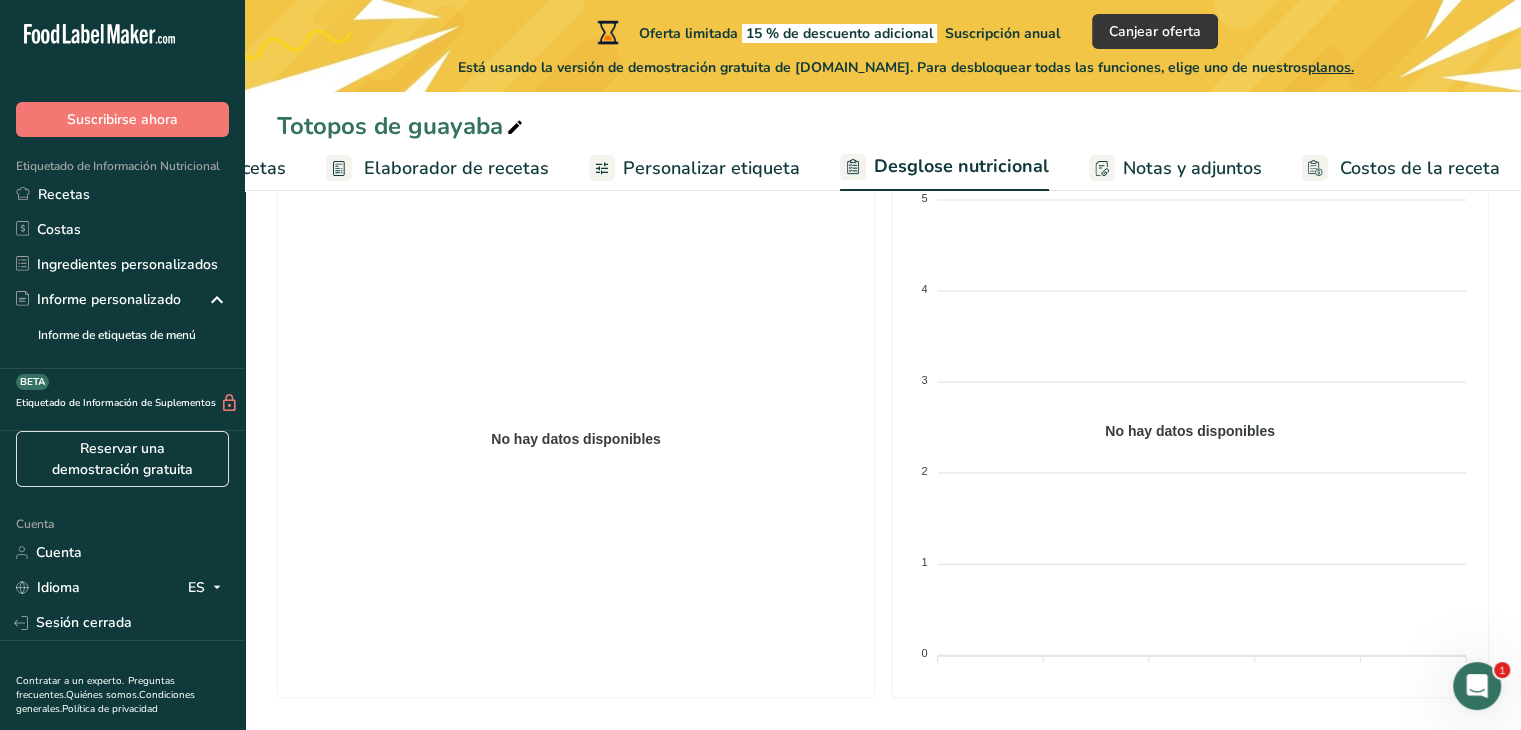 scroll, scrollTop: 100, scrollLeft: 0, axis: vertical 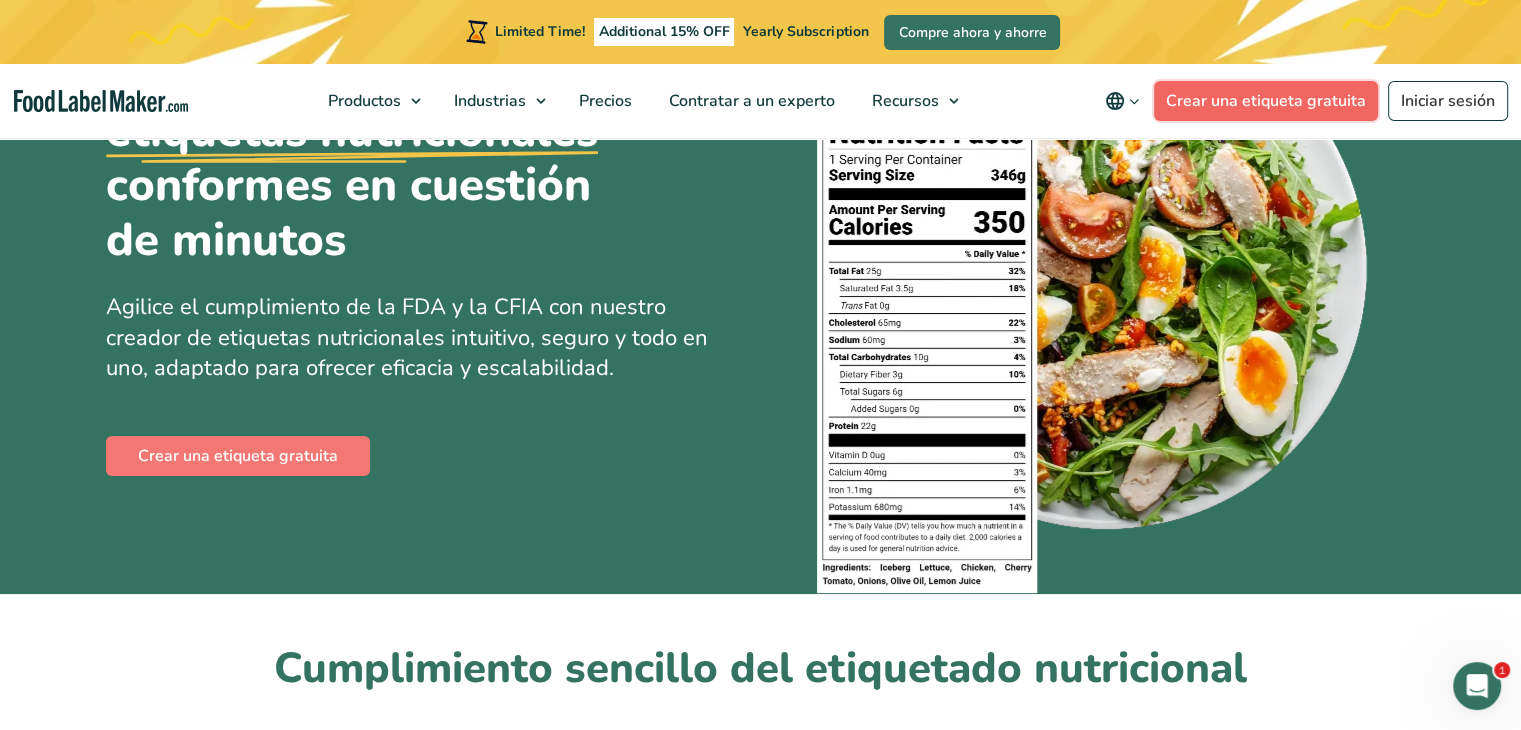 click on "Crear una etiqueta gratuita" at bounding box center [1266, 101] 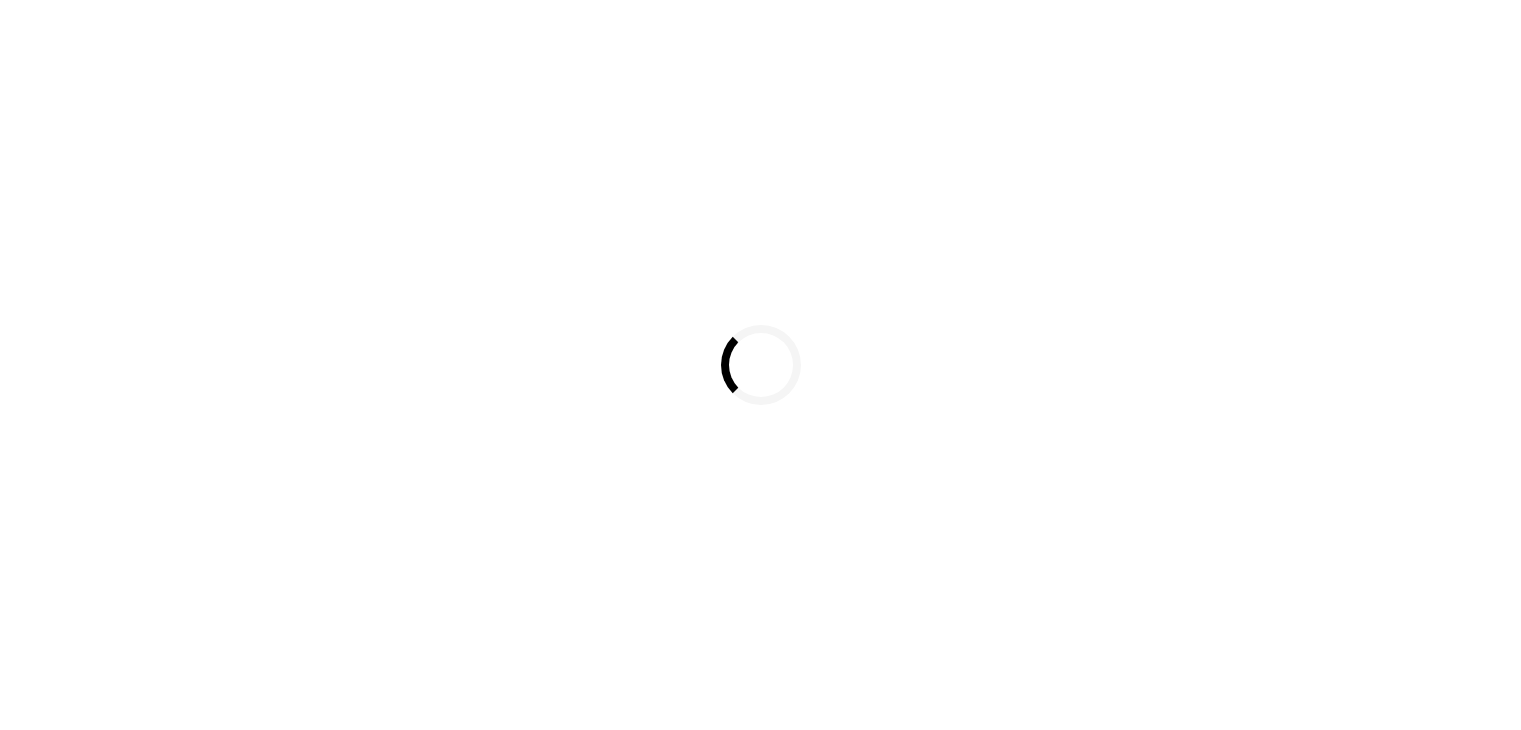 scroll, scrollTop: 0, scrollLeft: 0, axis: both 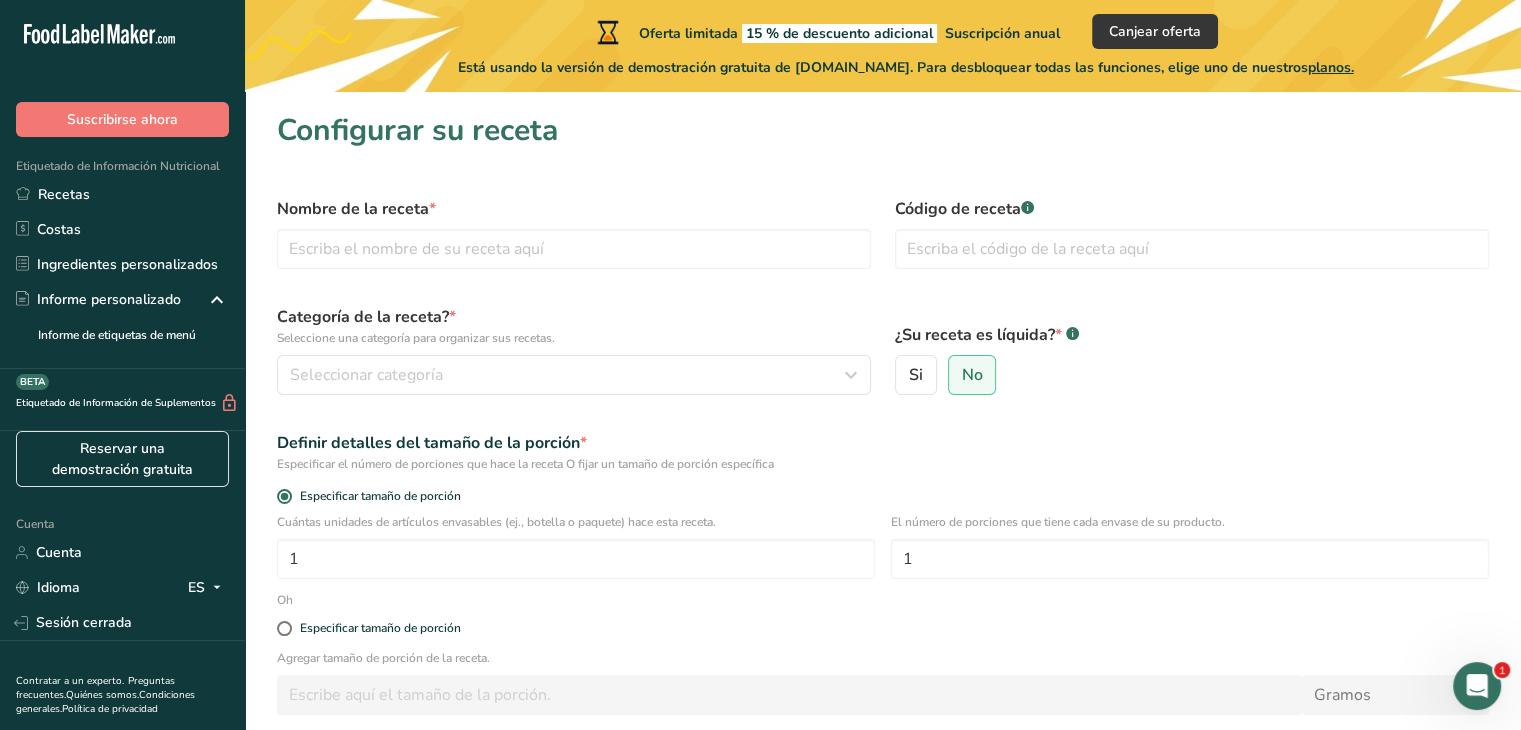 click on "Definir detalles del tamaño de la porción  *
Especificar el número de porciones que hace la receta O fijar un tamaño de porción específica" at bounding box center [883, 452] 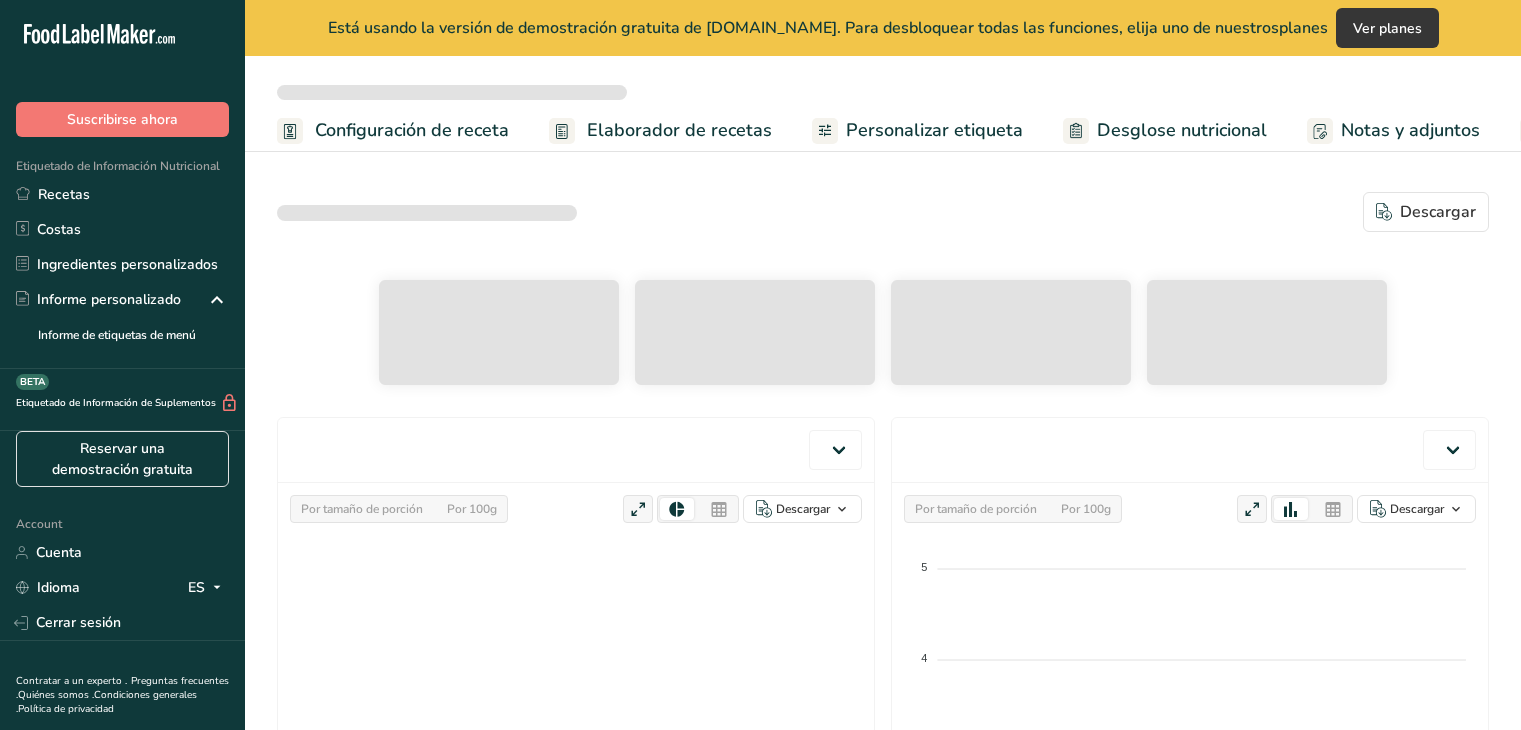 scroll, scrollTop: 0, scrollLeft: 0, axis: both 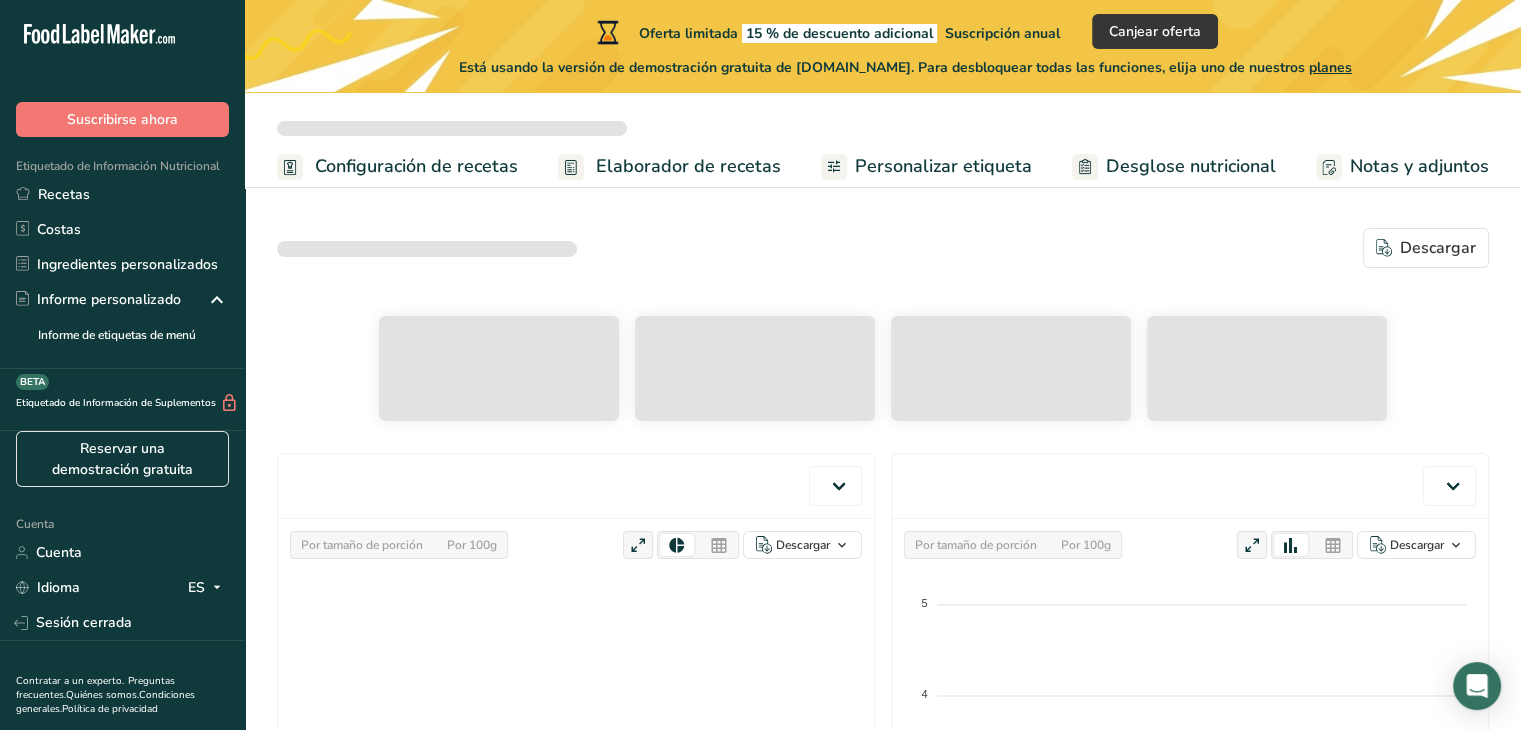select on "Calories" 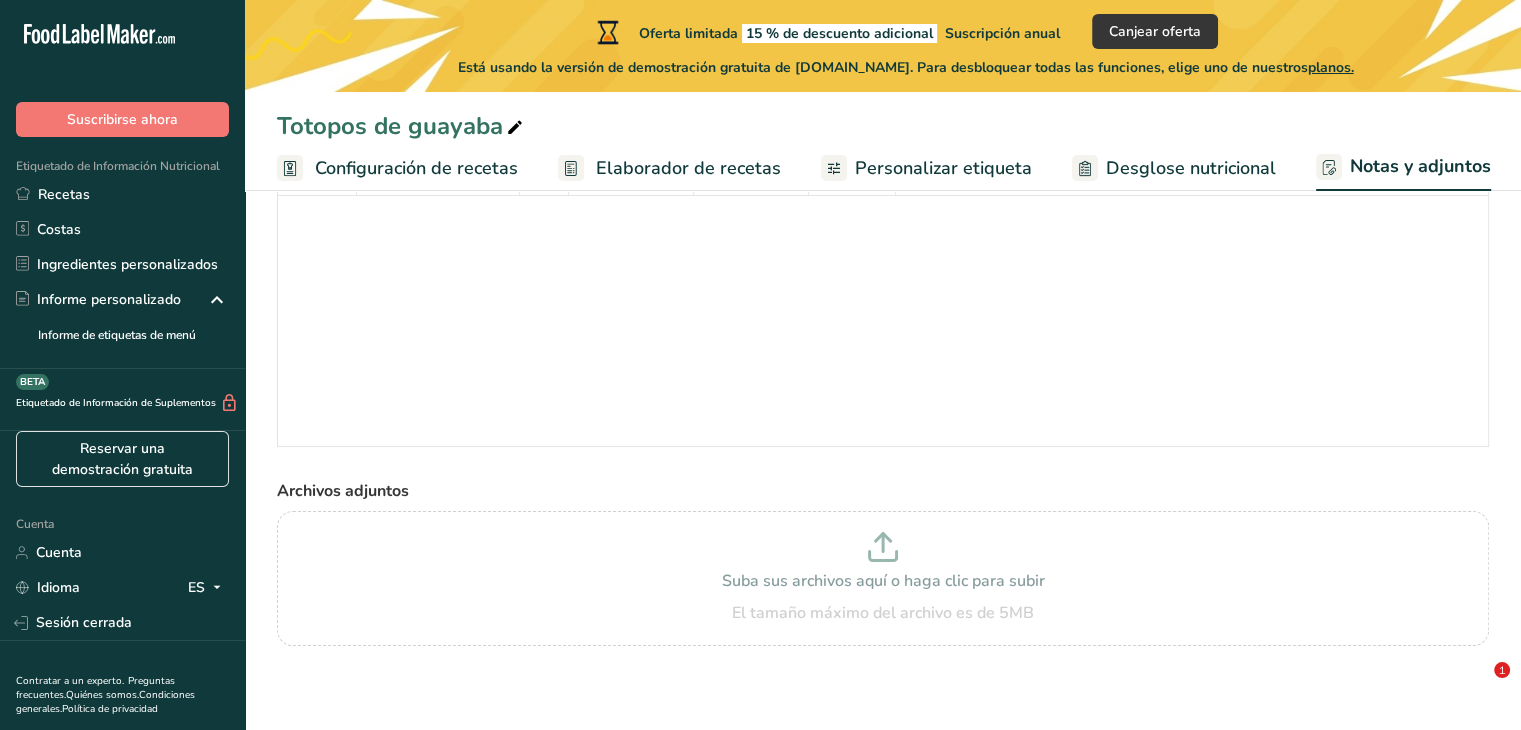 scroll, scrollTop: 35, scrollLeft: 0, axis: vertical 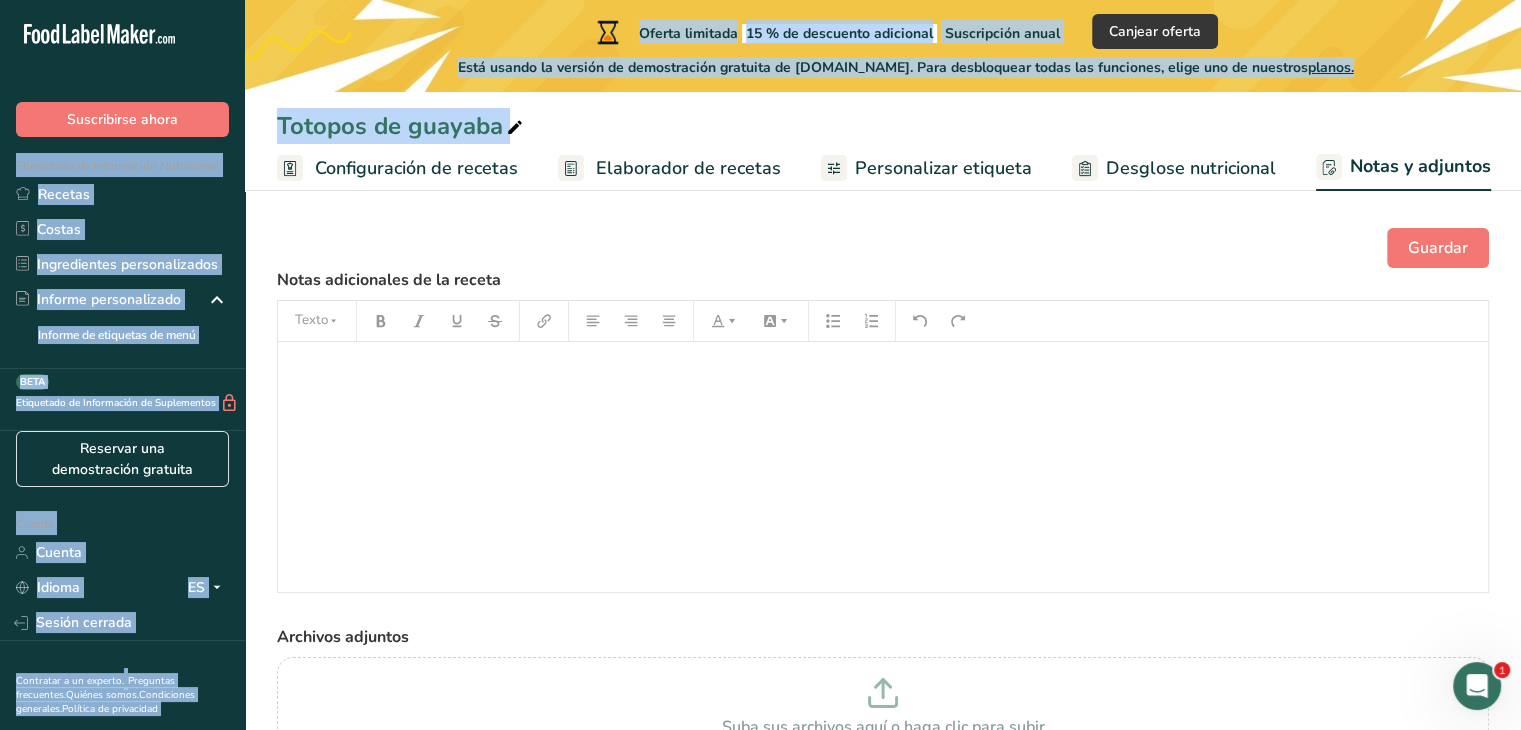 drag, startPoint x: 0, startPoint y: 25, endPoint x: 16, endPoint y: -19, distance: 46.818798 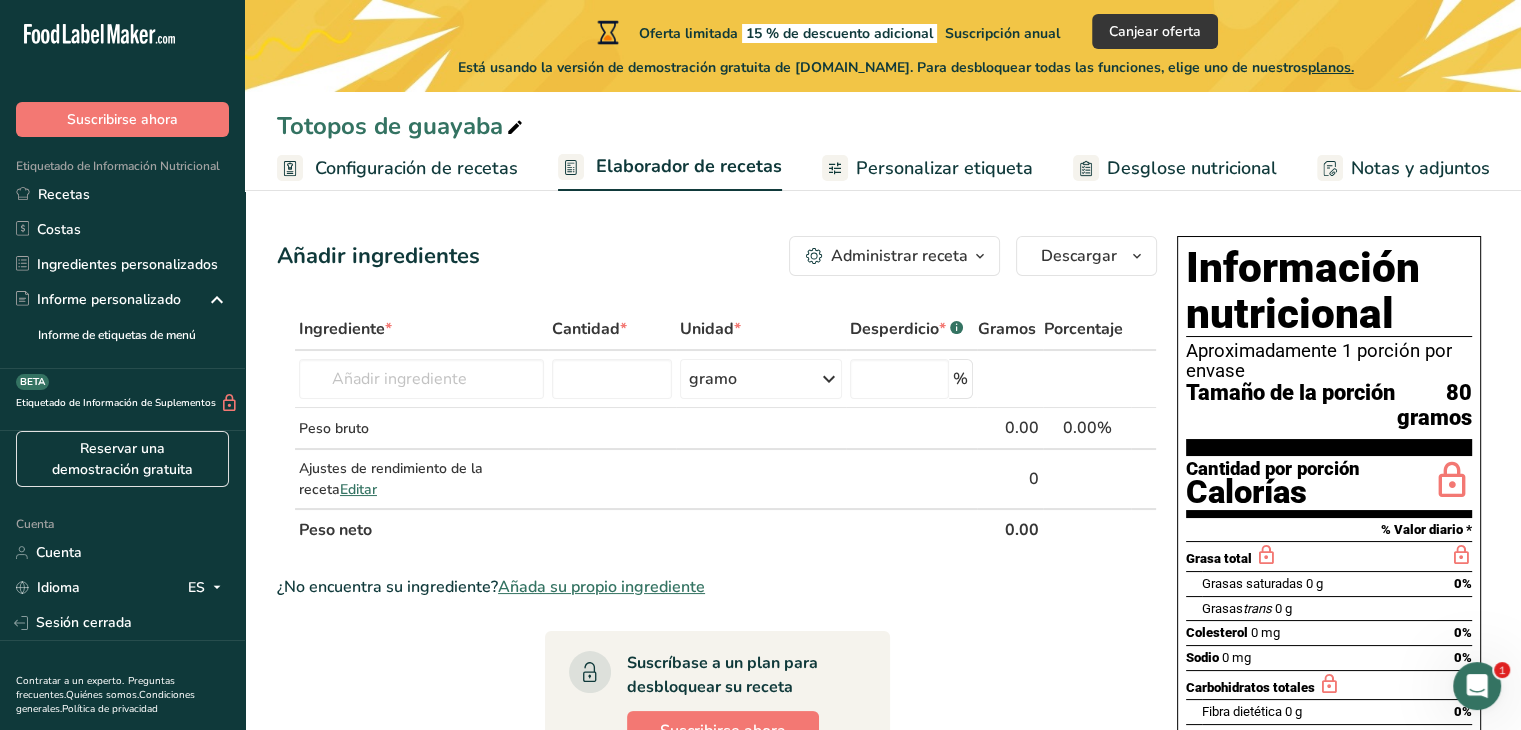 click on "Información nutricional" at bounding box center [1303, 290] 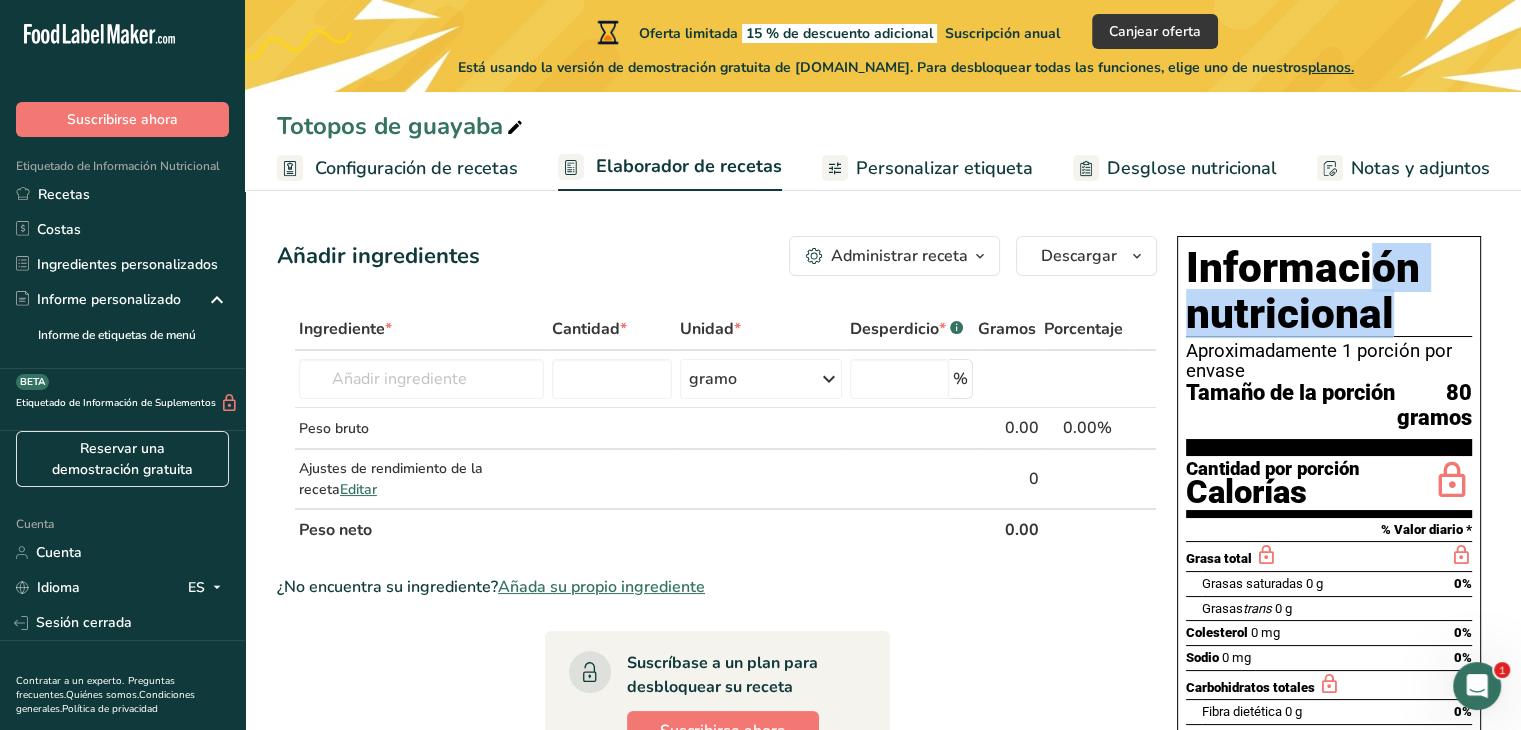 click on "Información nutricional" at bounding box center (1303, 290) 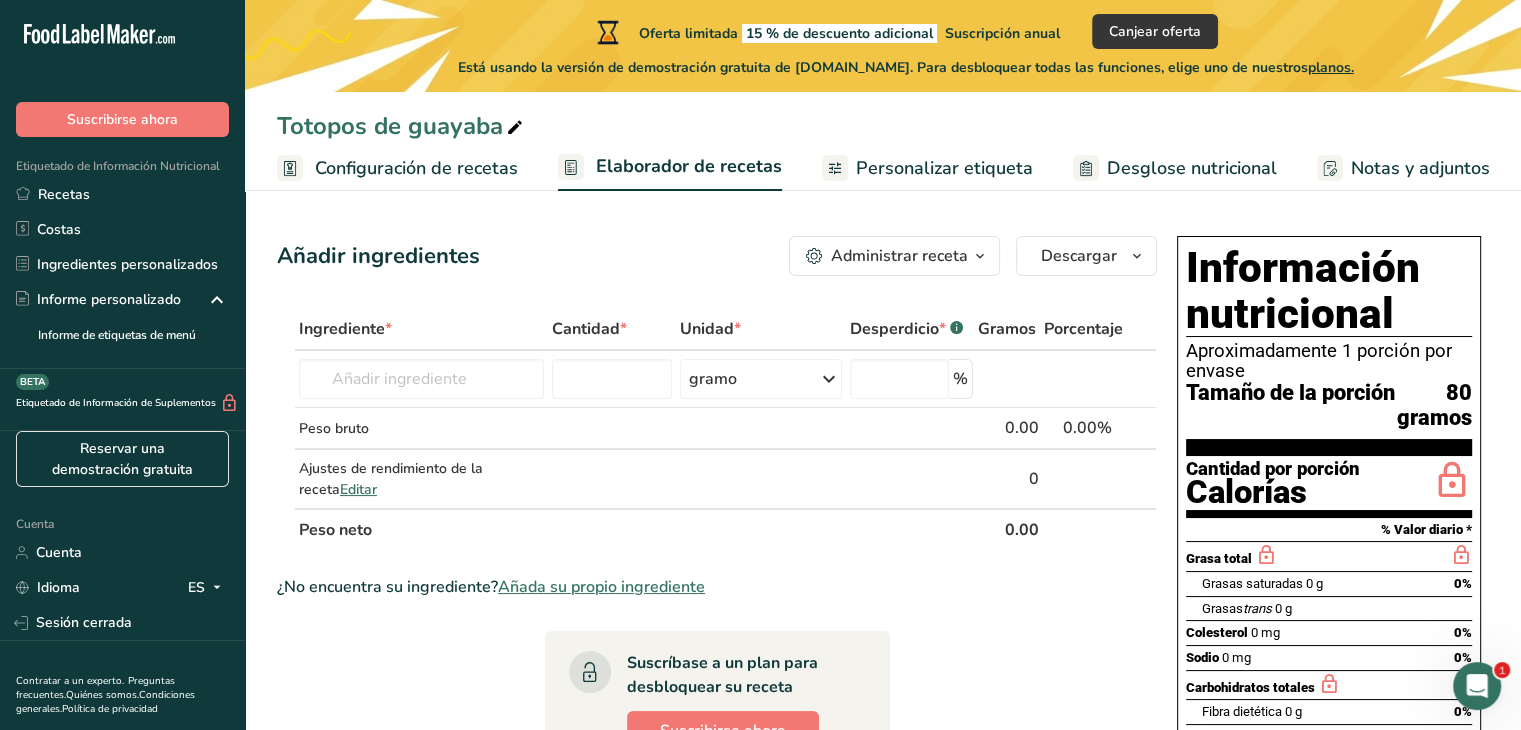 drag, startPoint x: 1220, startPoint y: 301, endPoint x: 1200, endPoint y: 253, distance: 52 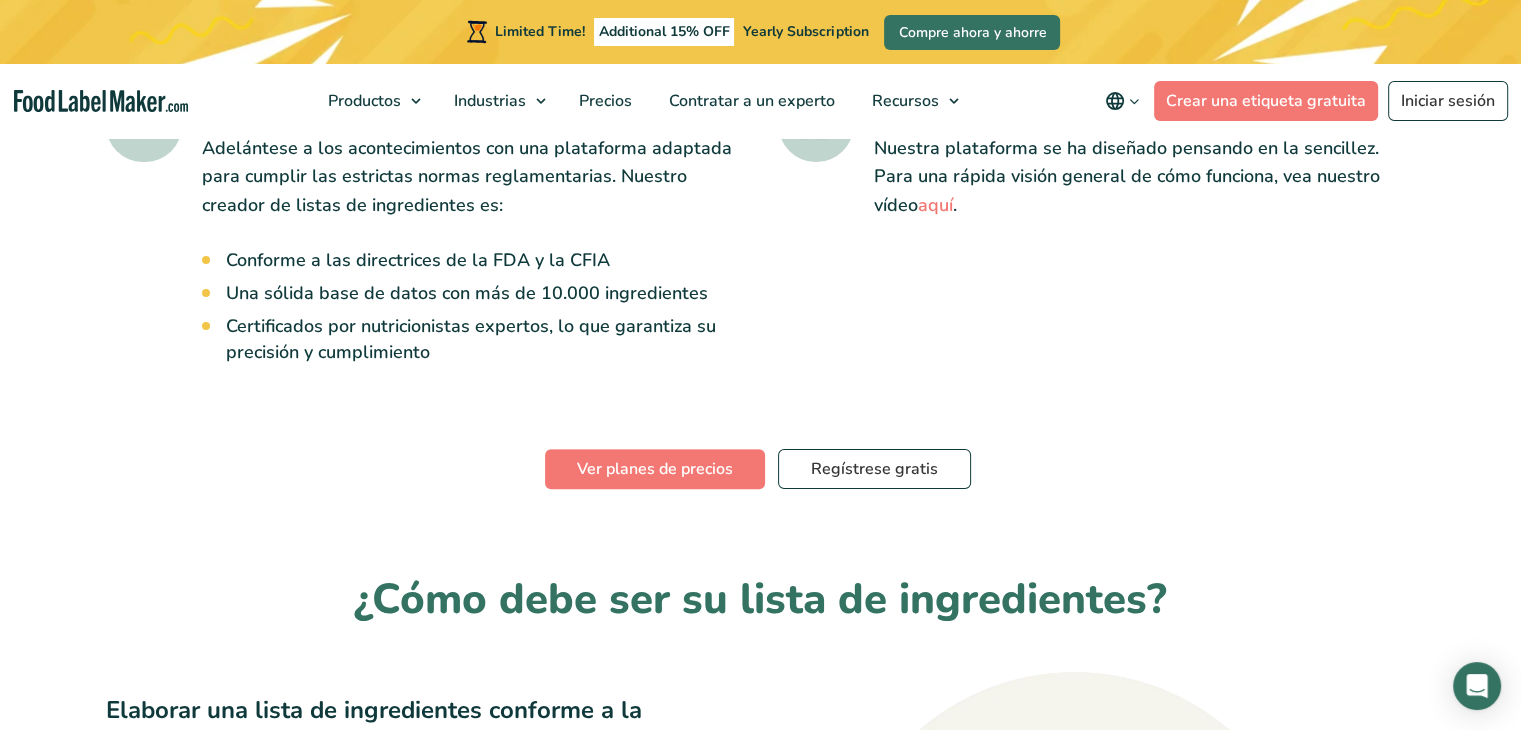 scroll, scrollTop: 720, scrollLeft: 0, axis: vertical 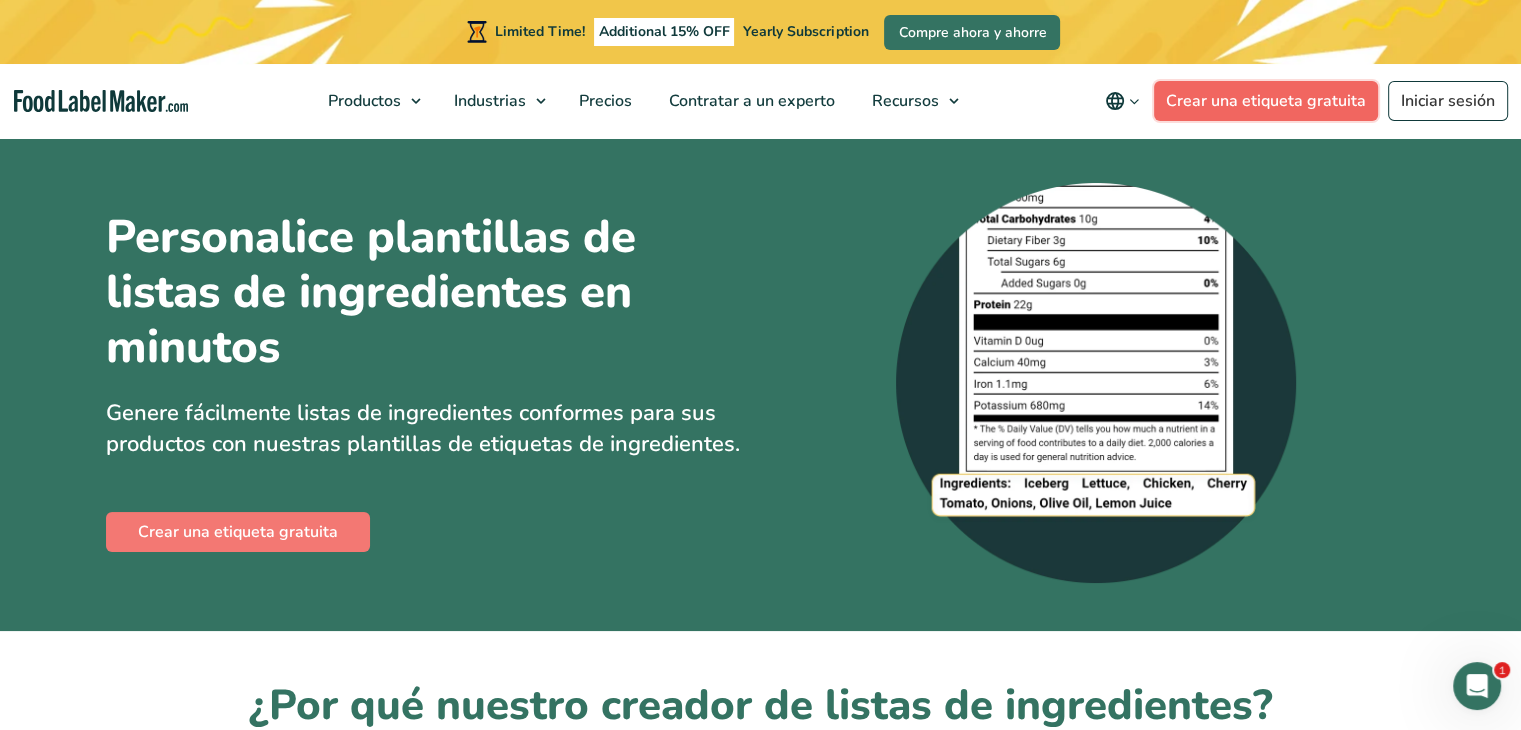 click on "Crear una etiqueta gratuita" at bounding box center (1266, 101) 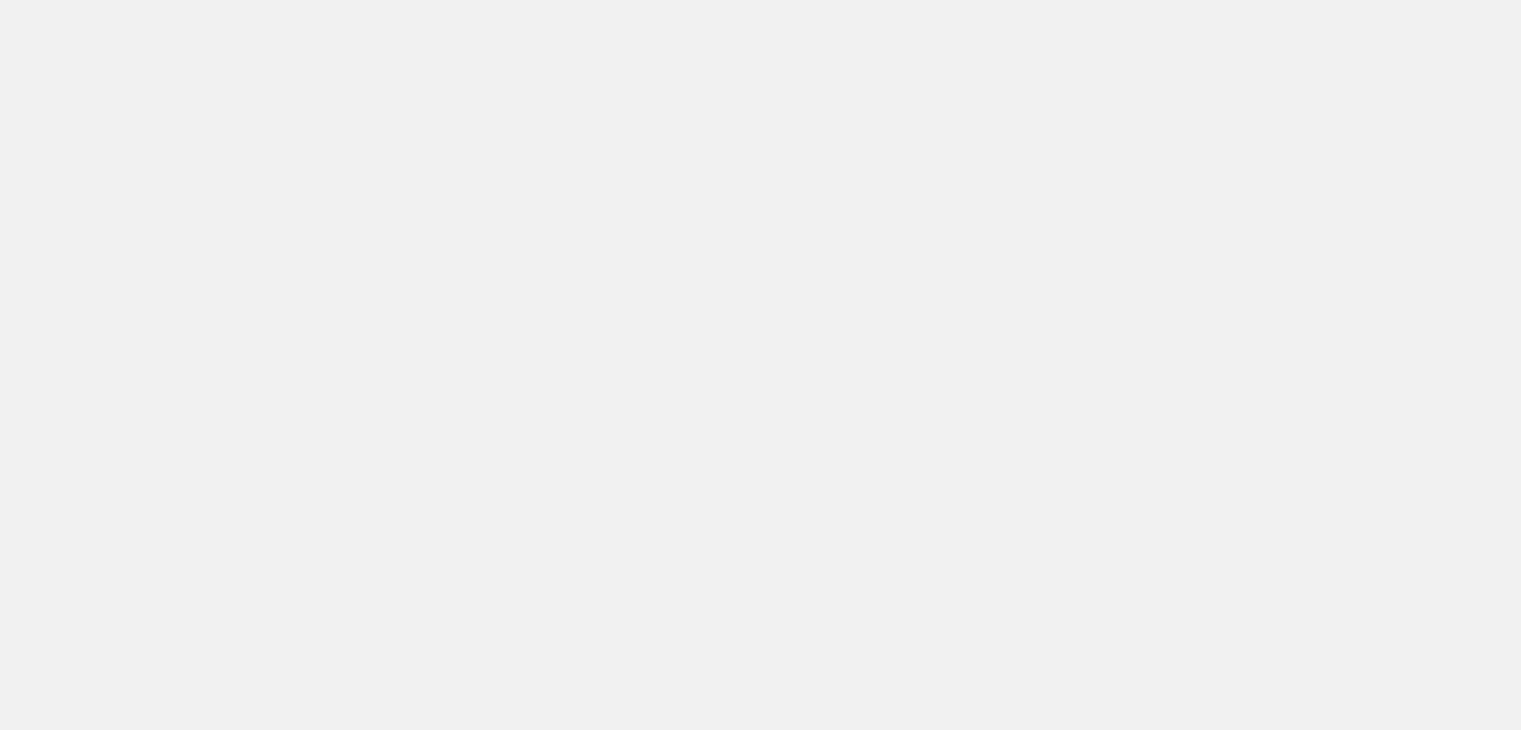 scroll, scrollTop: 0, scrollLeft: 0, axis: both 